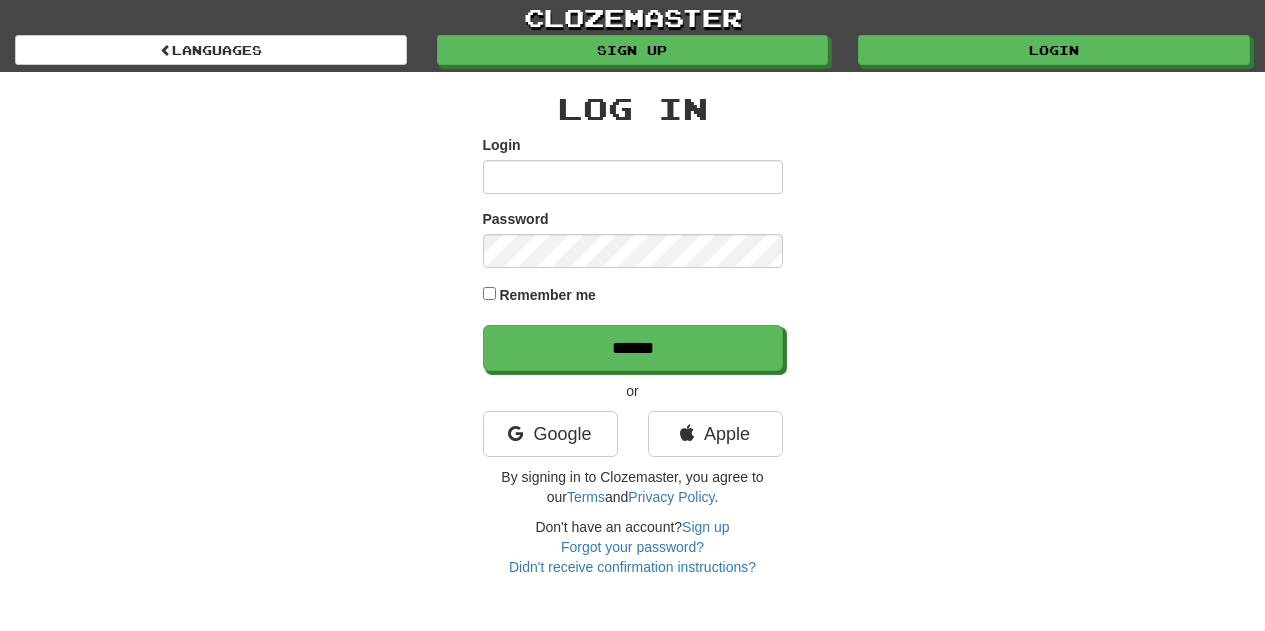 scroll, scrollTop: 0, scrollLeft: 0, axis: both 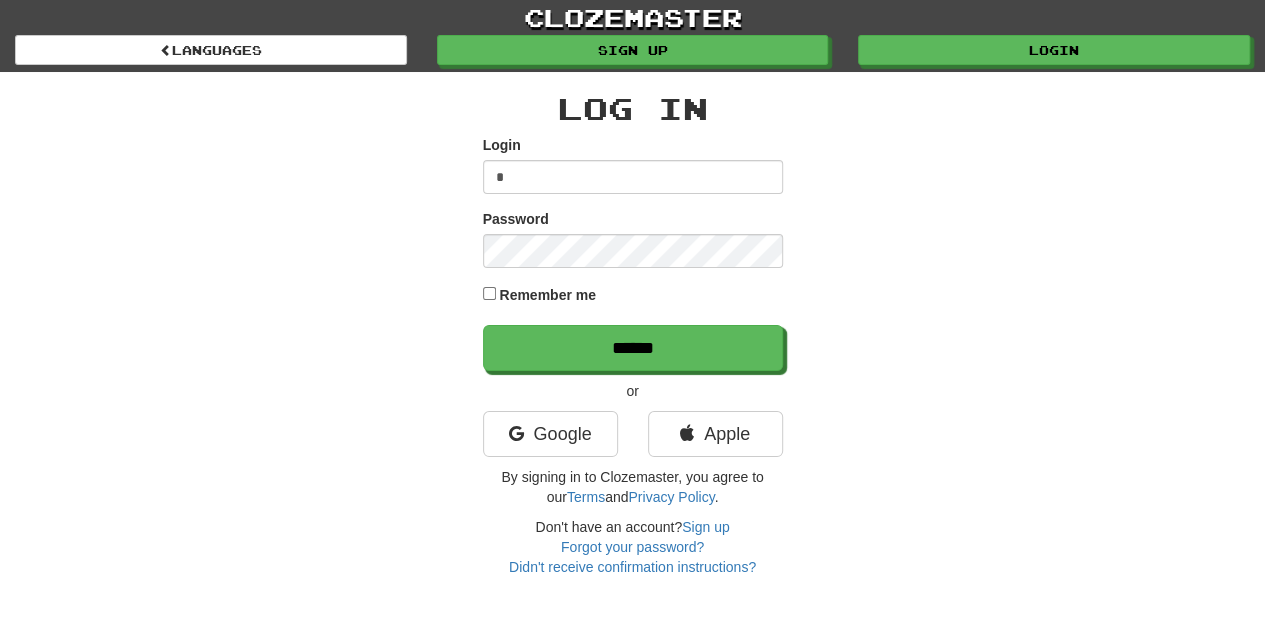 type on "**********" 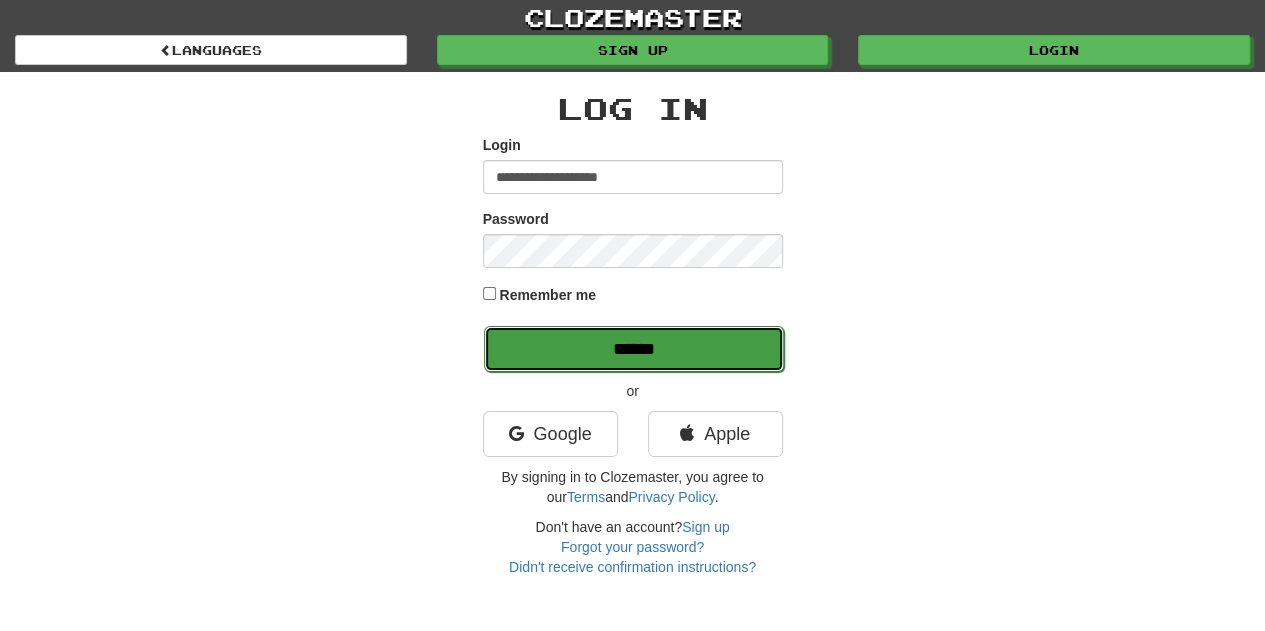 click on "******" at bounding box center (634, 349) 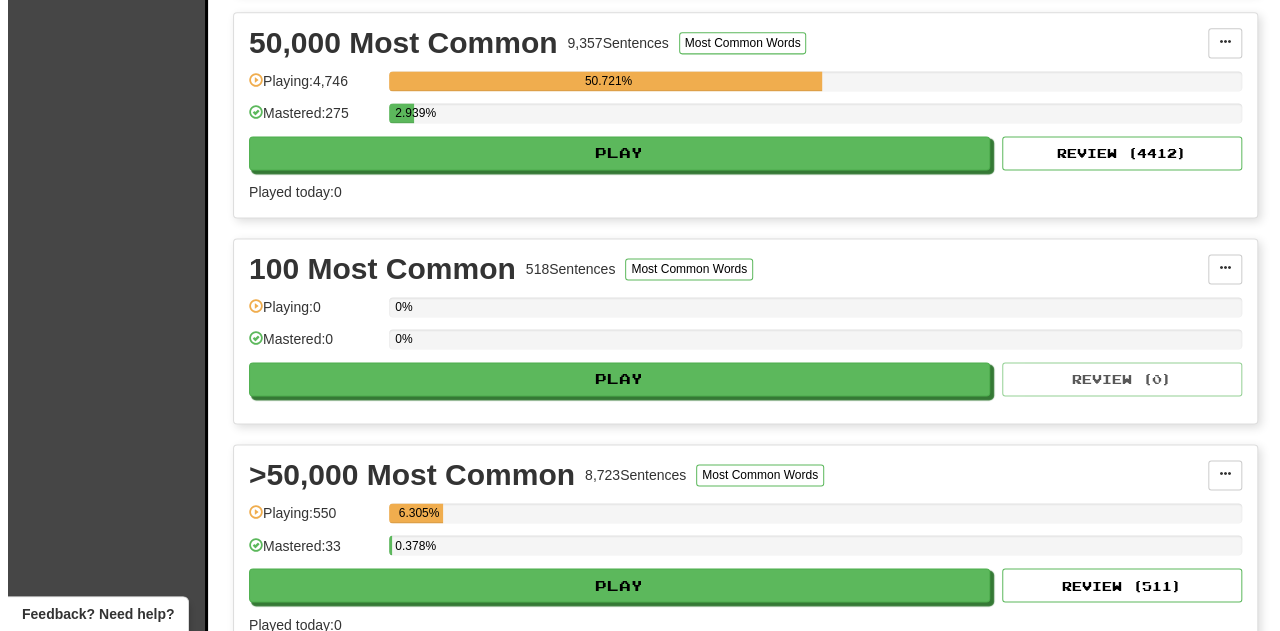 scroll, scrollTop: 1374, scrollLeft: 0, axis: vertical 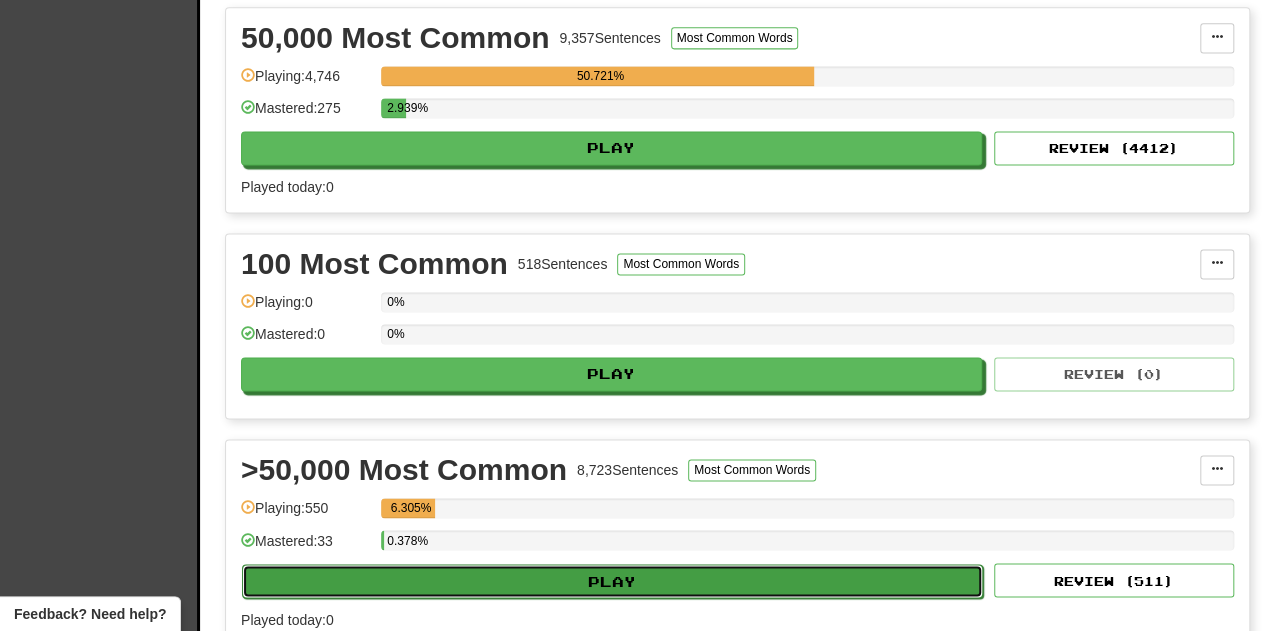 click on "Play" at bounding box center [612, 581] 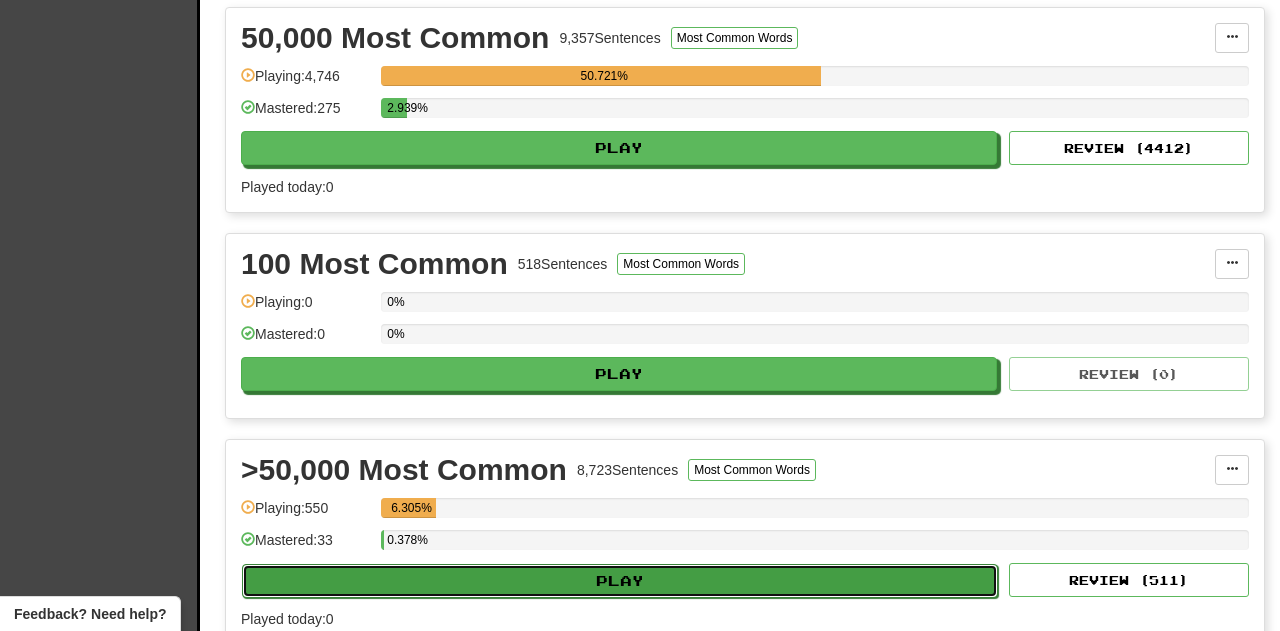 select on "**" 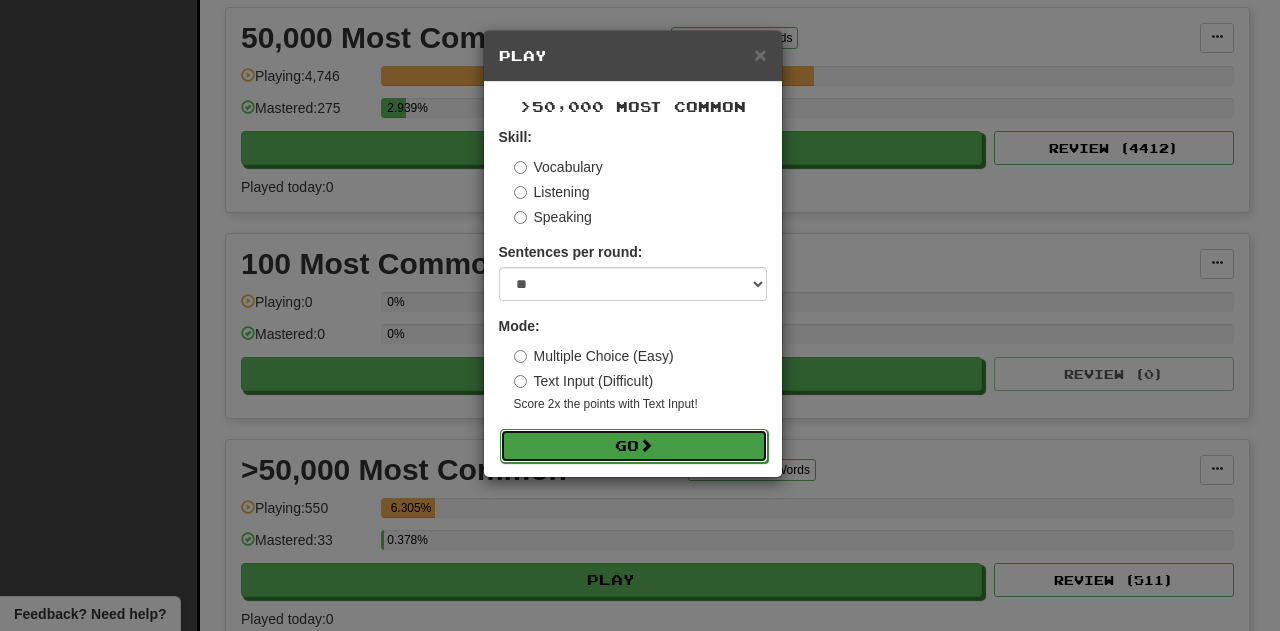 click on "Go" at bounding box center [634, 446] 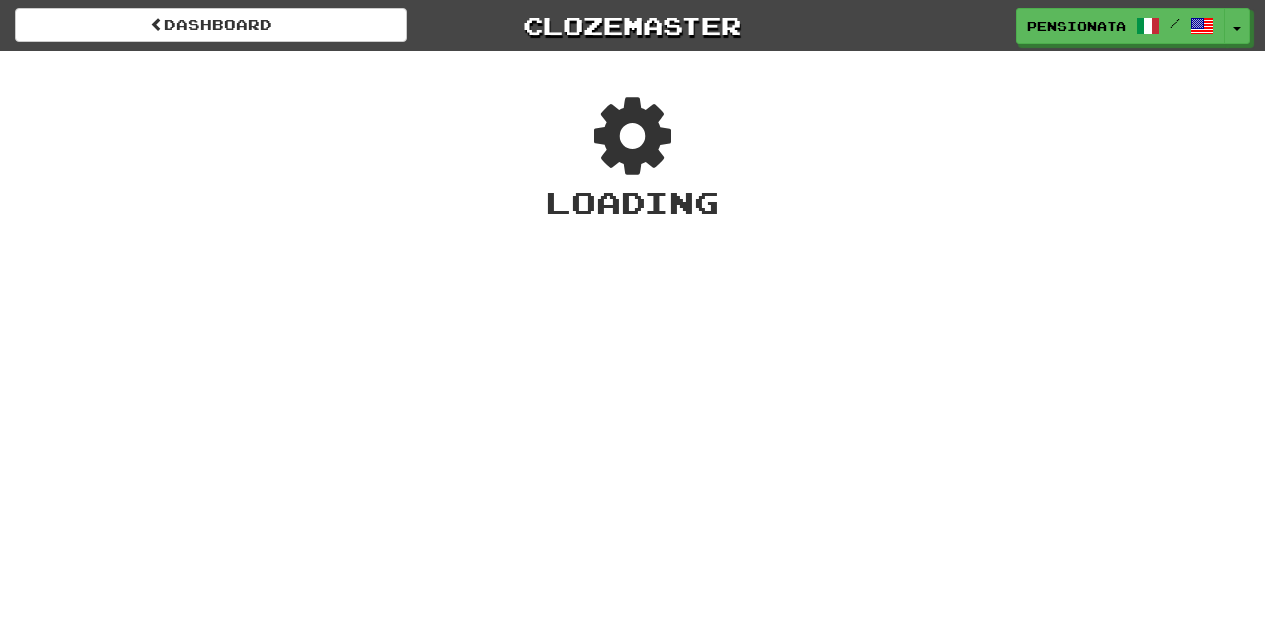 scroll, scrollTop: 0, scrollLeft: 0, axis: both 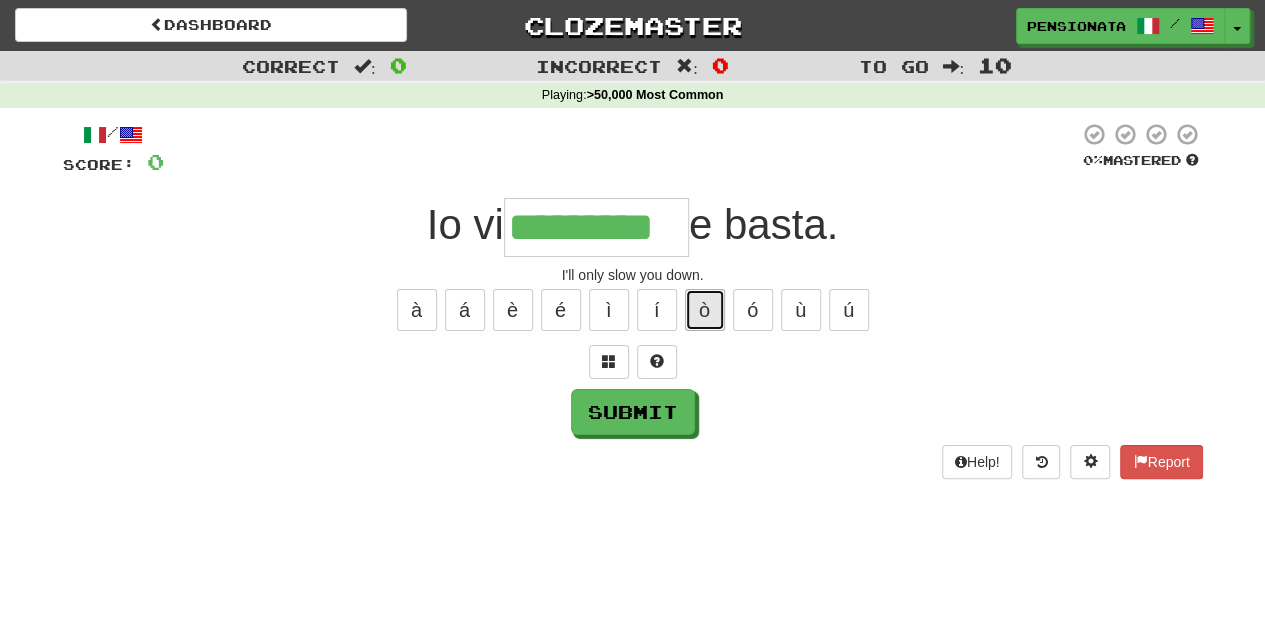 click on "ò" at bounding box center (705, 310) 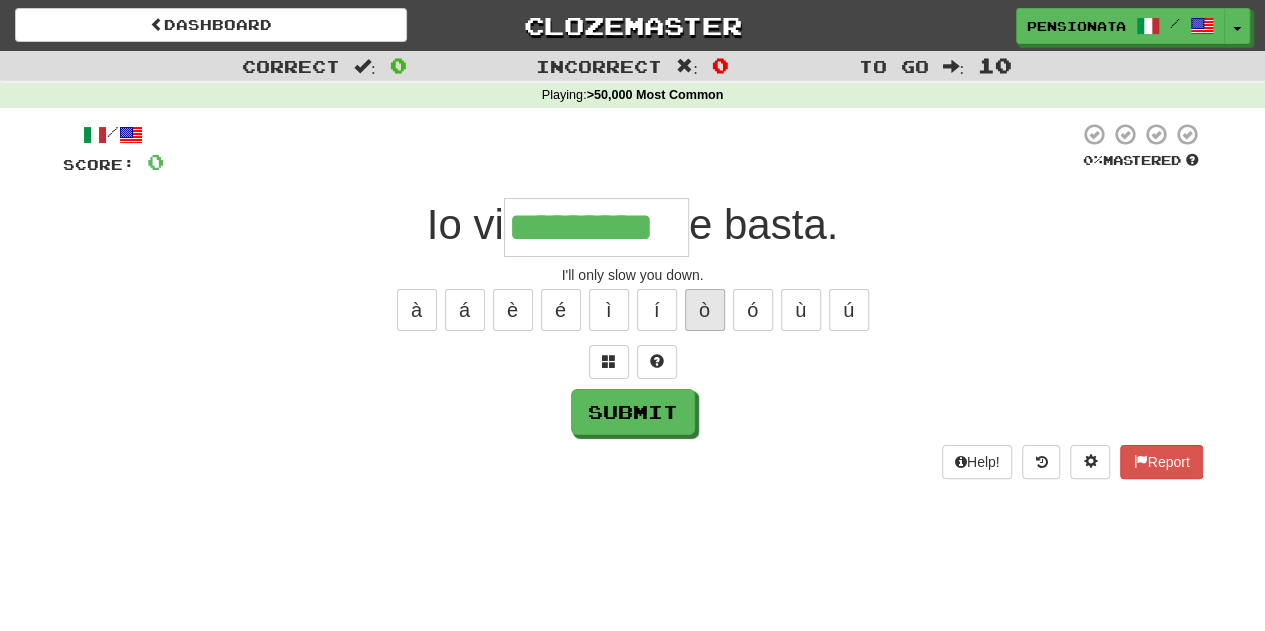type on "**********" 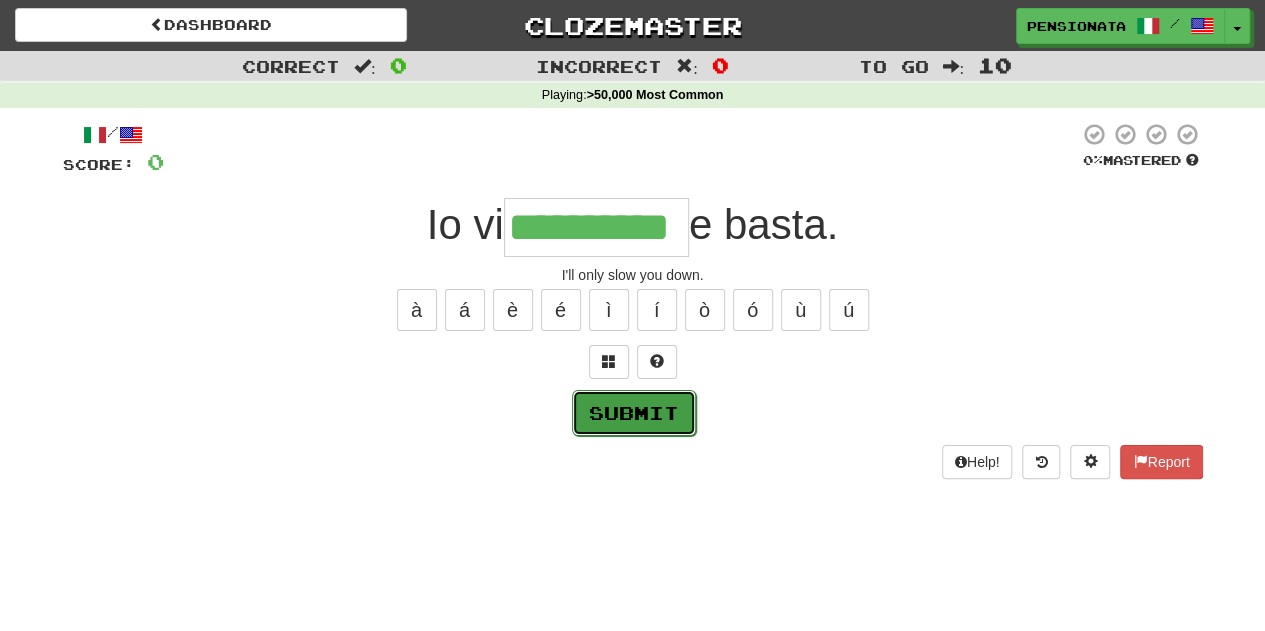 click on "Submit" at bounding box center [634, 413] 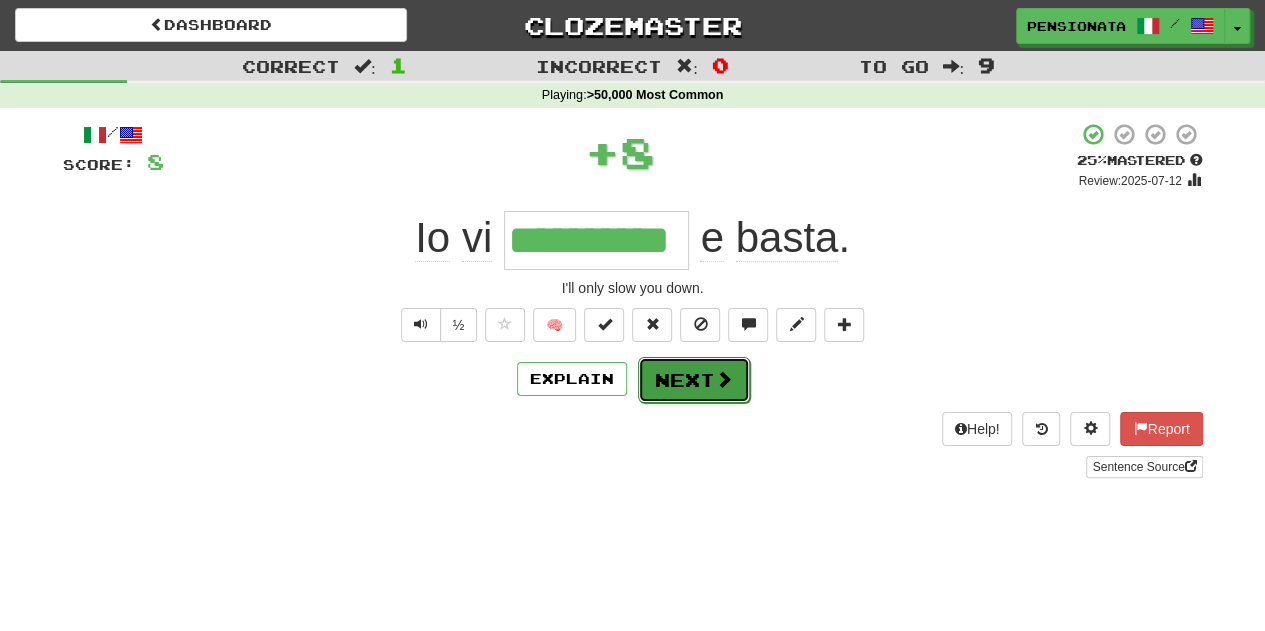 click on "Next" at bounding box center [694, 380] 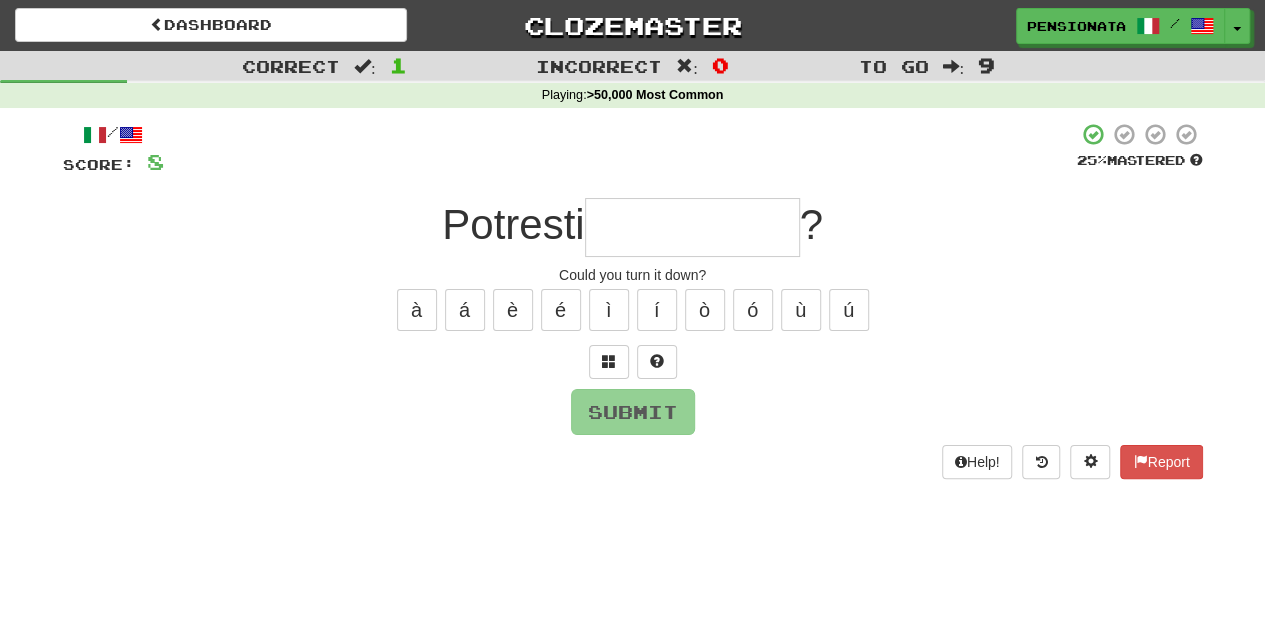 type on "*" 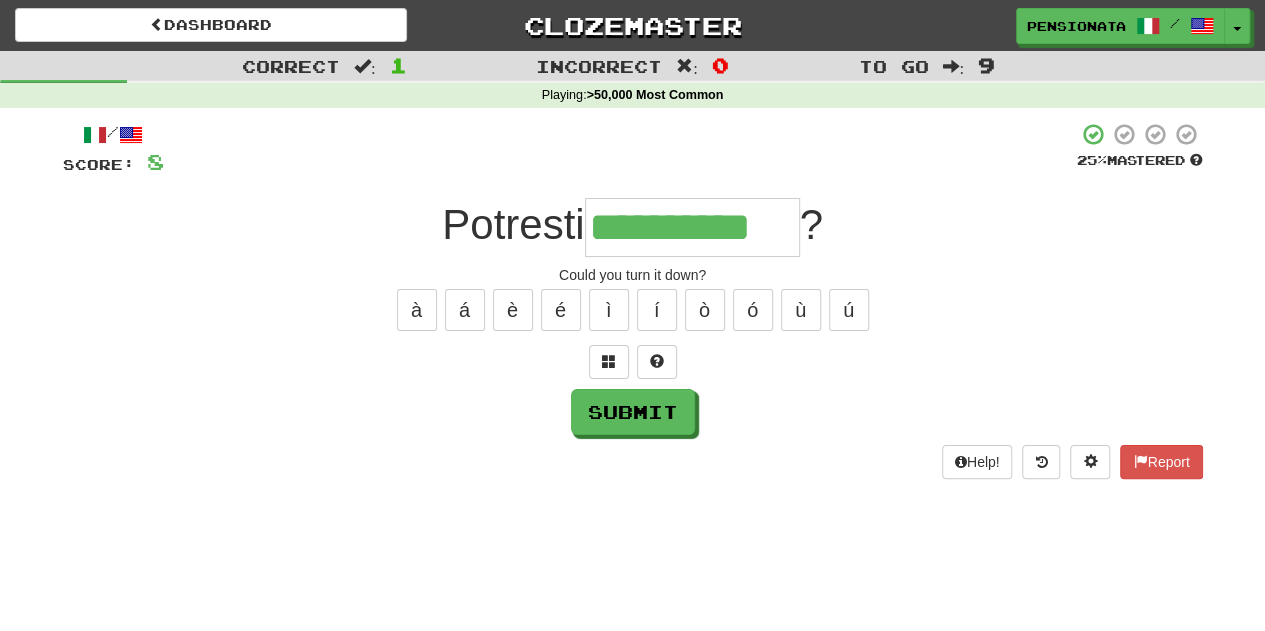type on "**********" 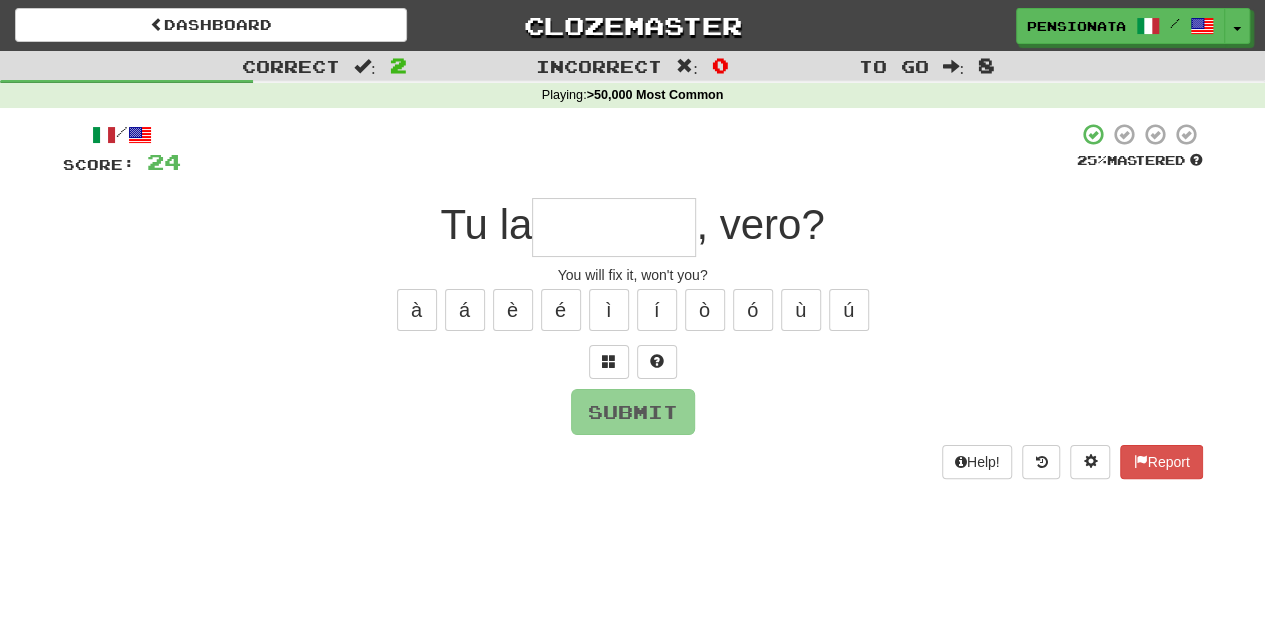 type on "*" 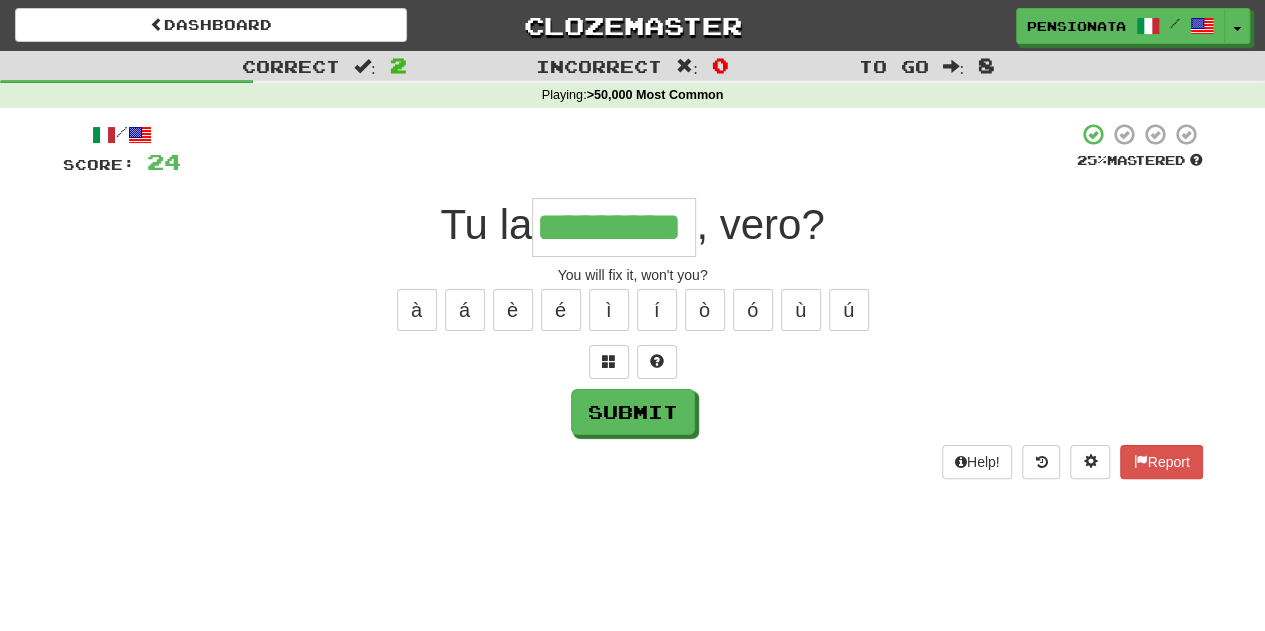 type on "*********" 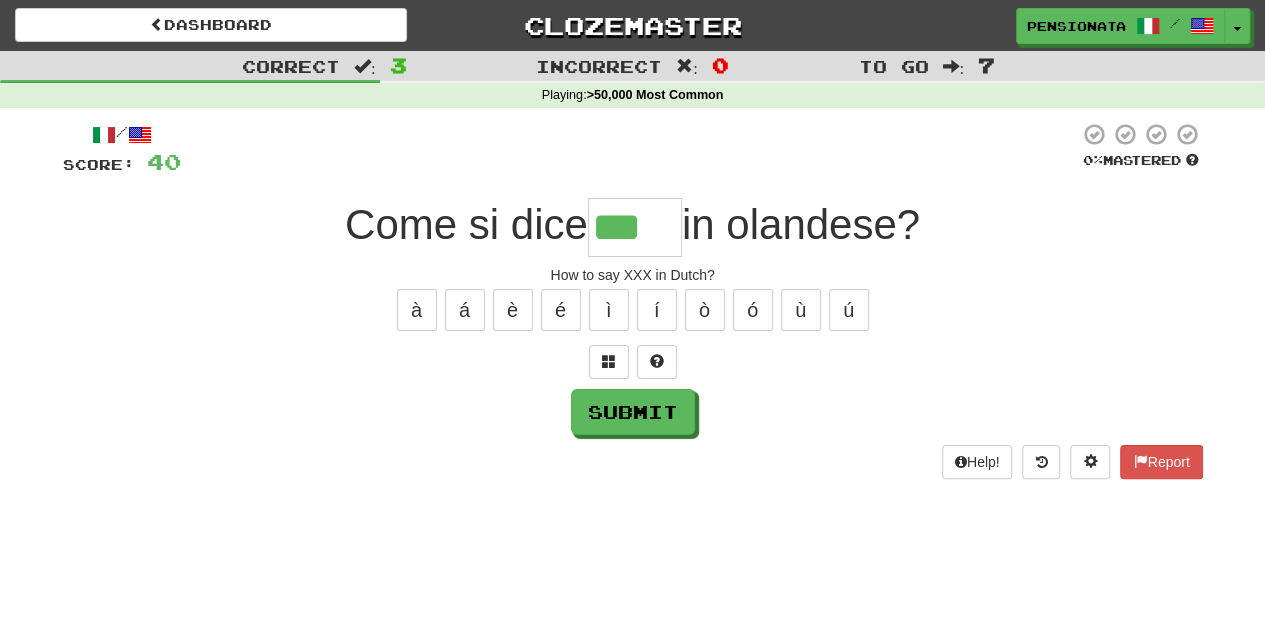type on "***" 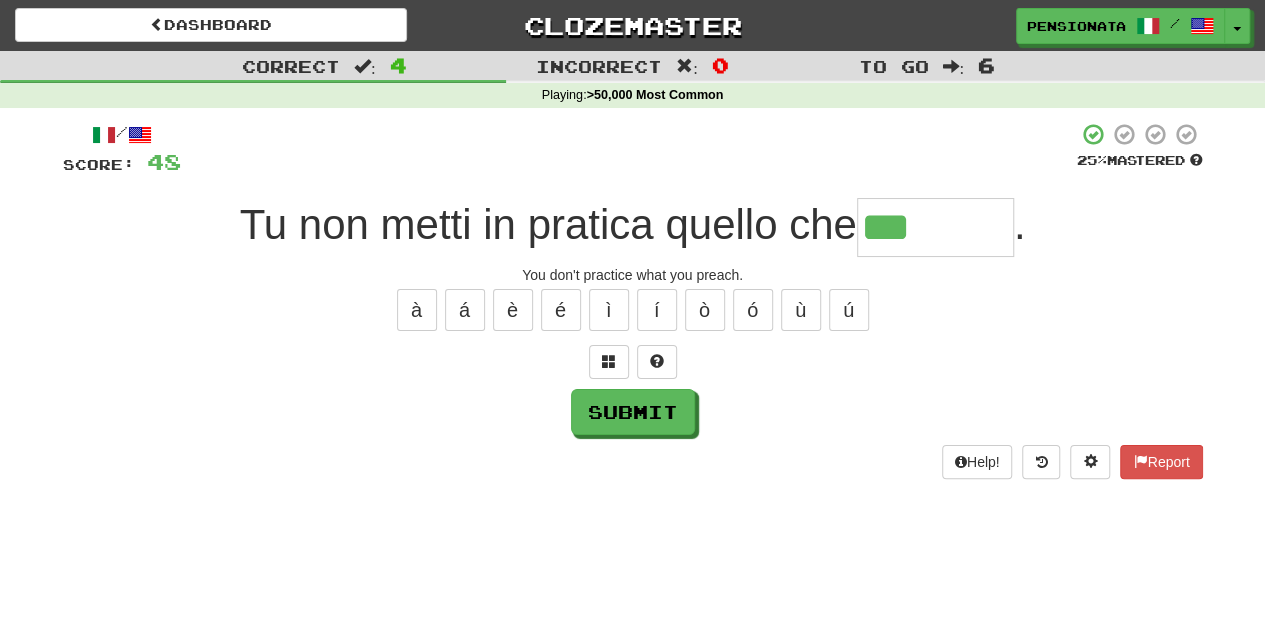 type on "********" 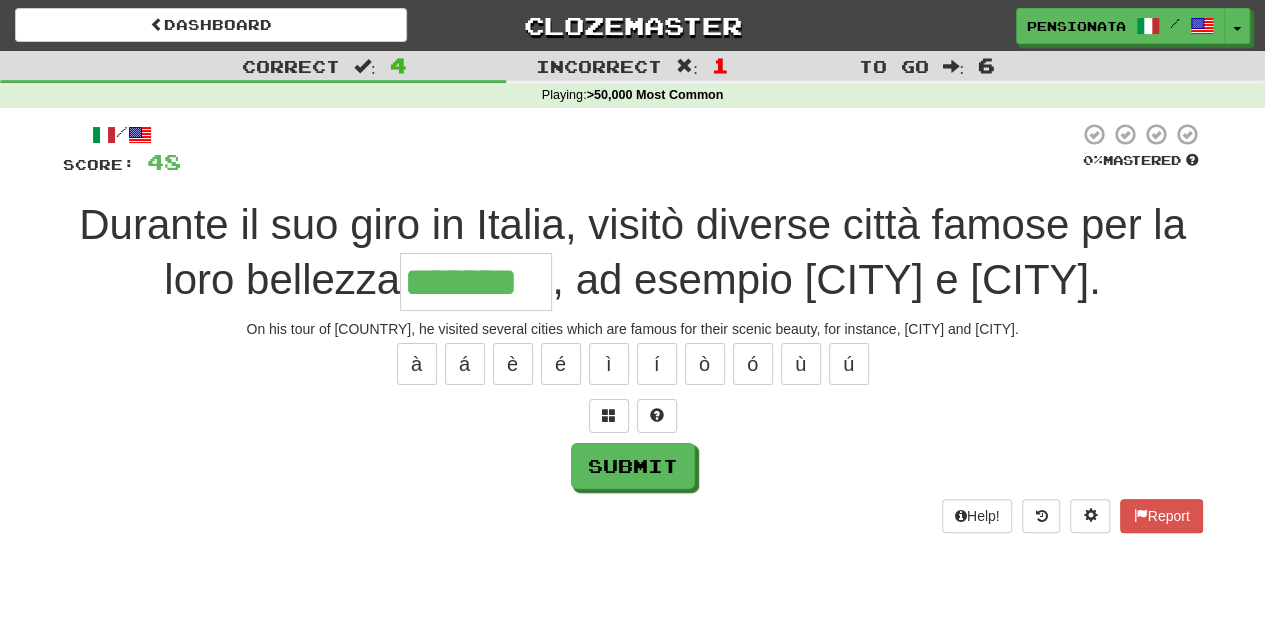 type on "*******" 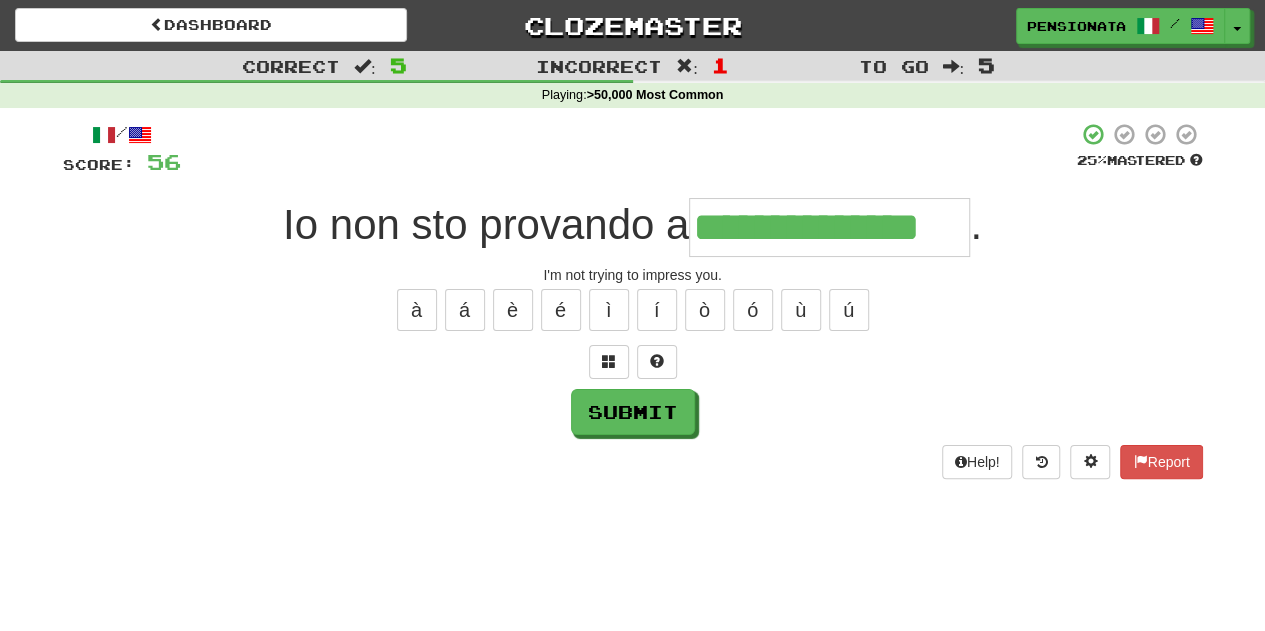 type on "**********" 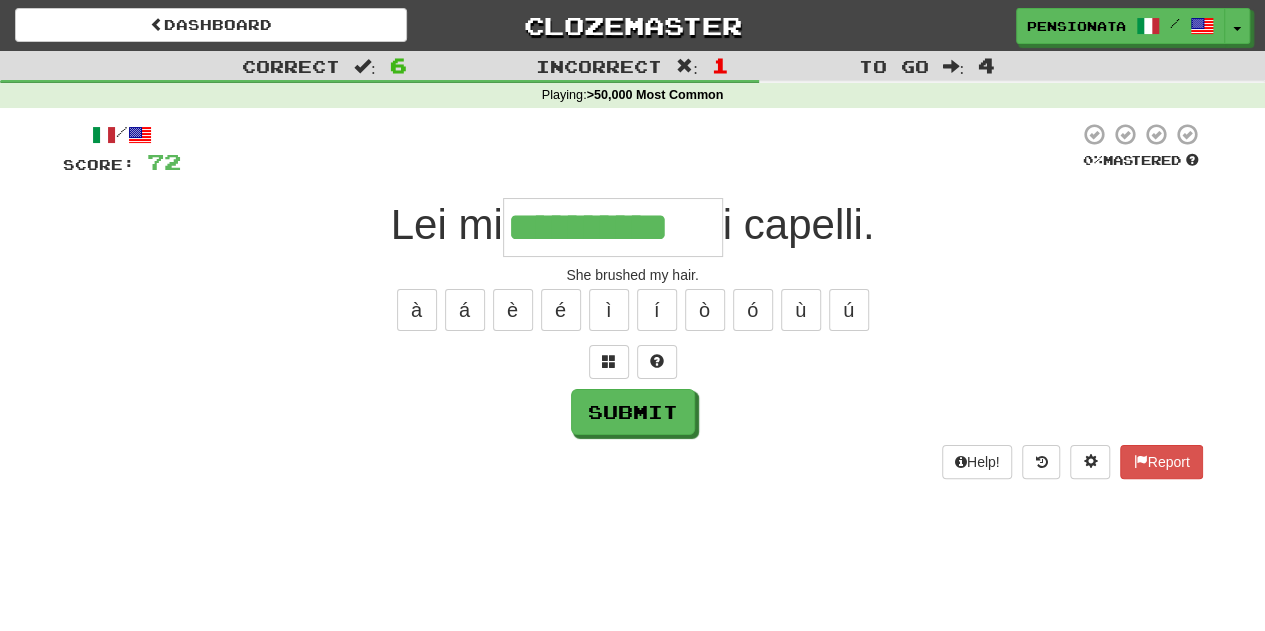 type on "**********" 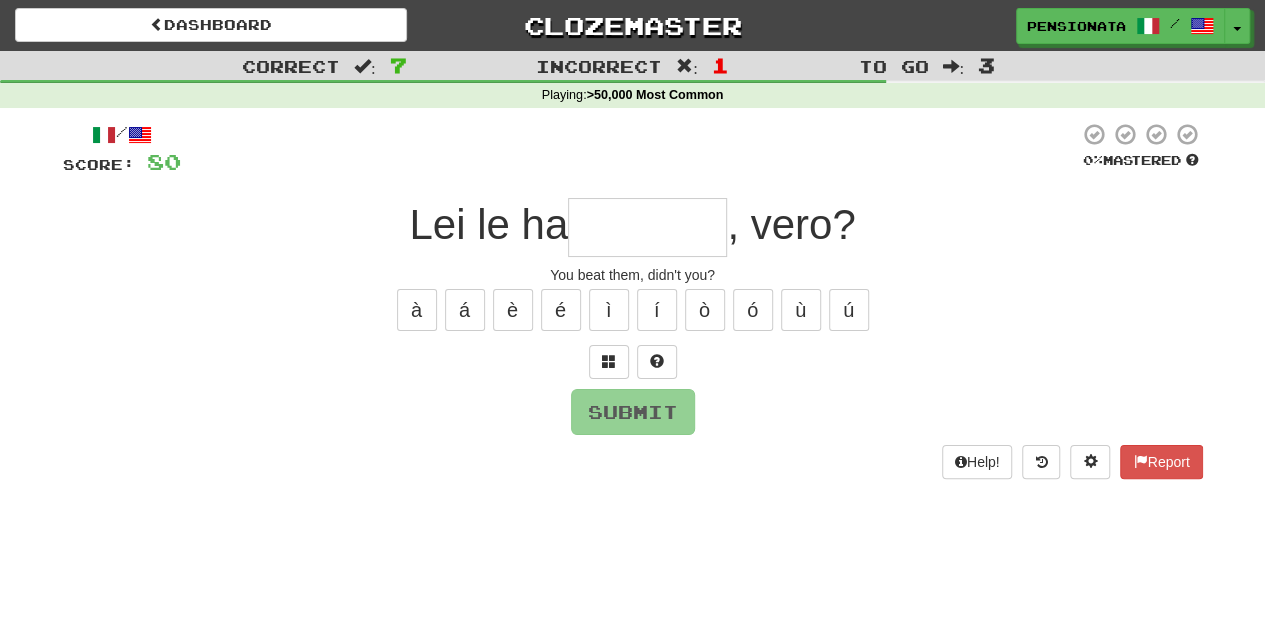 type on "*" 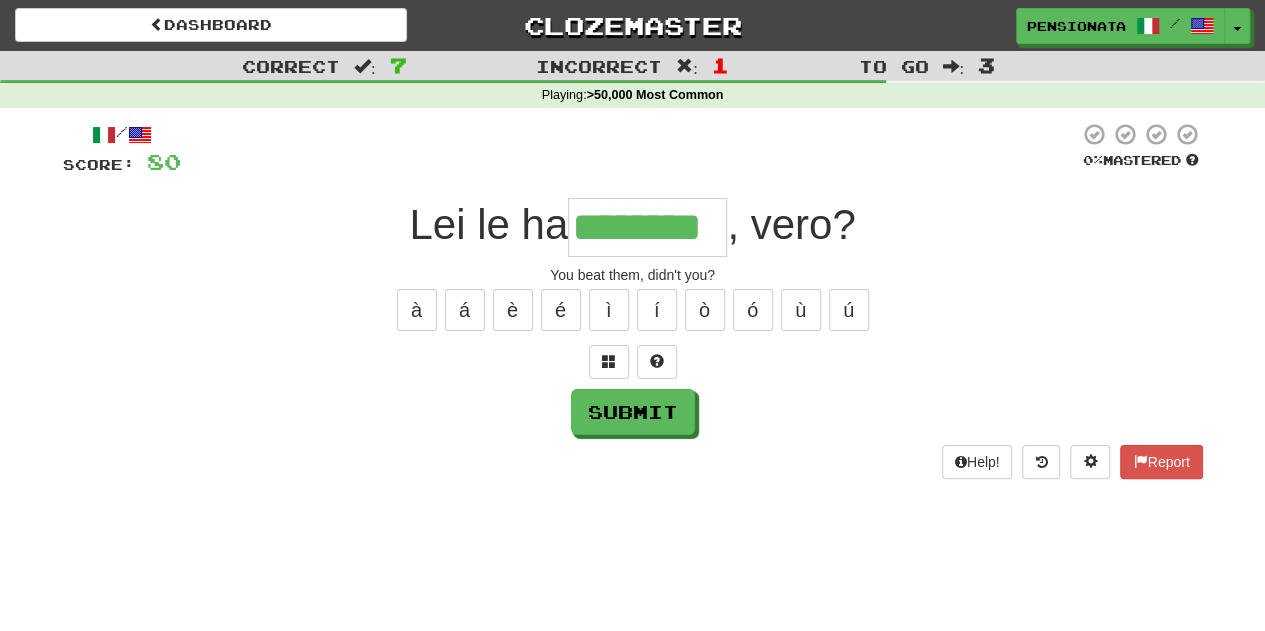 type on "********" 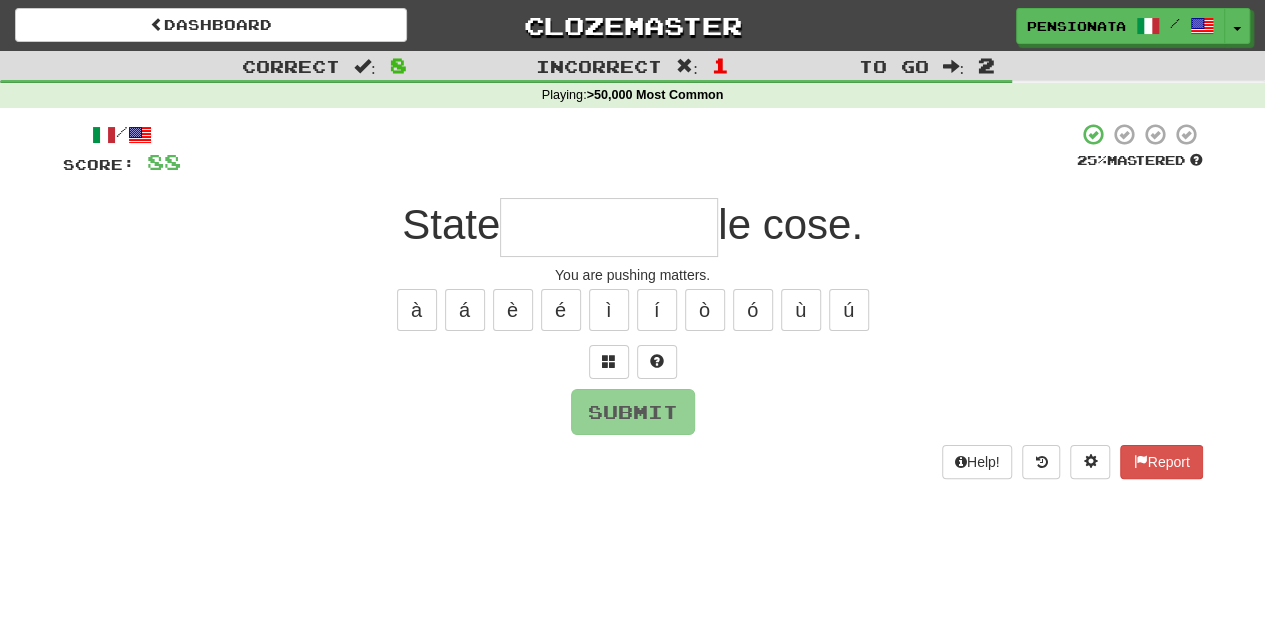 type on "*" 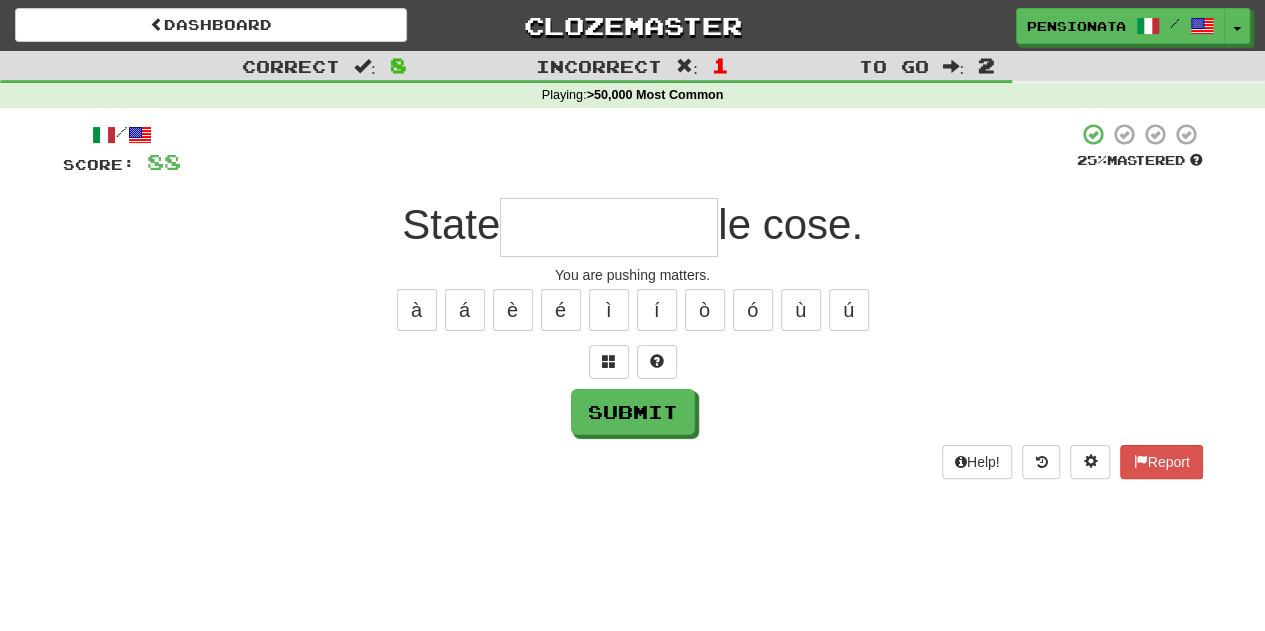 type on "*" 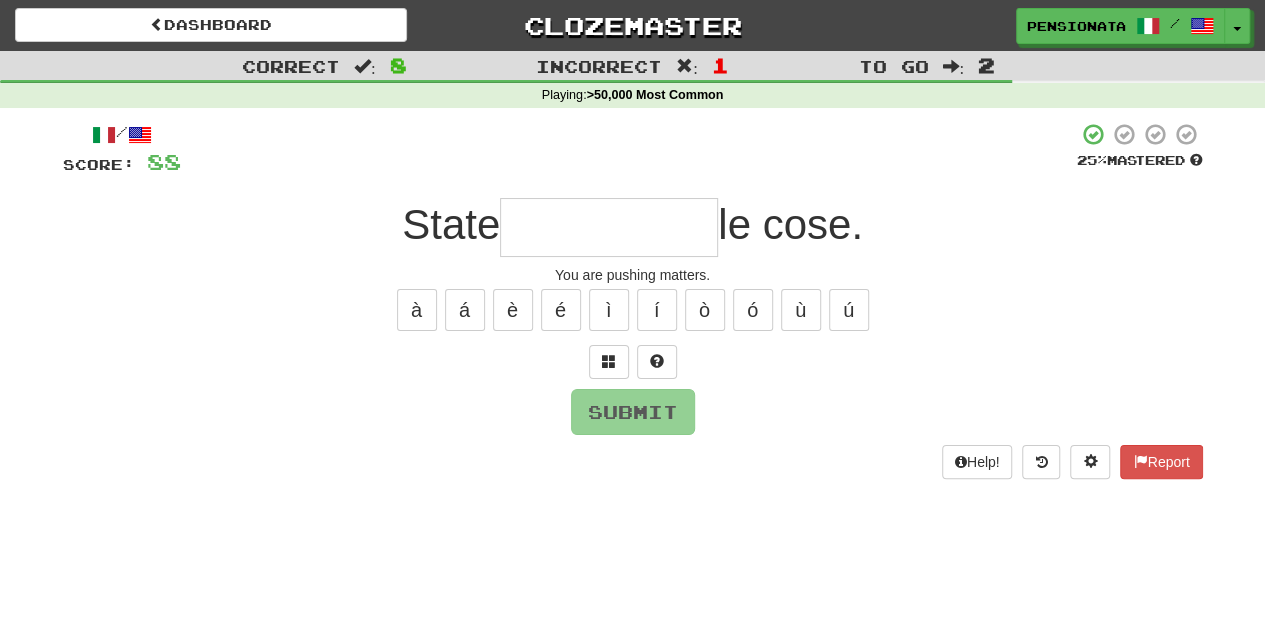 type on "*********" 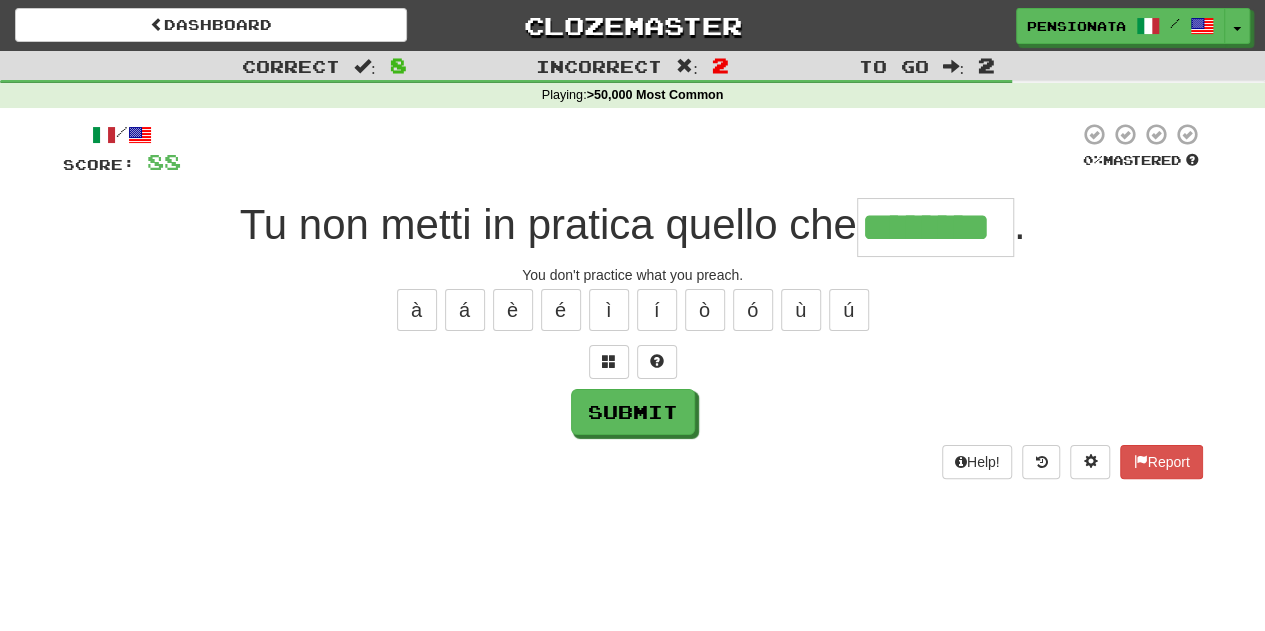 type on "********" 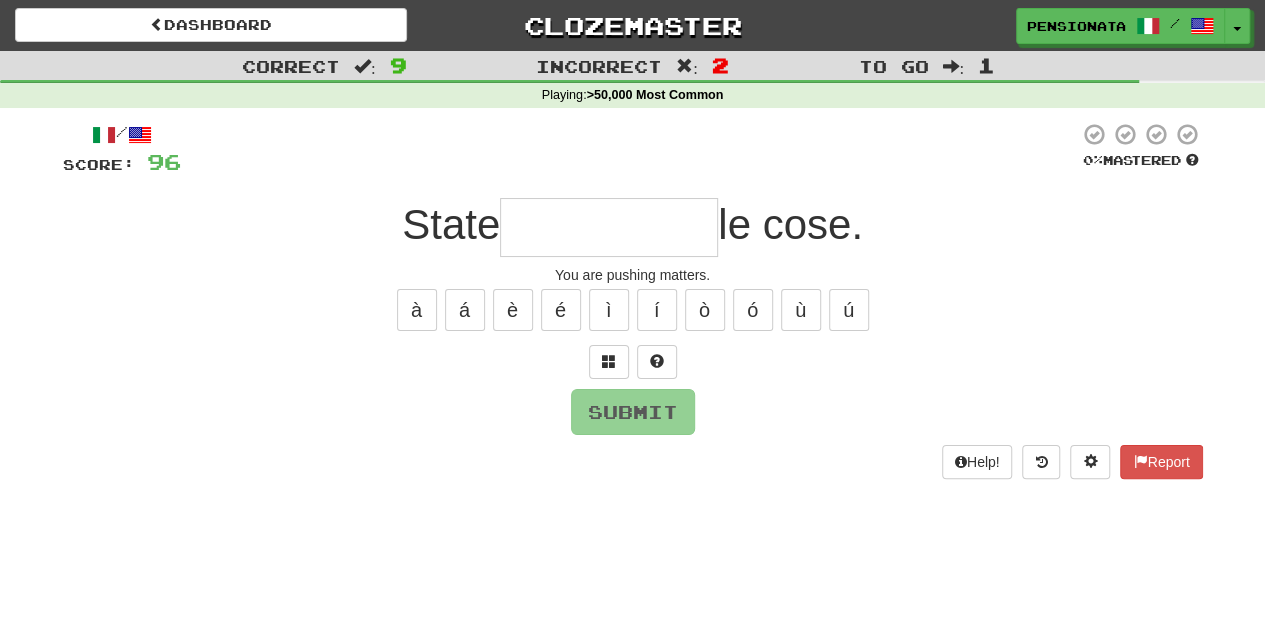 type on "*********" 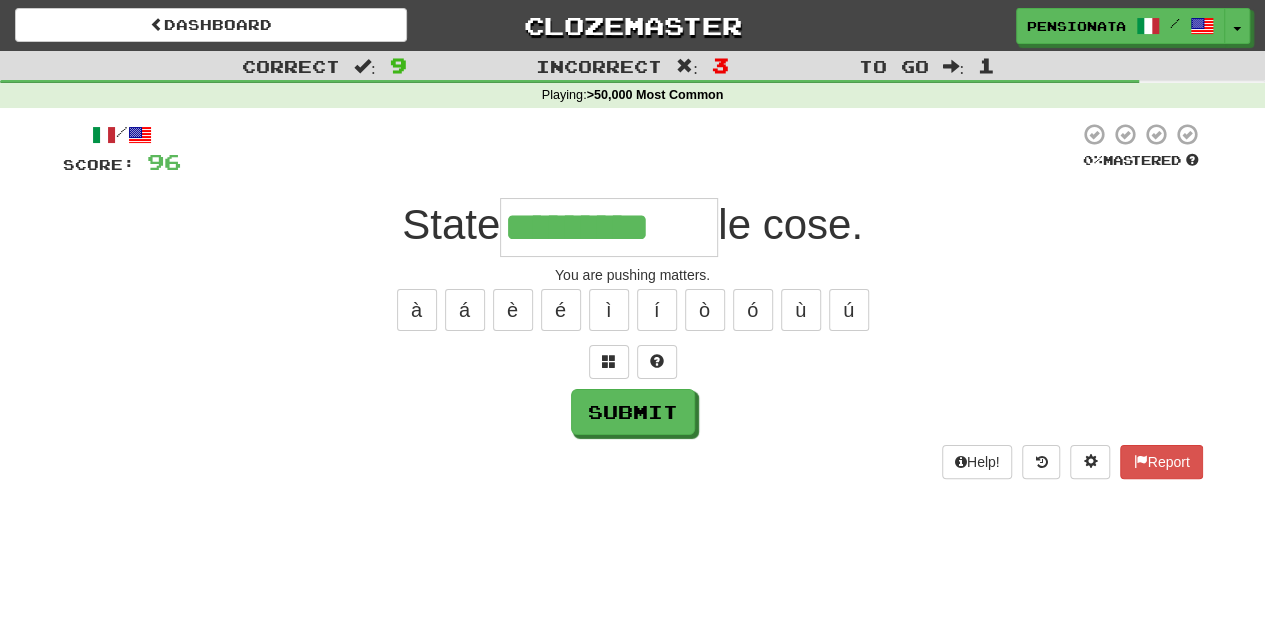 type on "*********" 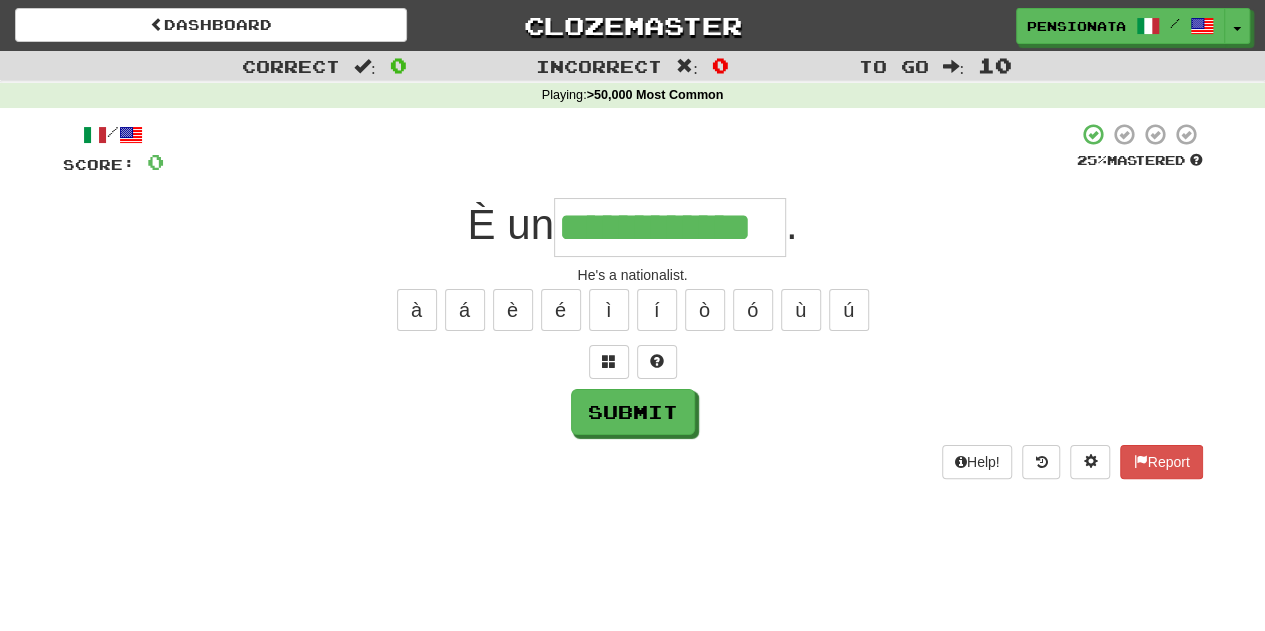 type on "**********" 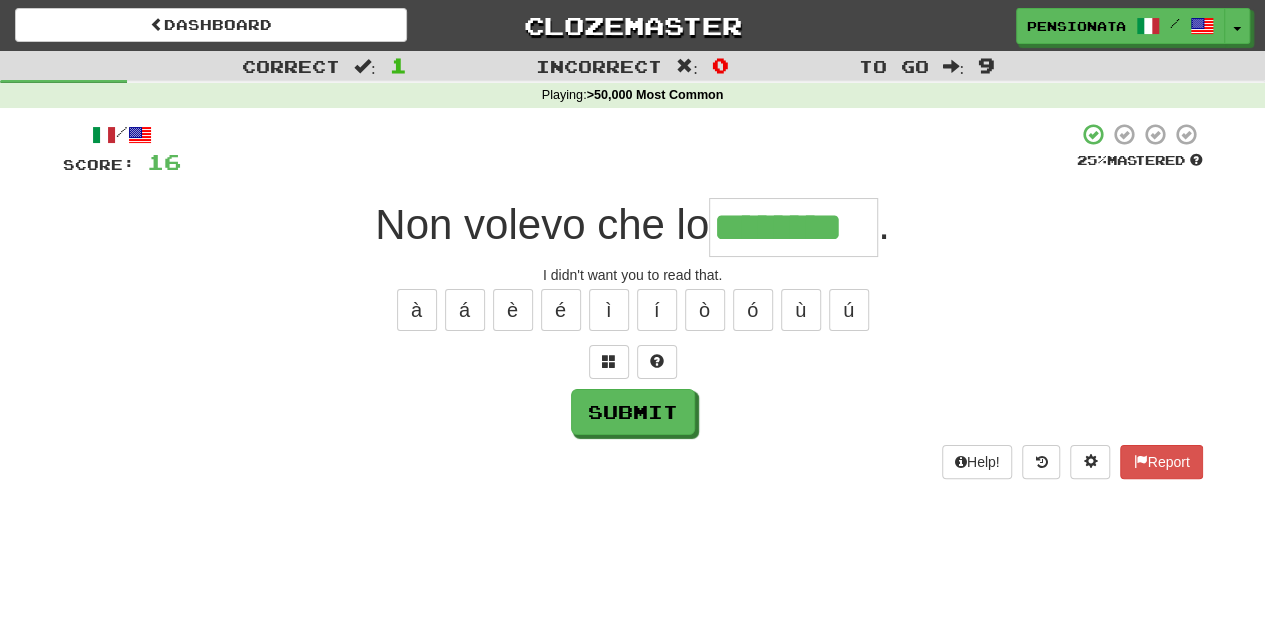 type on "********" 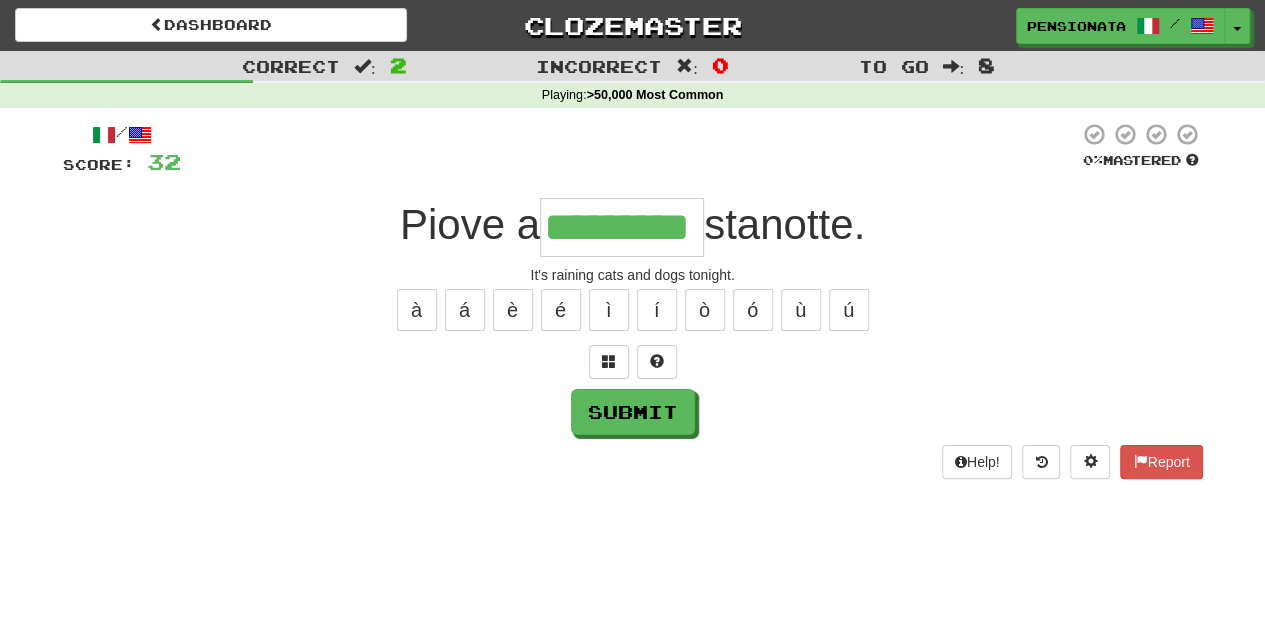 type on "*********" 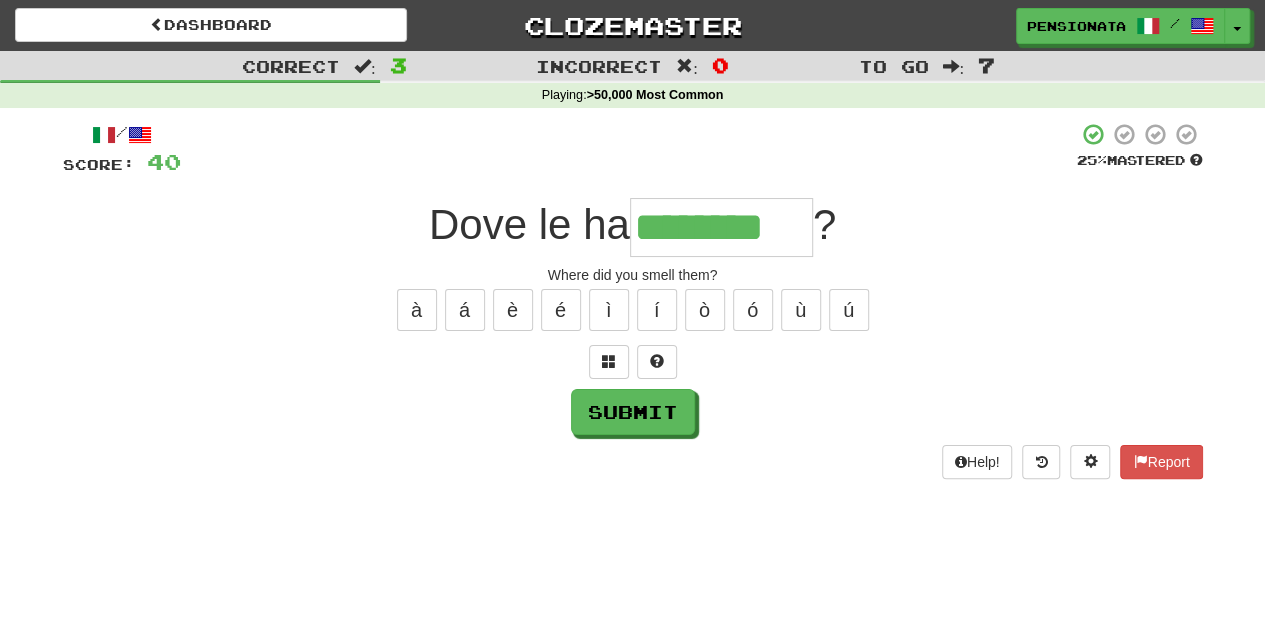 type on "********" 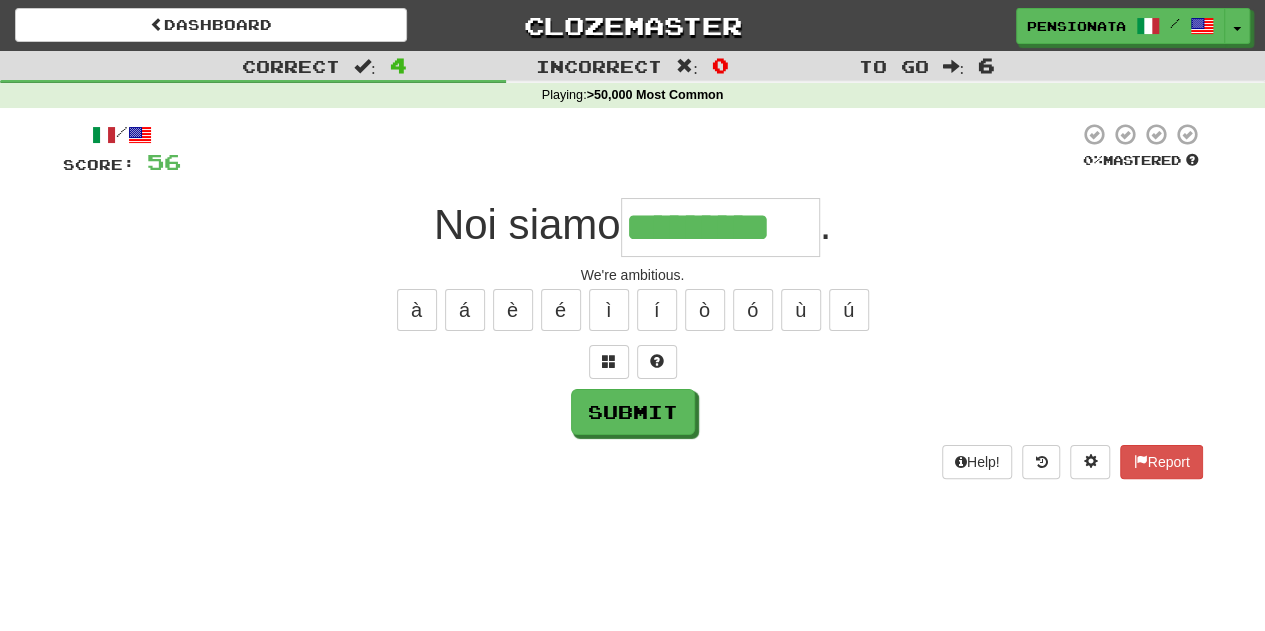 type on "*********" 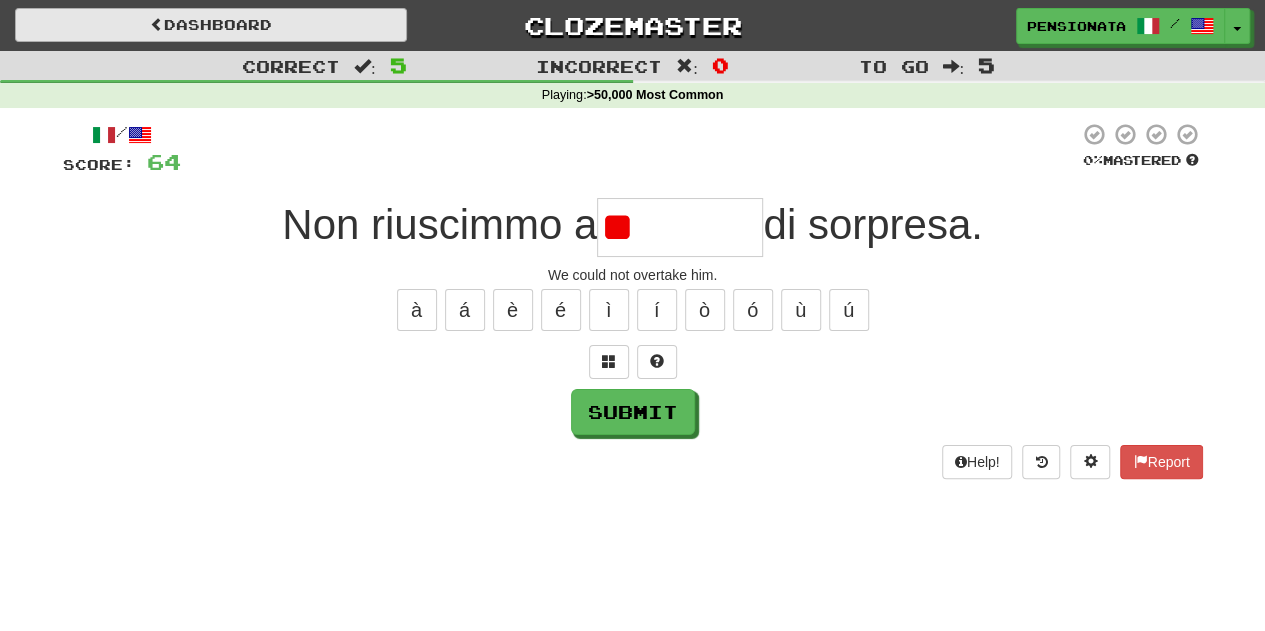 type on "*" 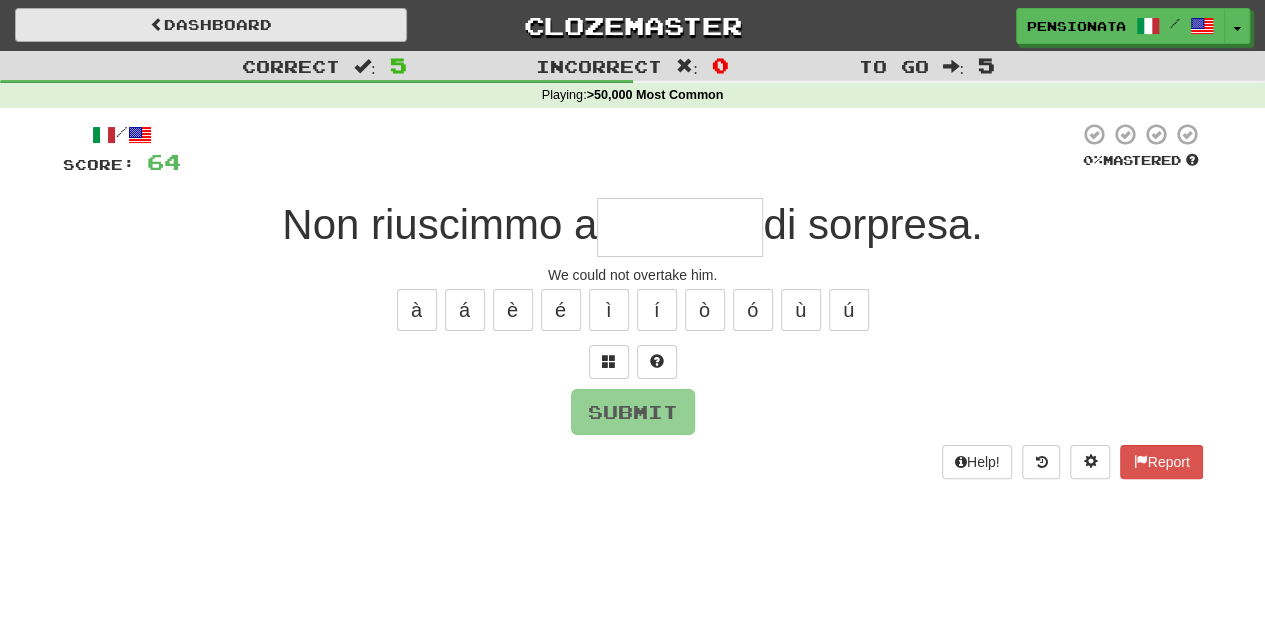 type on "*" 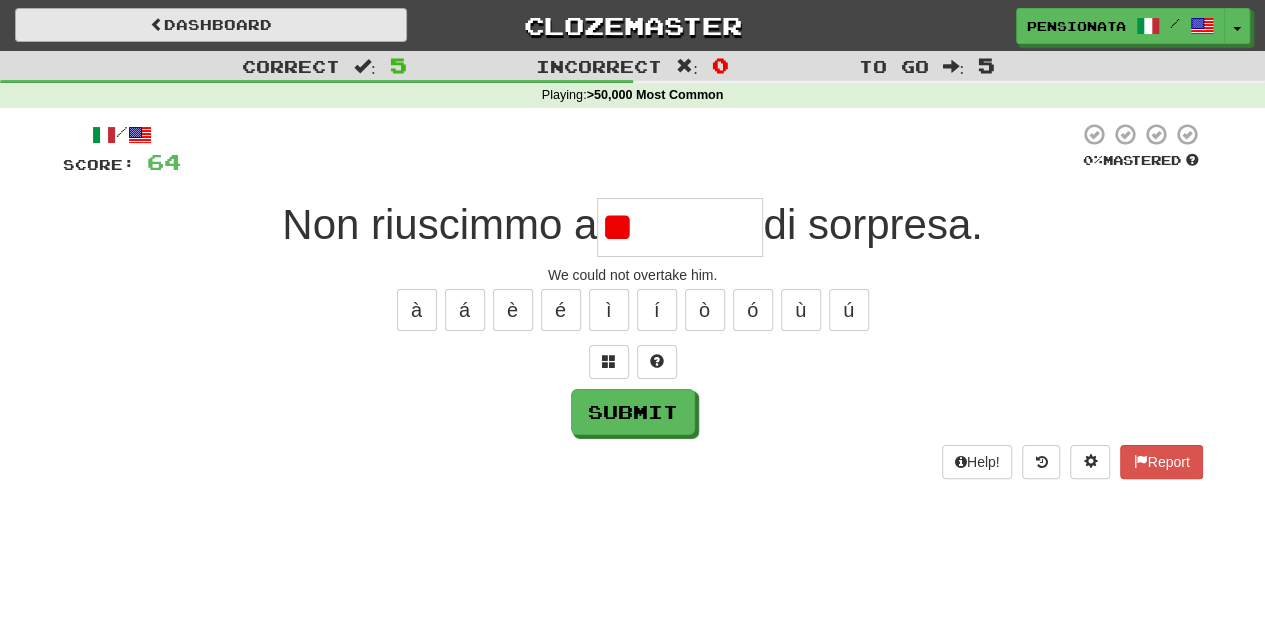 type on "*" 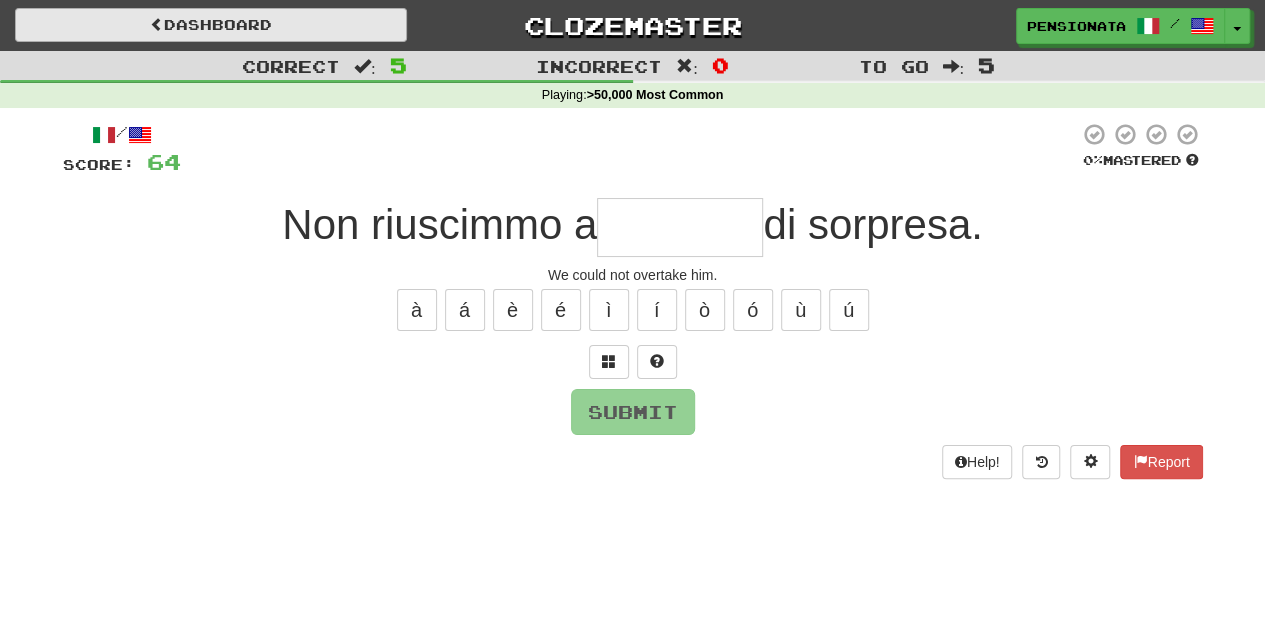 type on "*********" 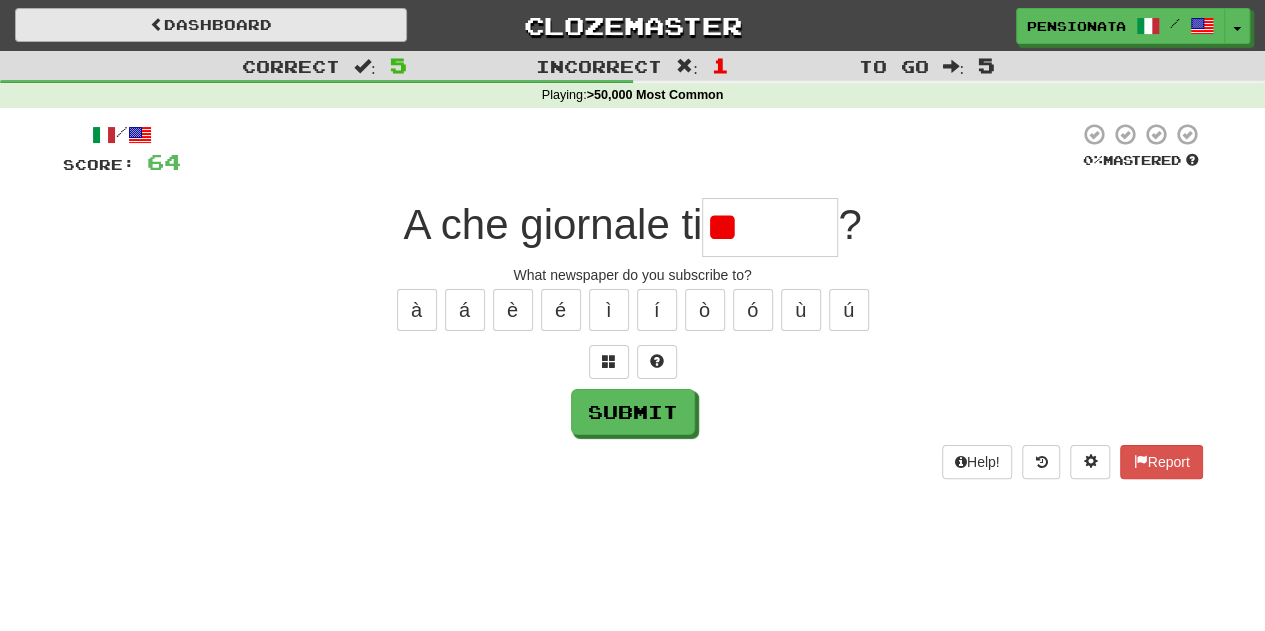 type on "*" 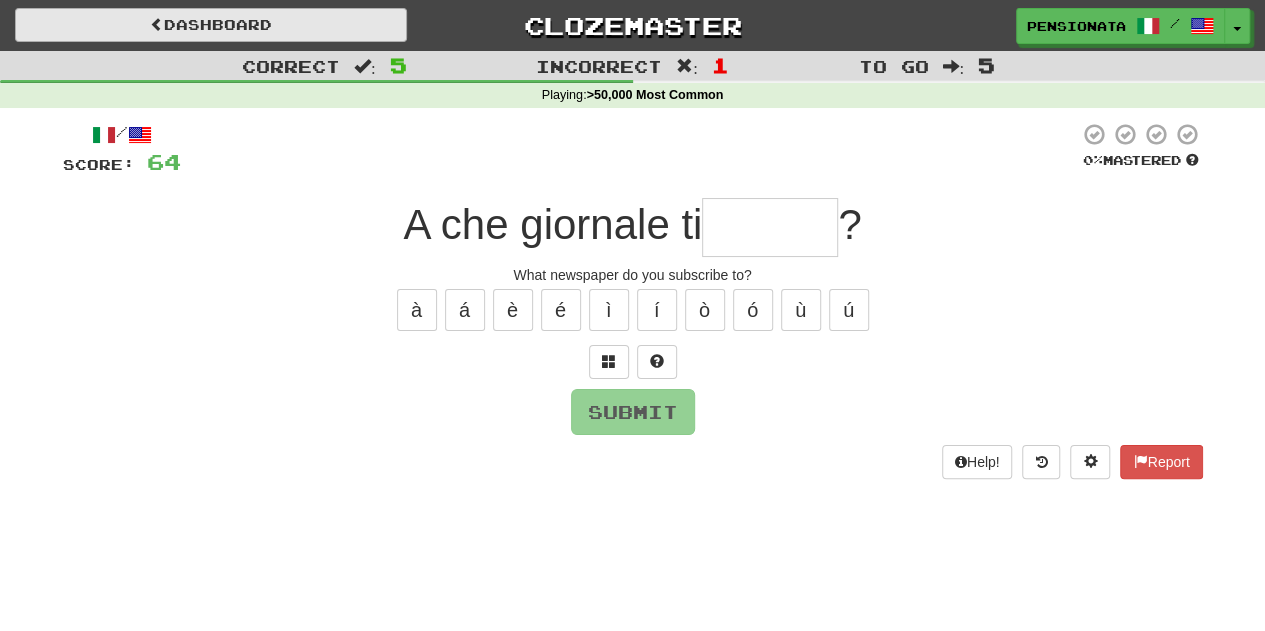type on "******" 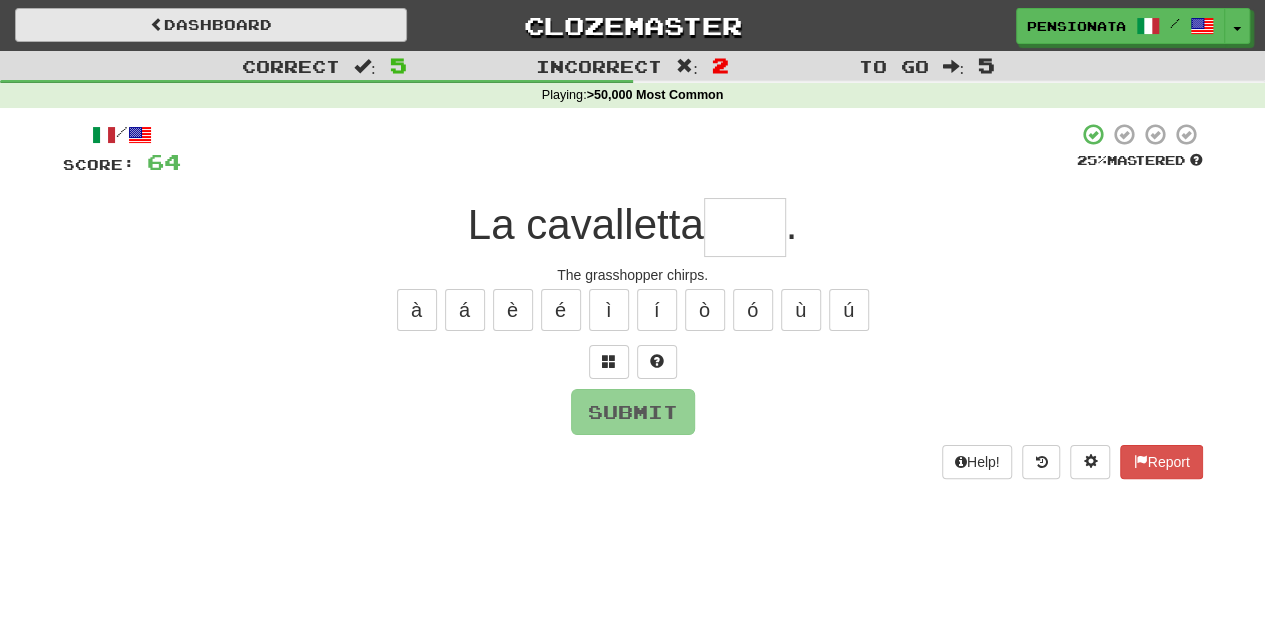 type on "*" 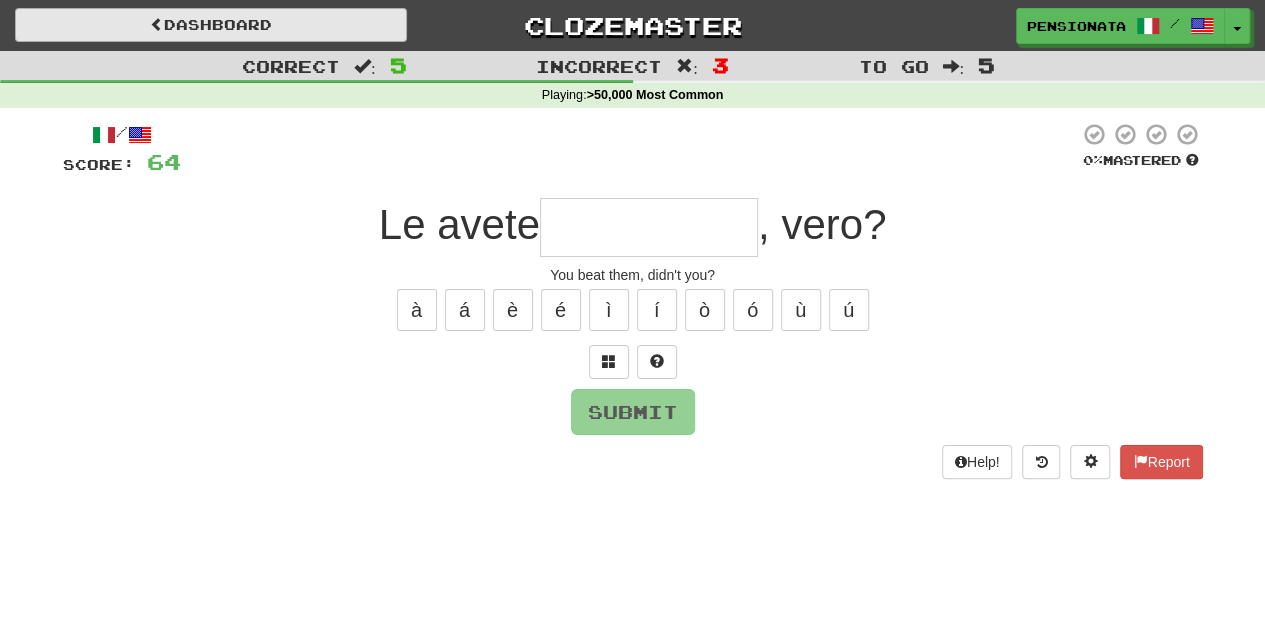 type on "*" 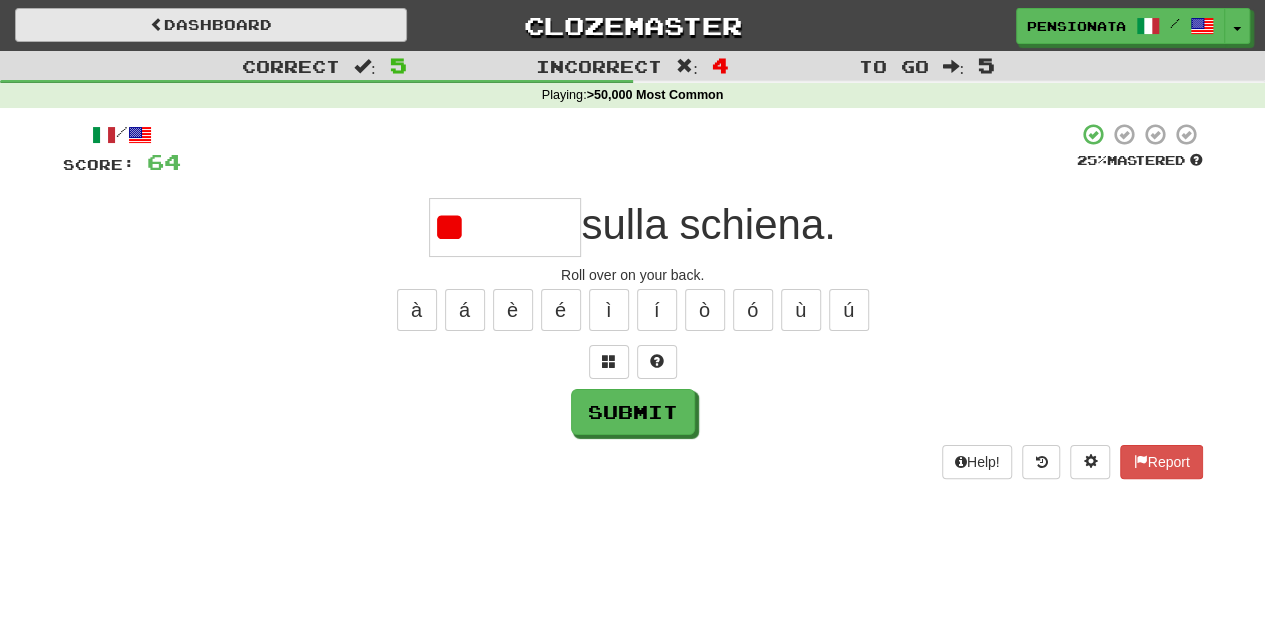 type on "*" 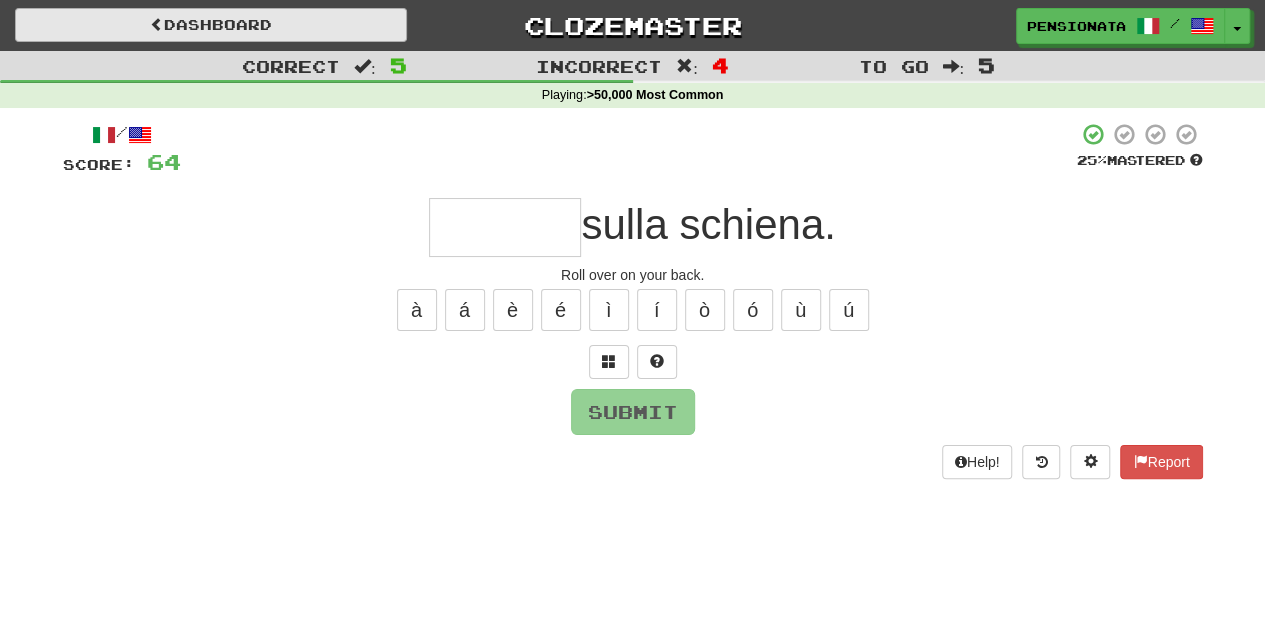 type on "*" 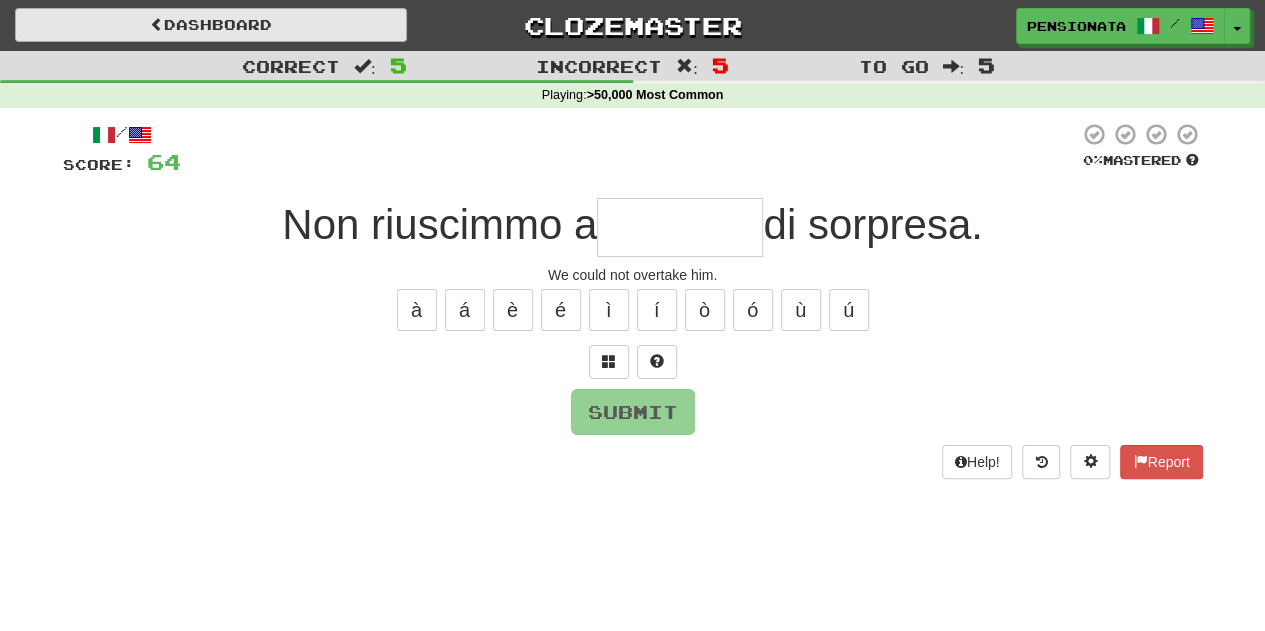 type on "*********" 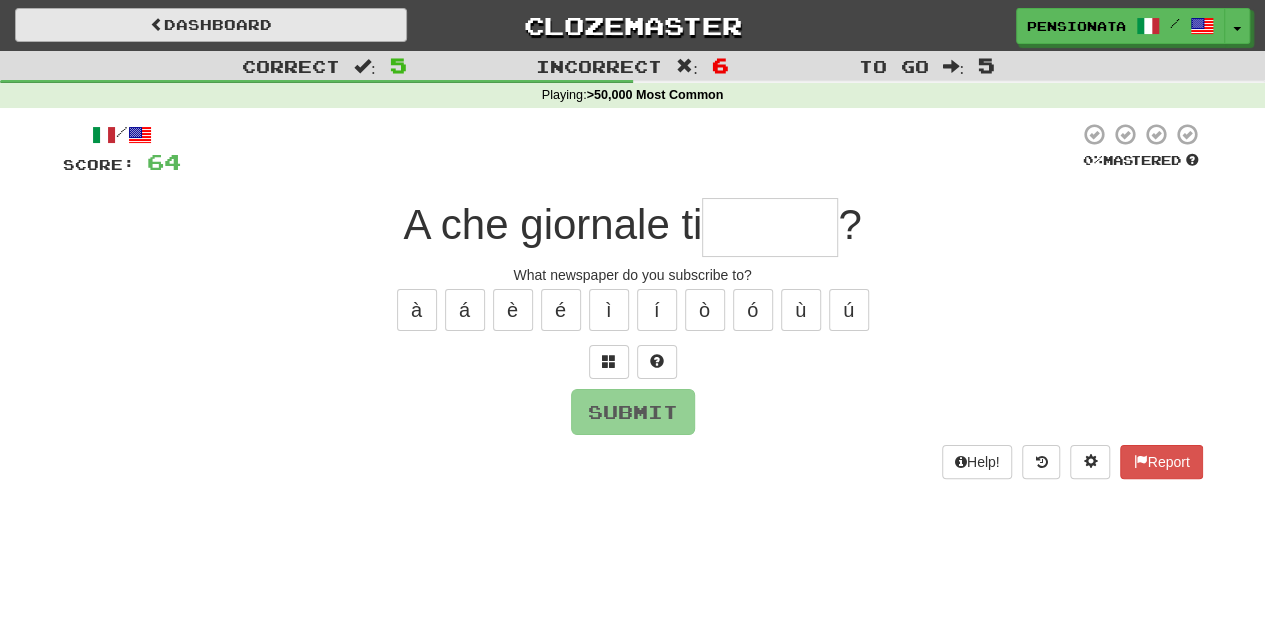 type on "******" 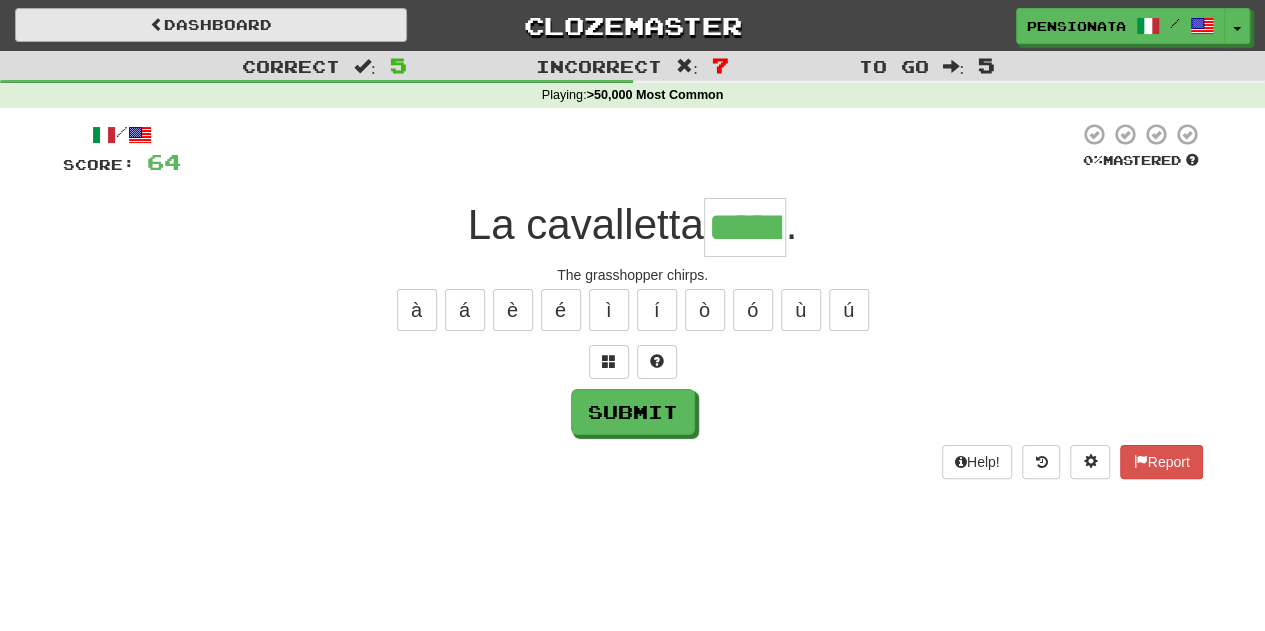 type on "*****" 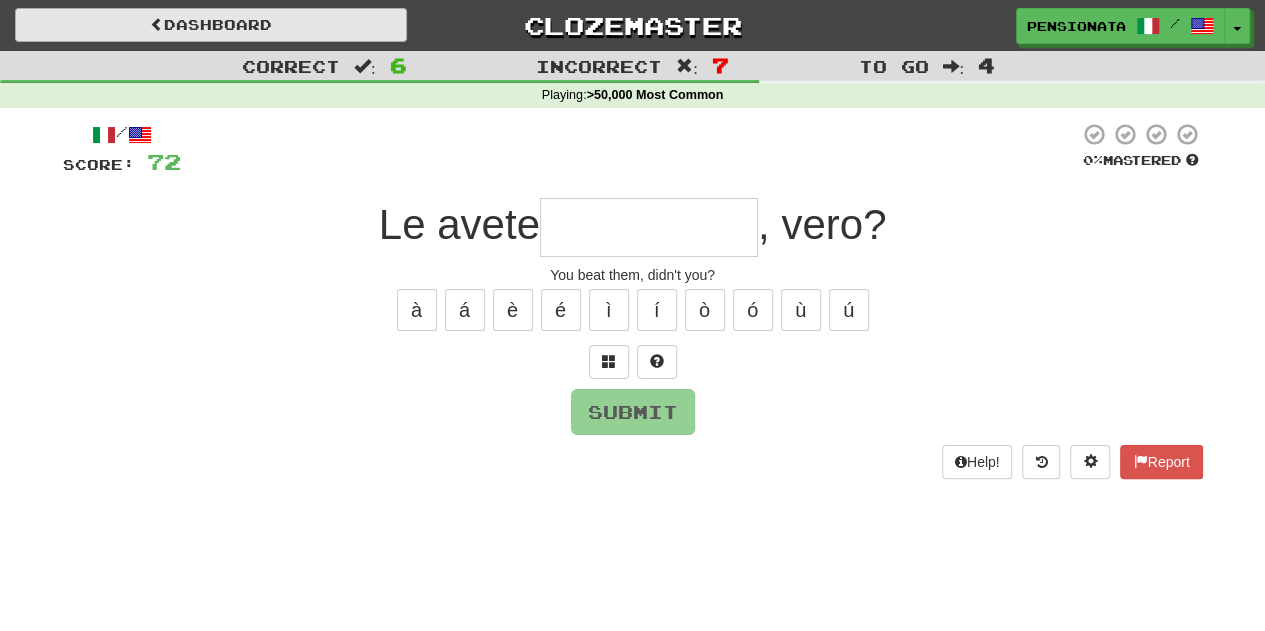 type on "*********" 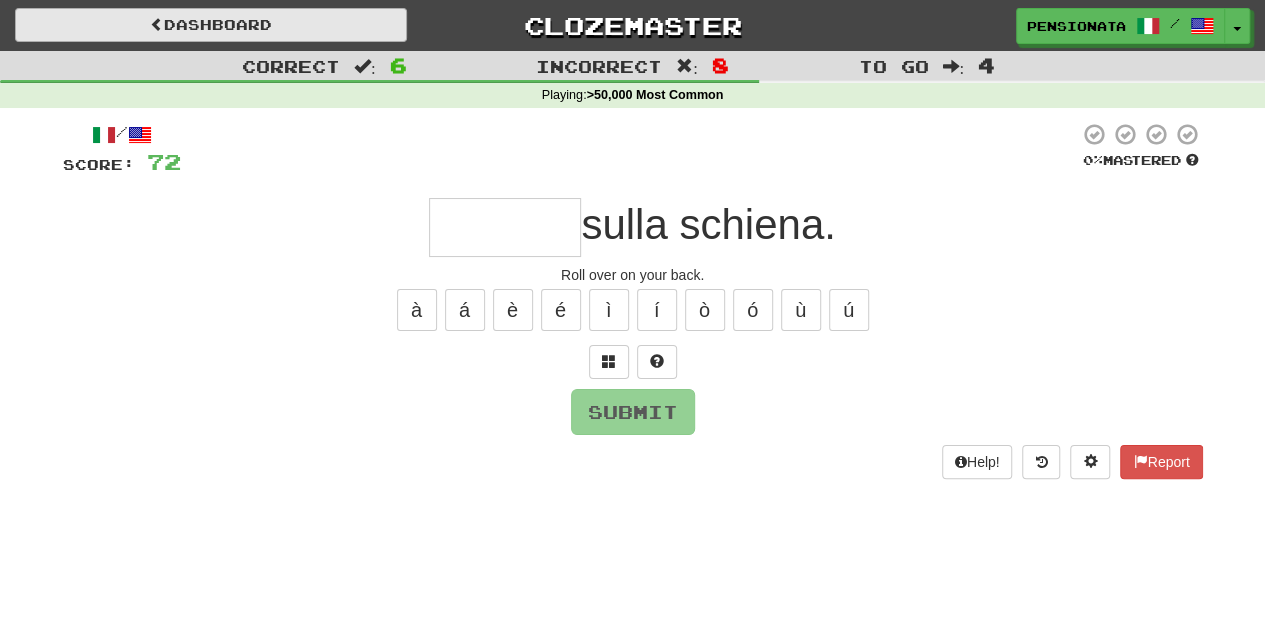 type on "*" 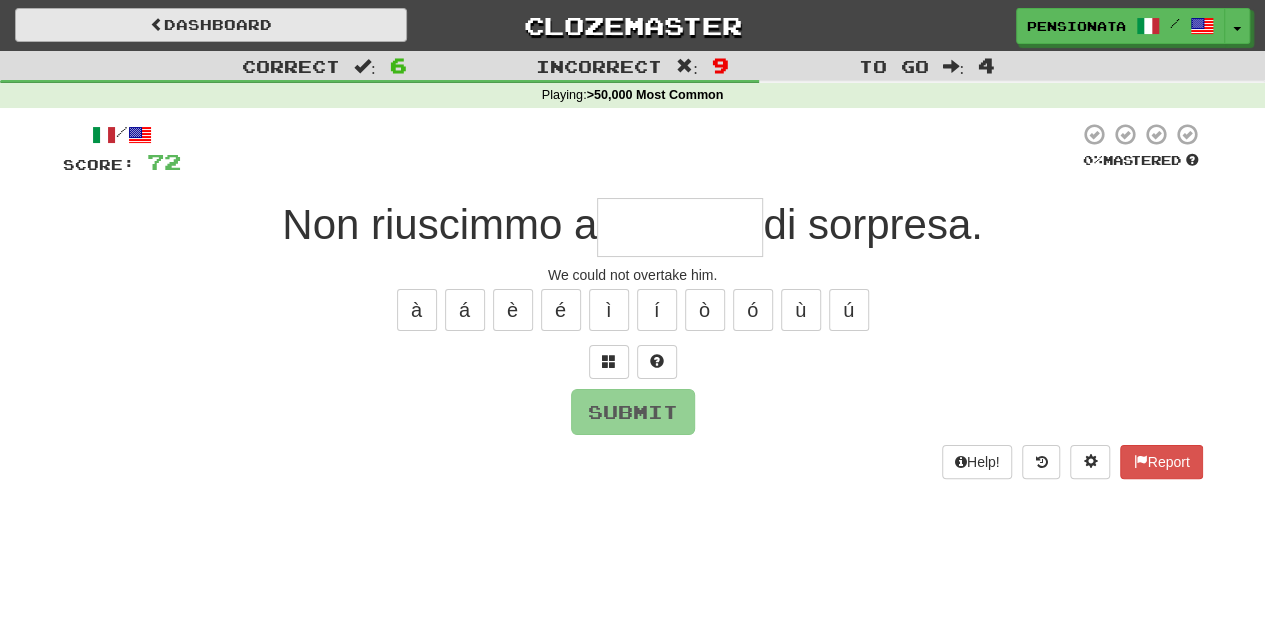 type on "*********" 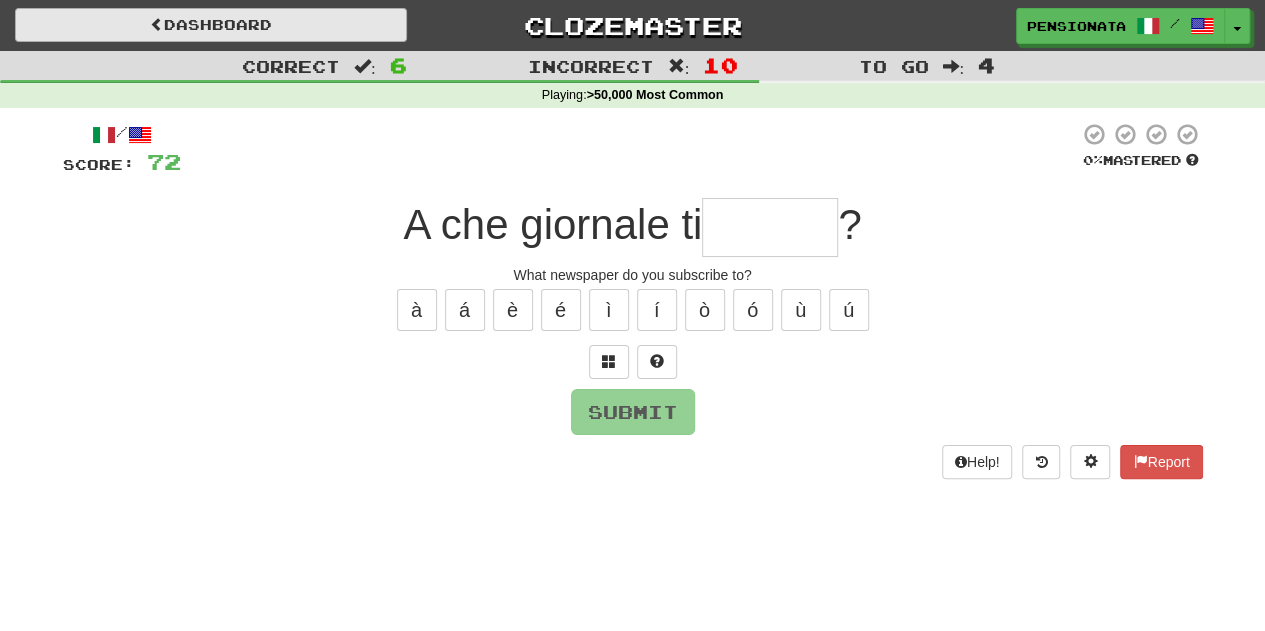 type on "******" 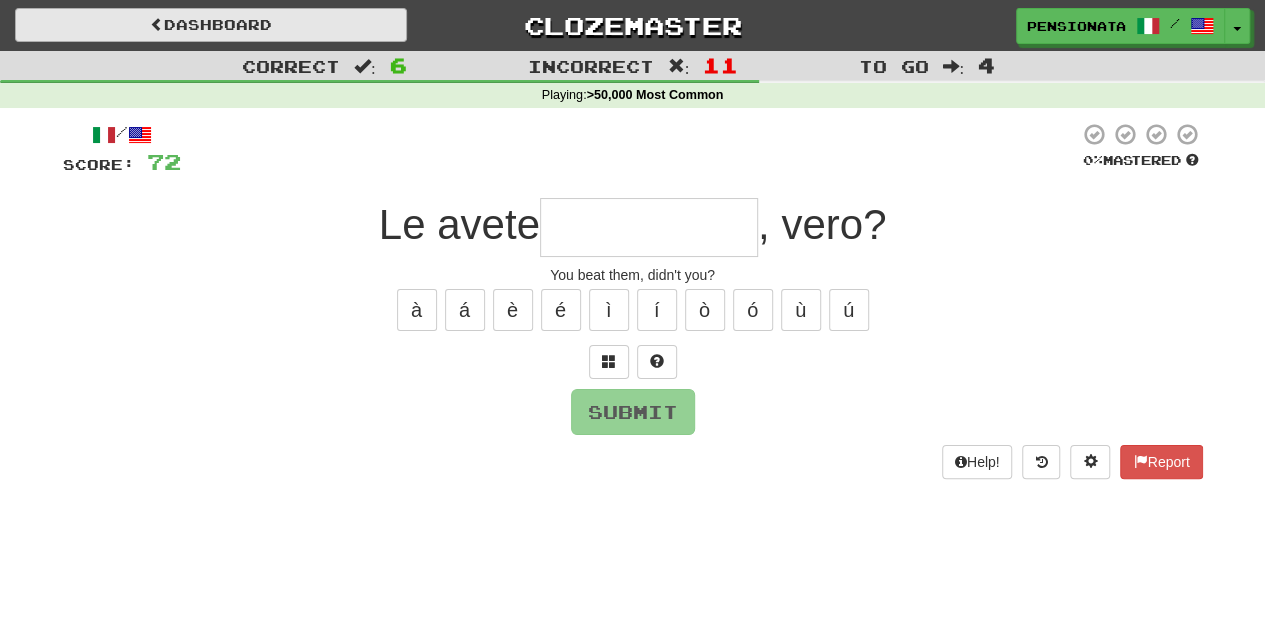 type on "*********" 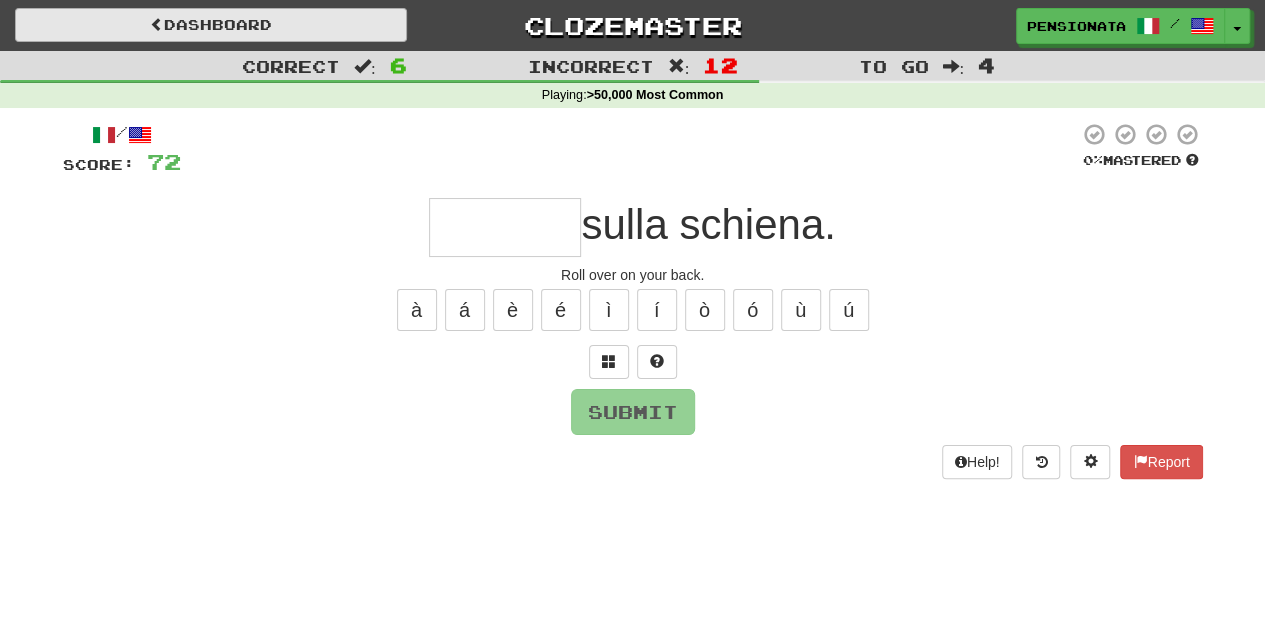 type on "********" 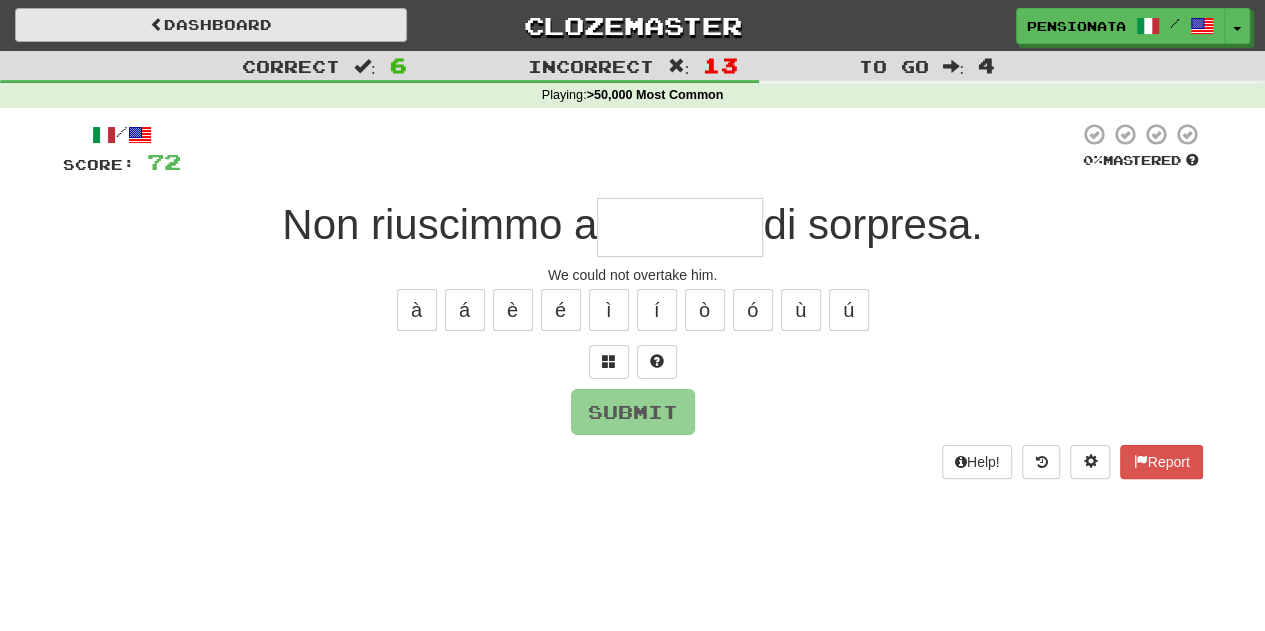 type on "*********" 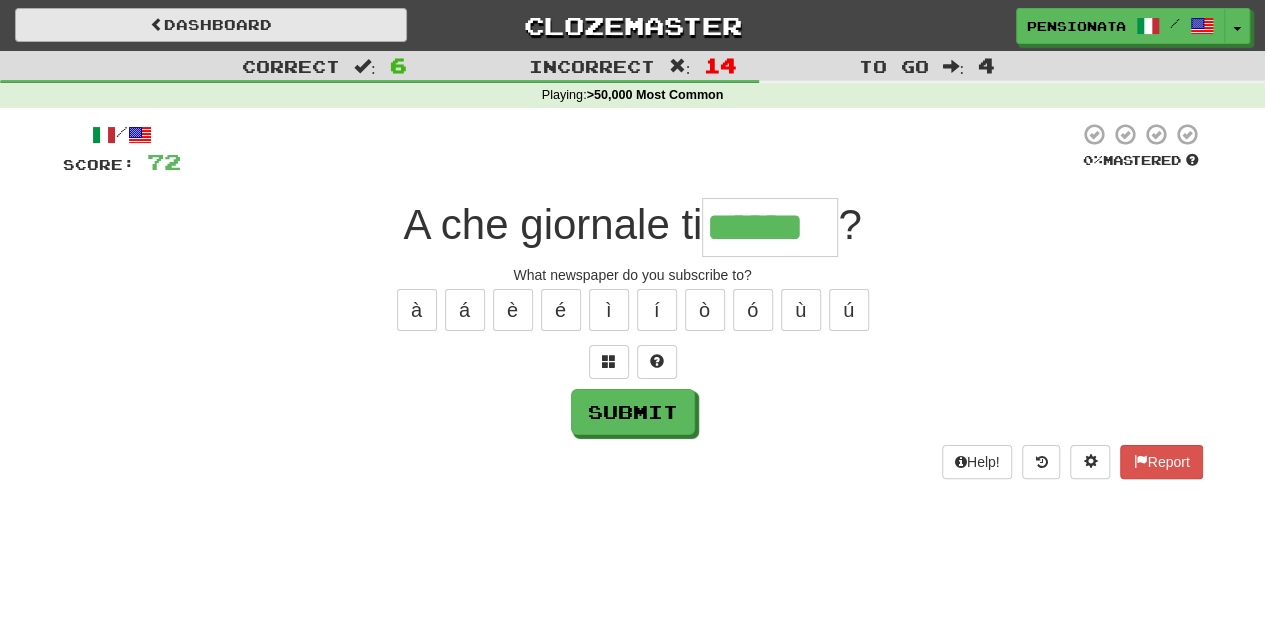 type on "******" 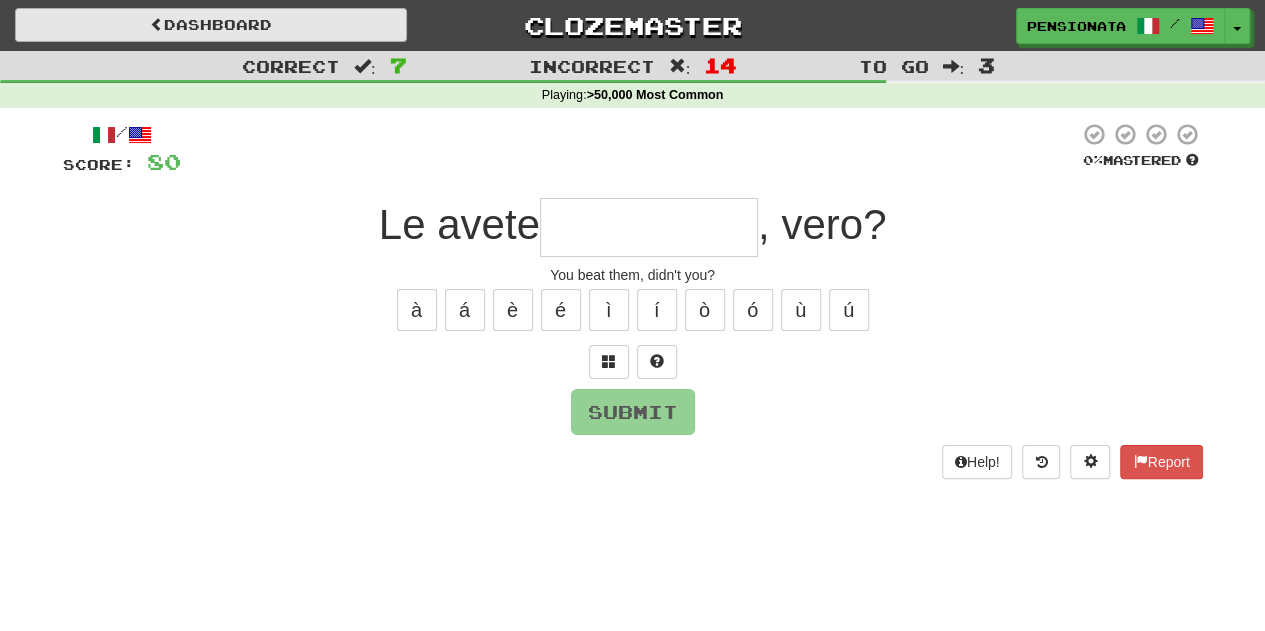type on "*********" 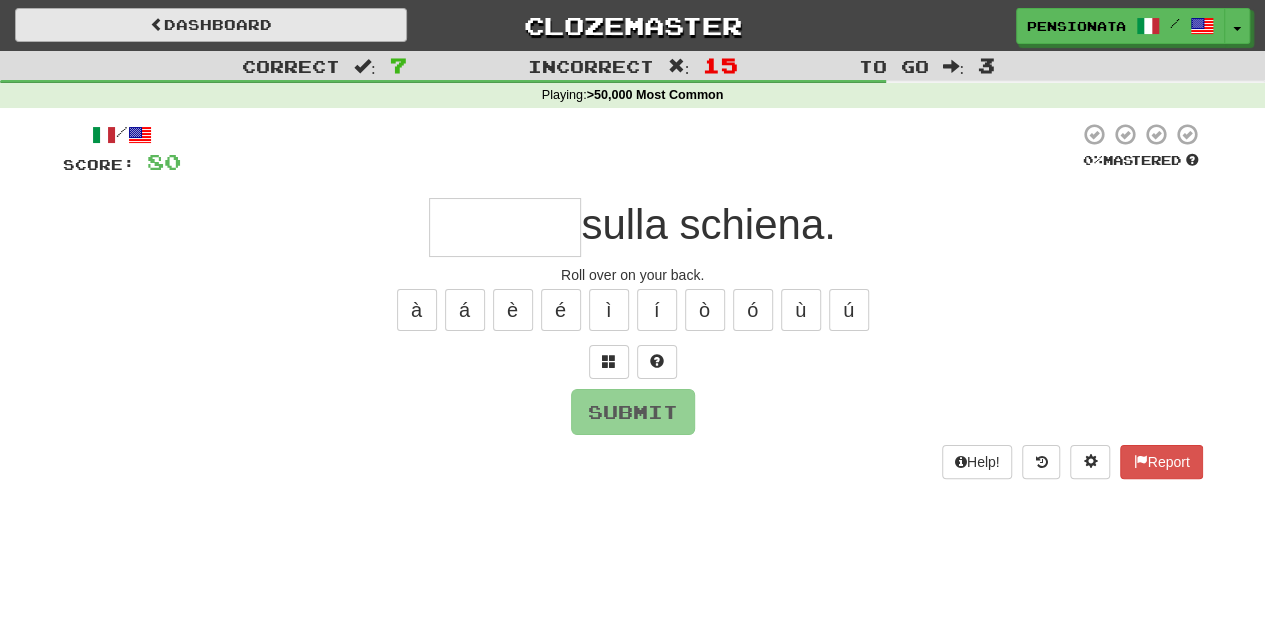 type on "********" 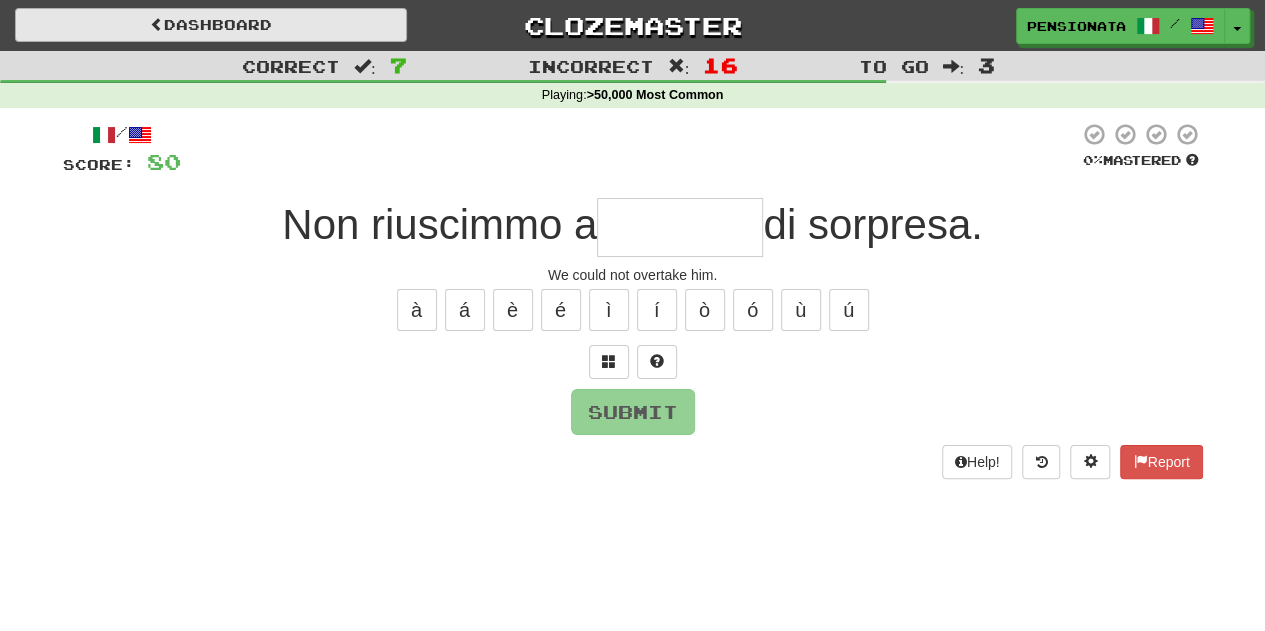 type on "*********" 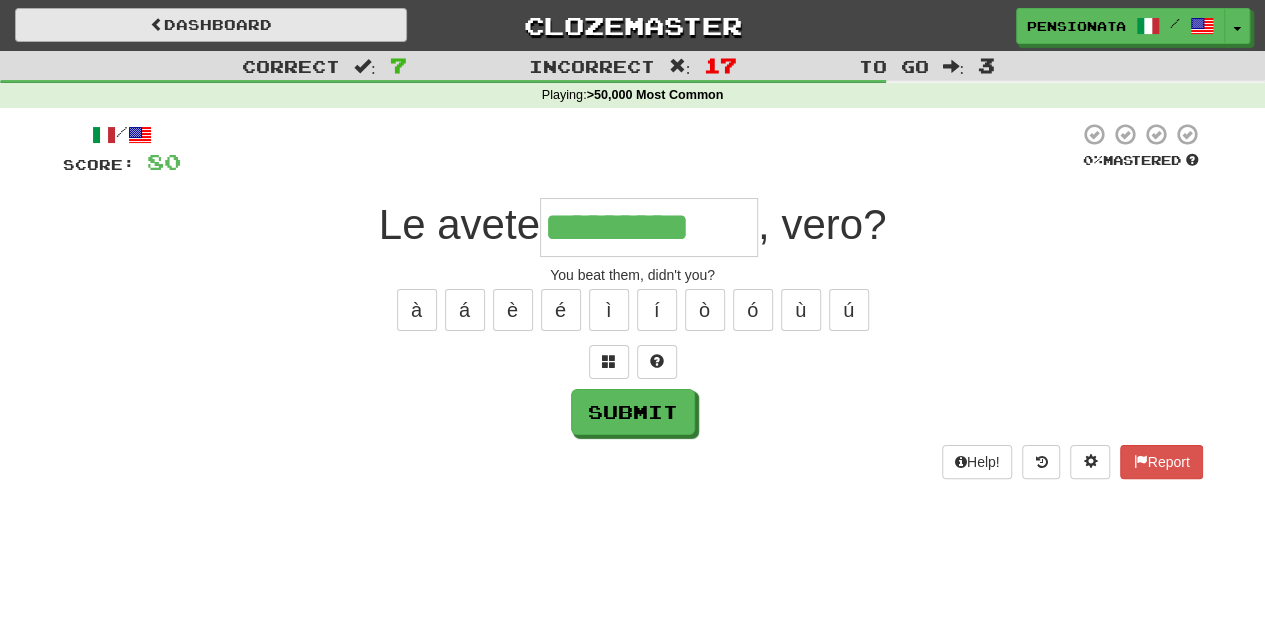 type on "*********" 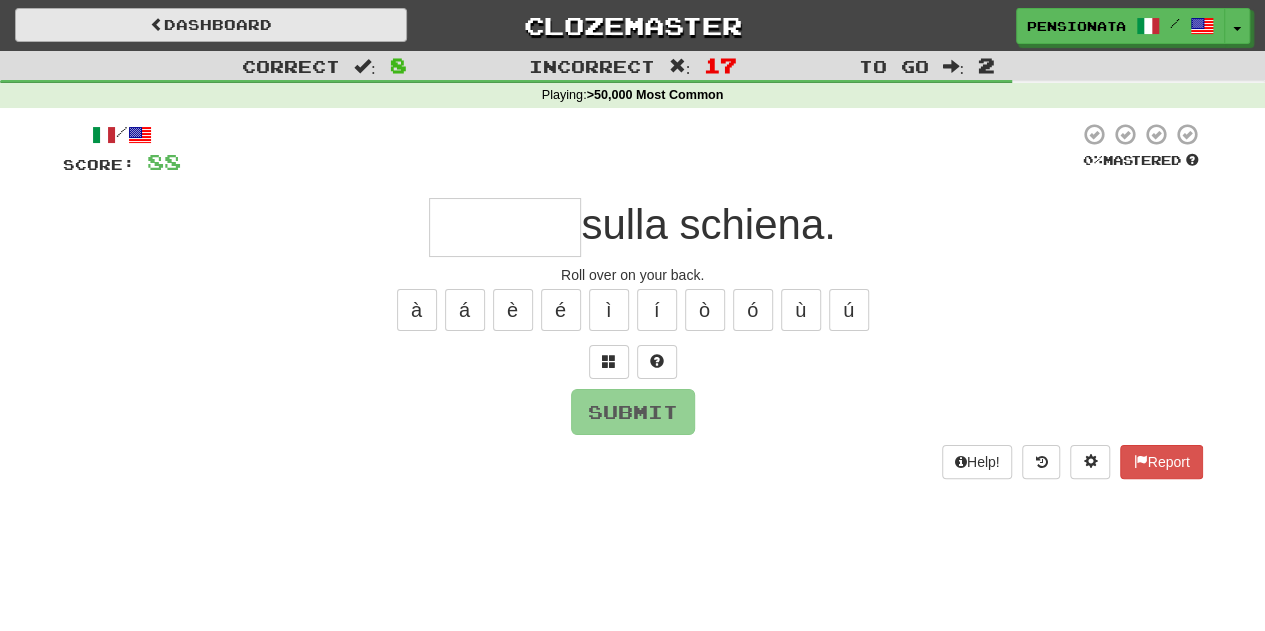 type on "*" 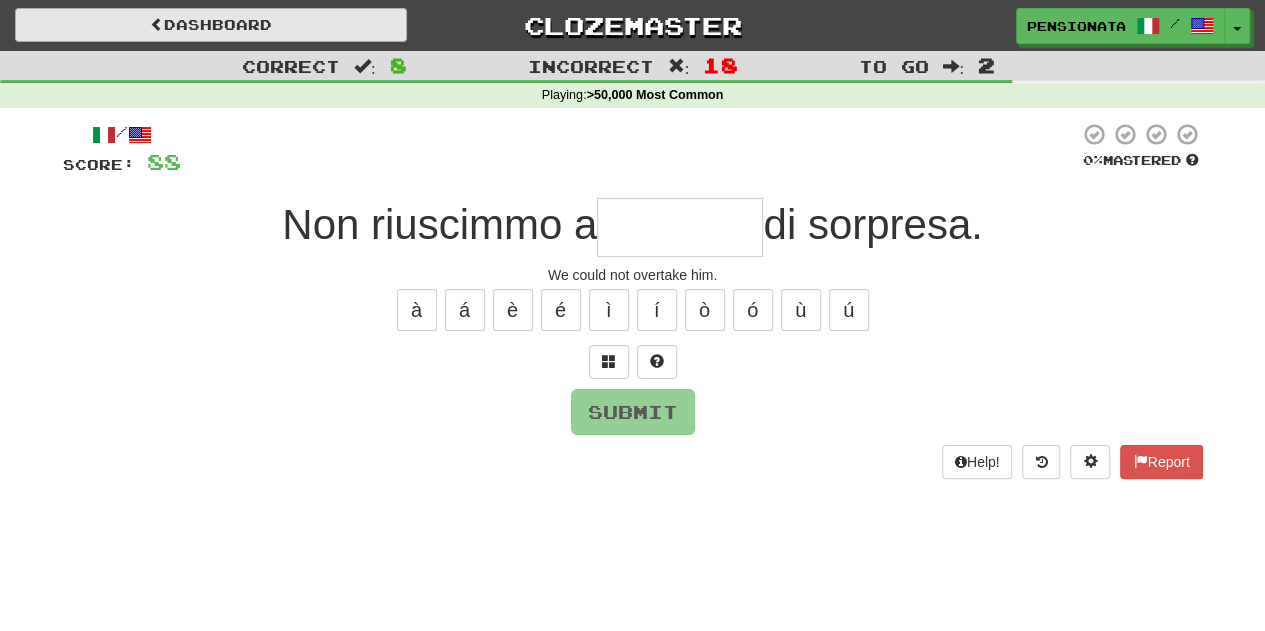 type on "*********" 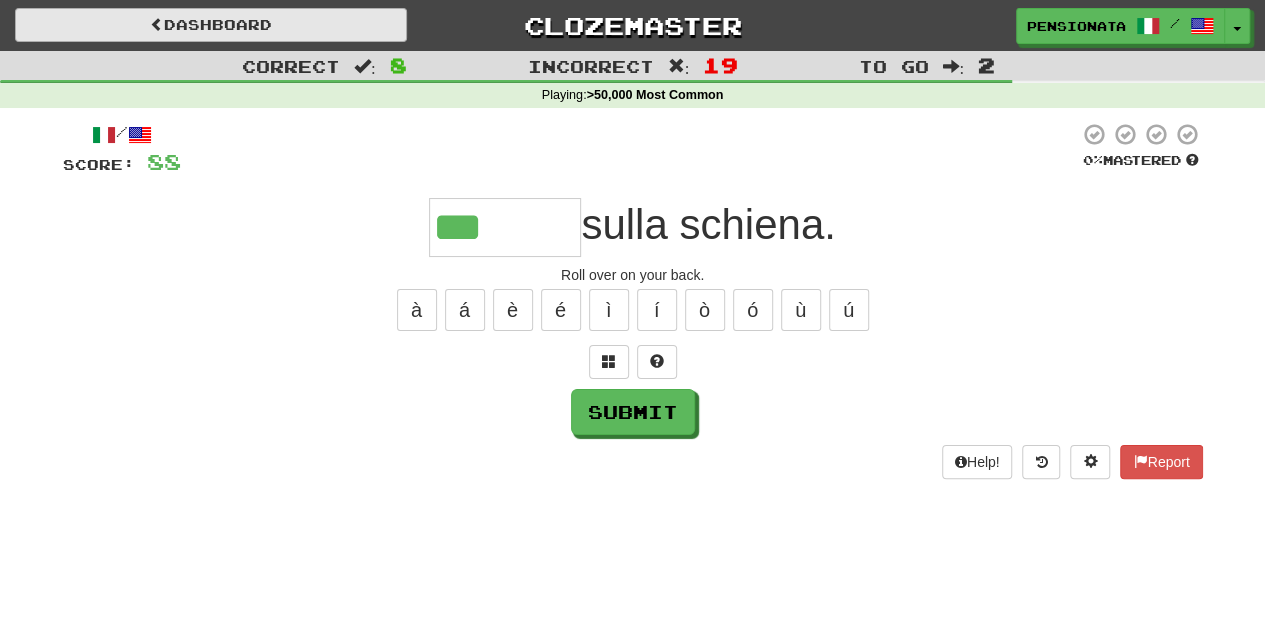 type on "********" 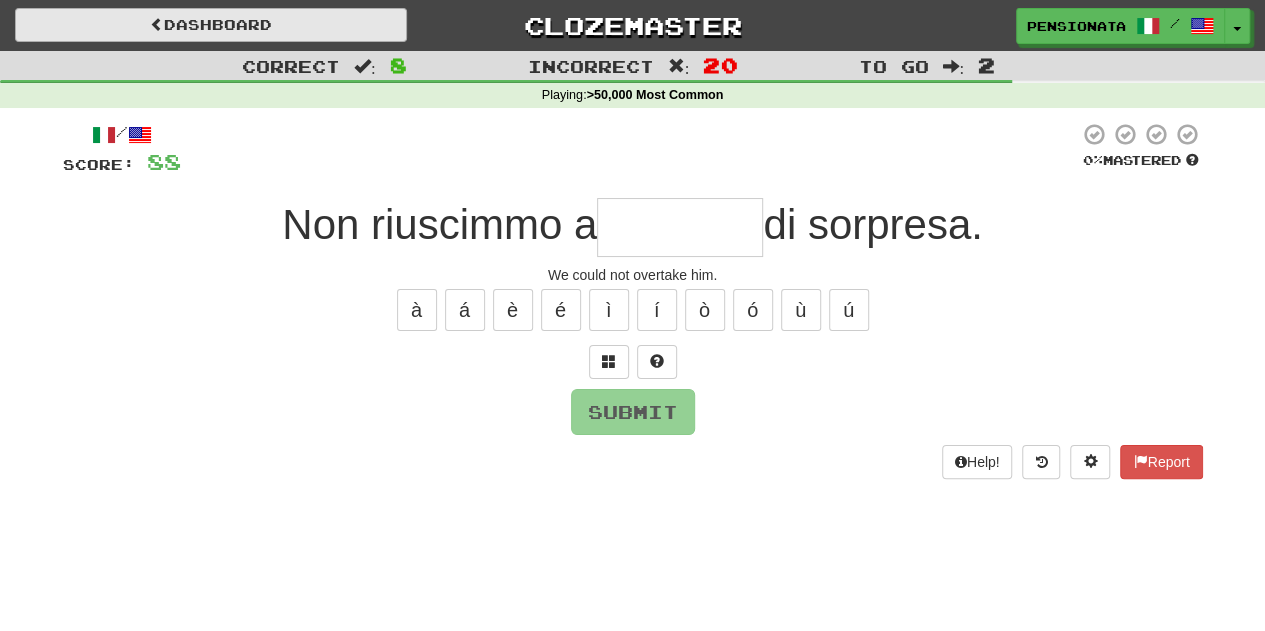 type on "*********" 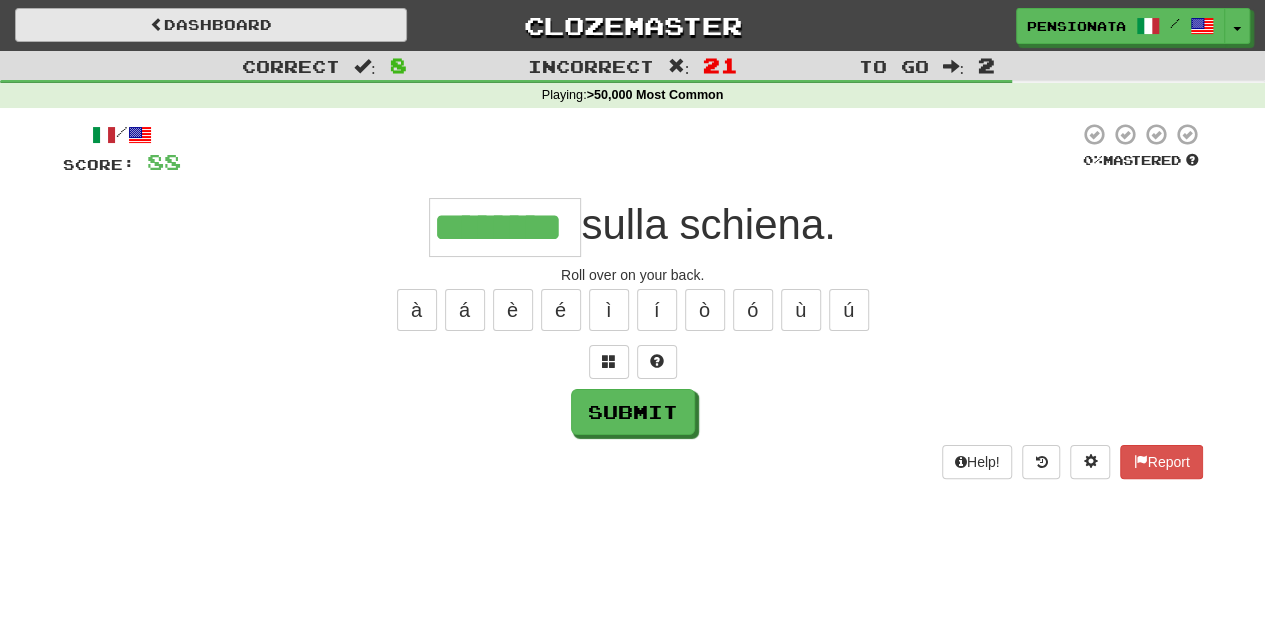 type on "********" 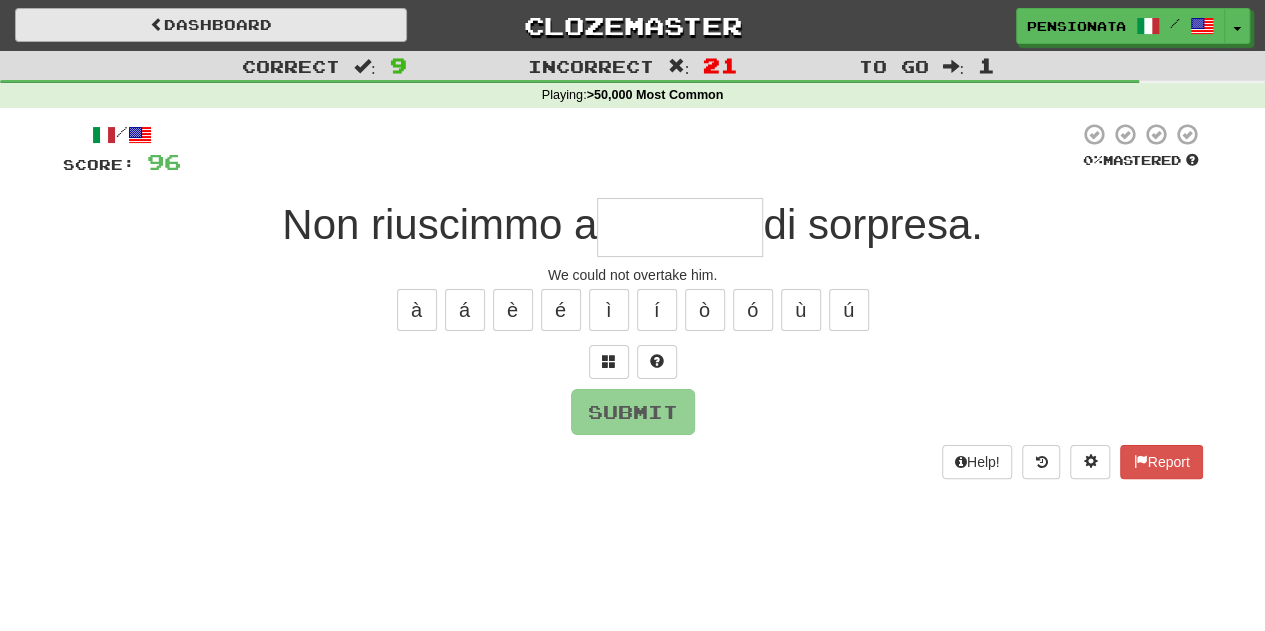 type on "*********" 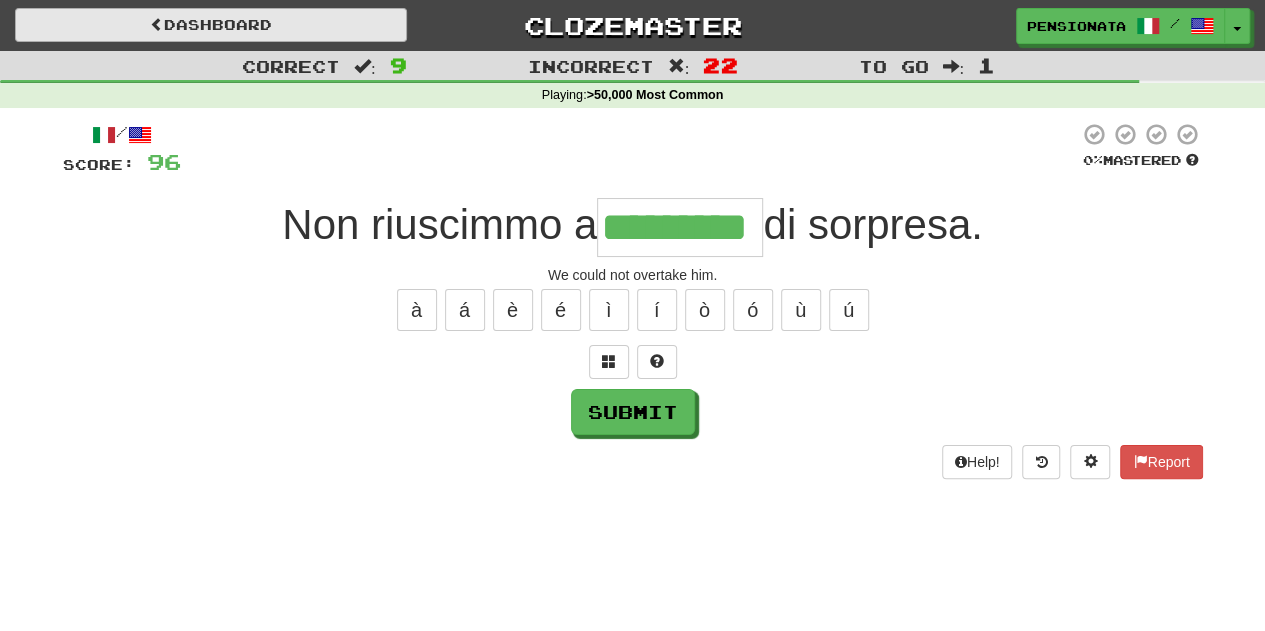 type on "*********" 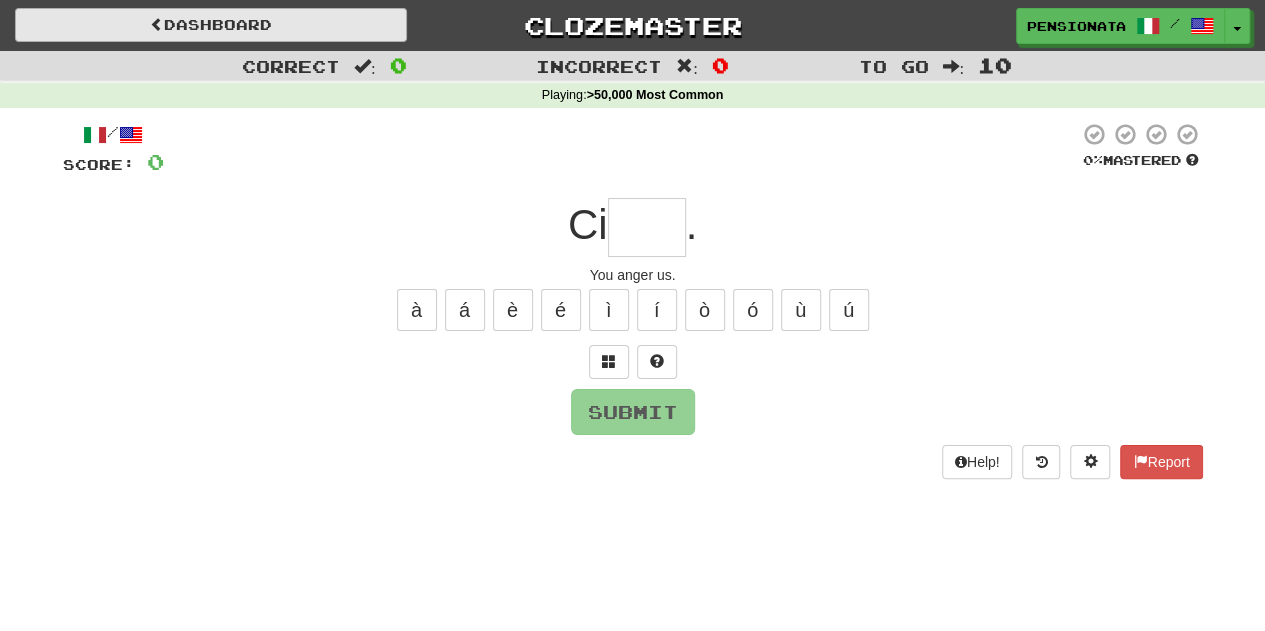 type on "******" 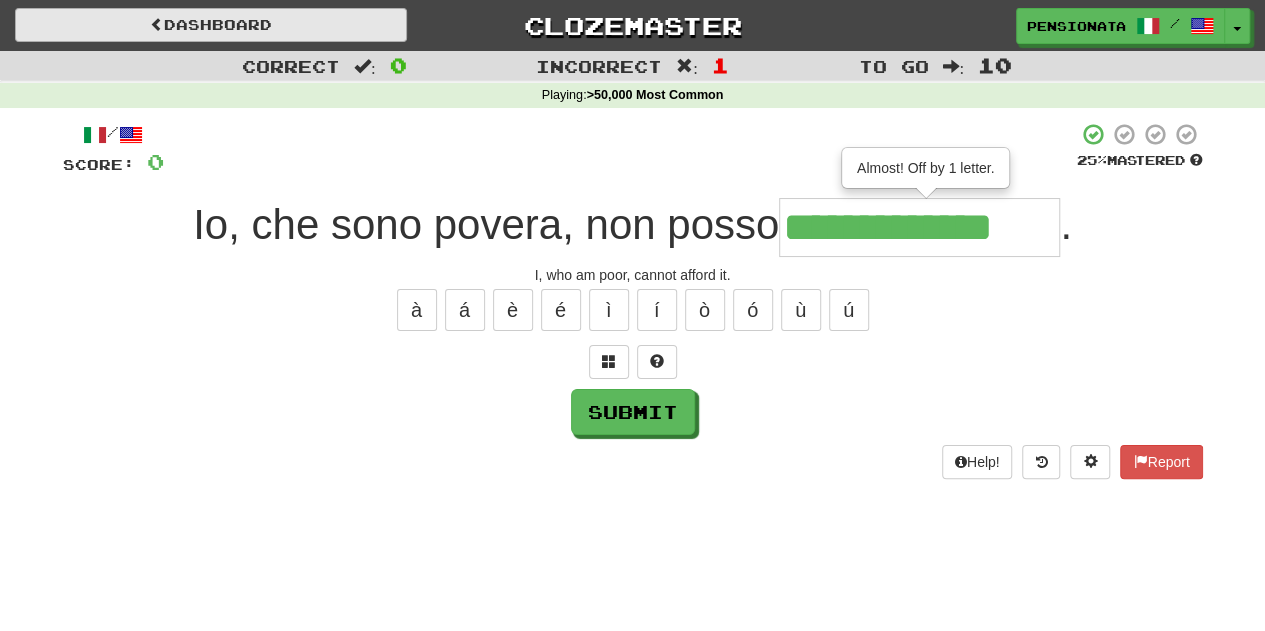type on "**********" 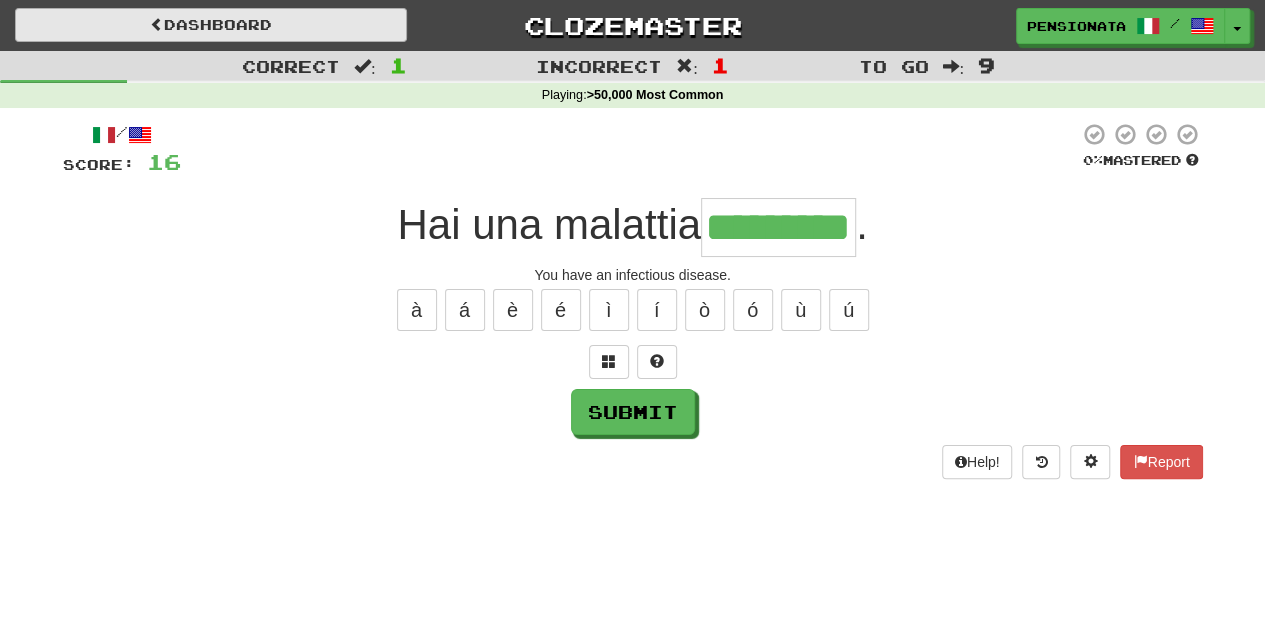 type on "*********" 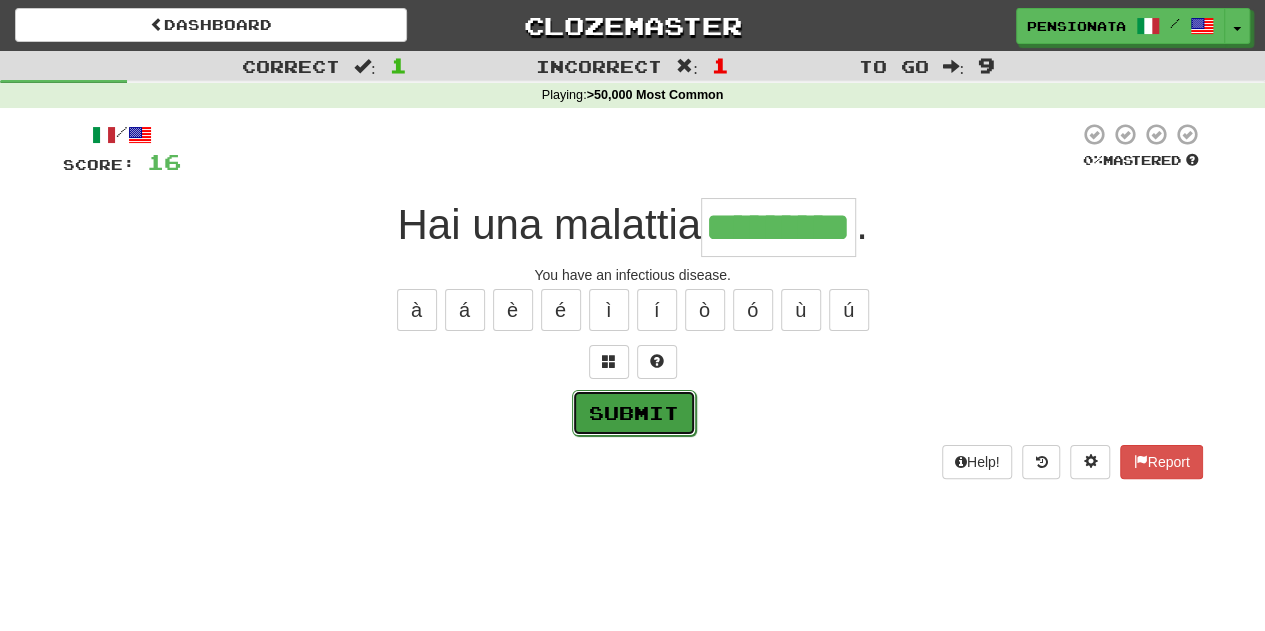 click on "Submit" at bounding box center (634, 413) 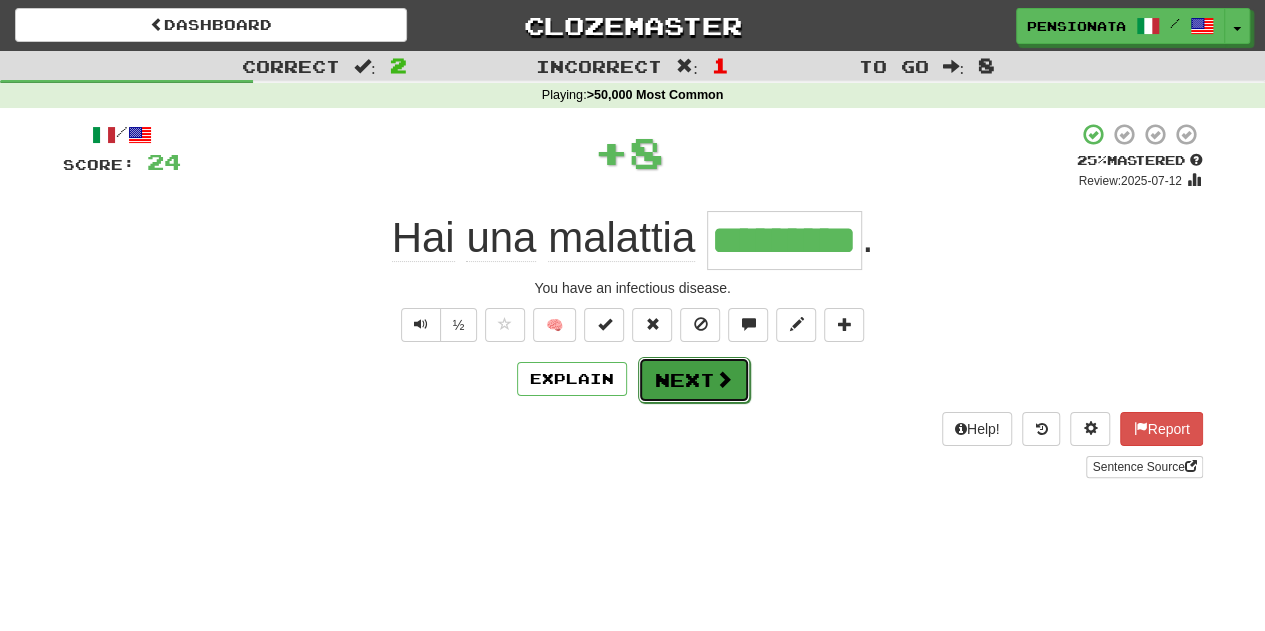 click on "Next" at bounding box center (694, 380) 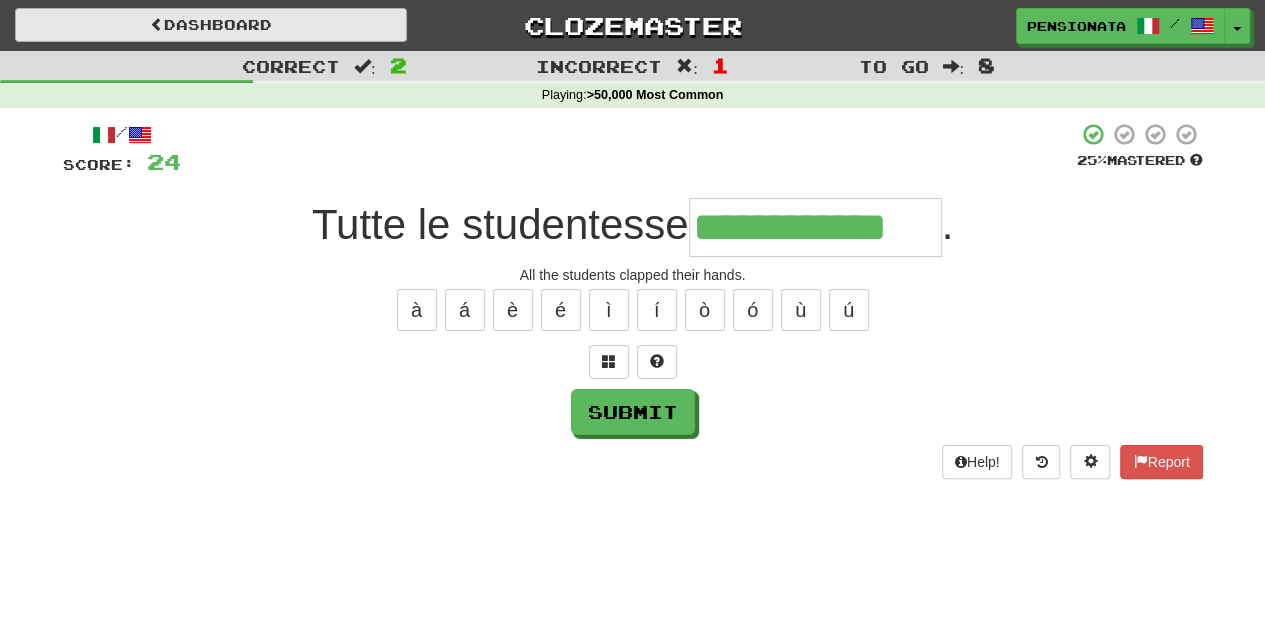 type on "**********" 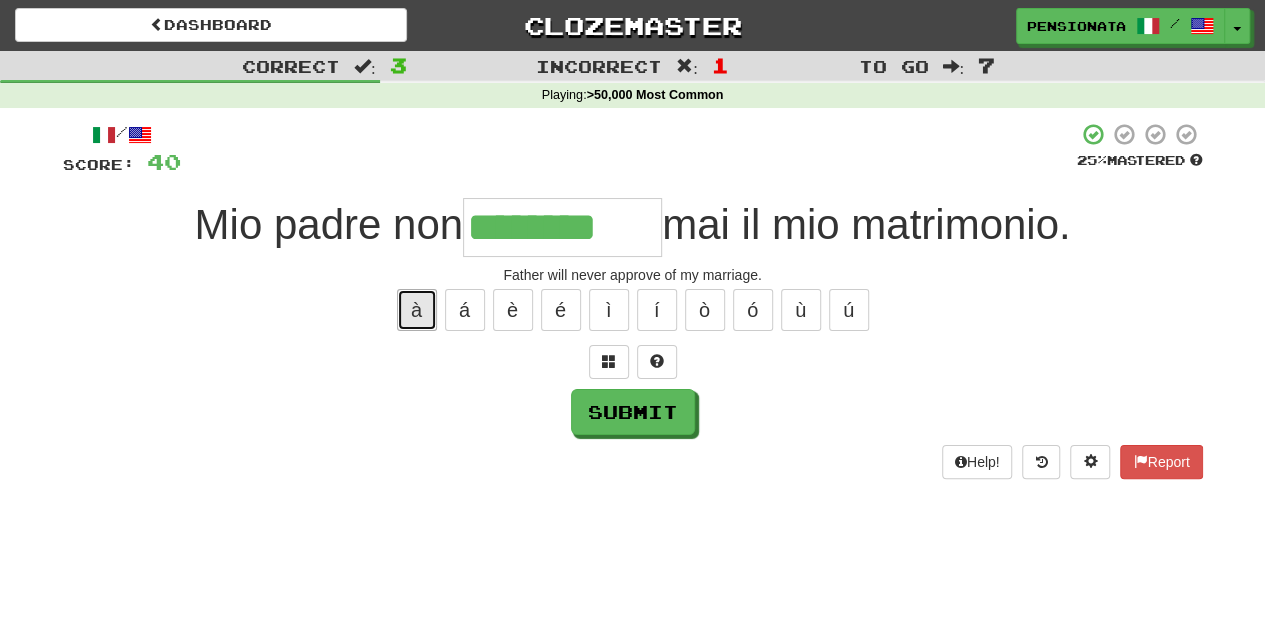 click on "à" at bounding box center (417, 310) 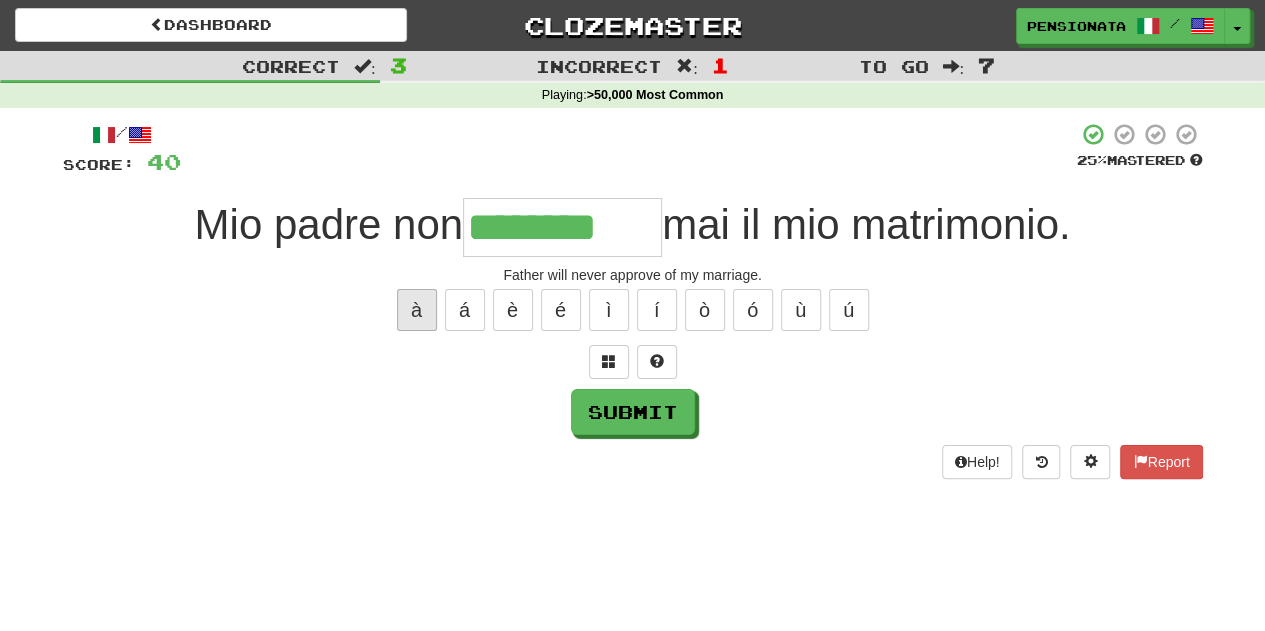 type on "*********" 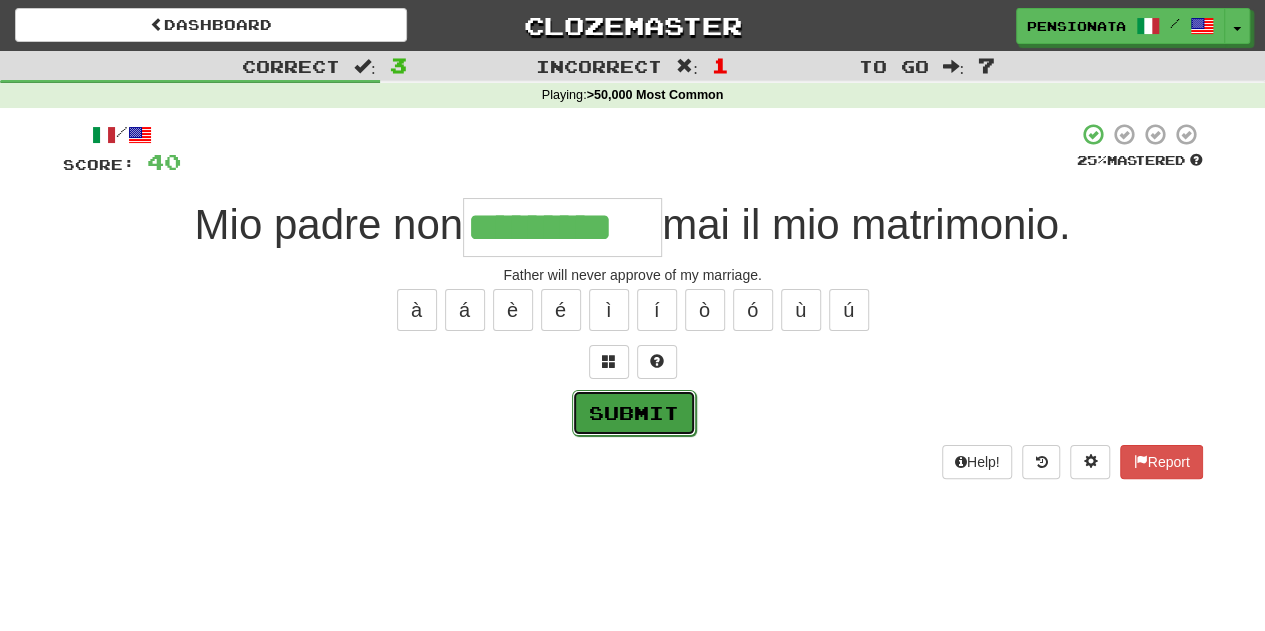 click on "Submit" at bounding box center [634, 413] 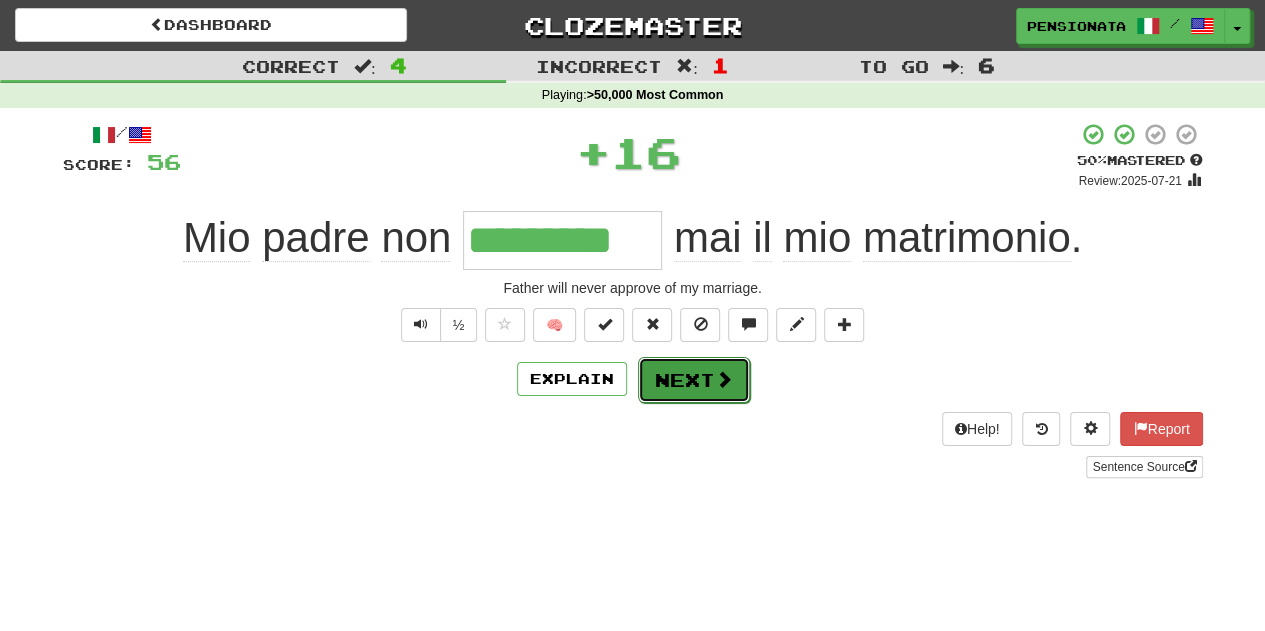 click on "Next" at bounding box center [694, 380] 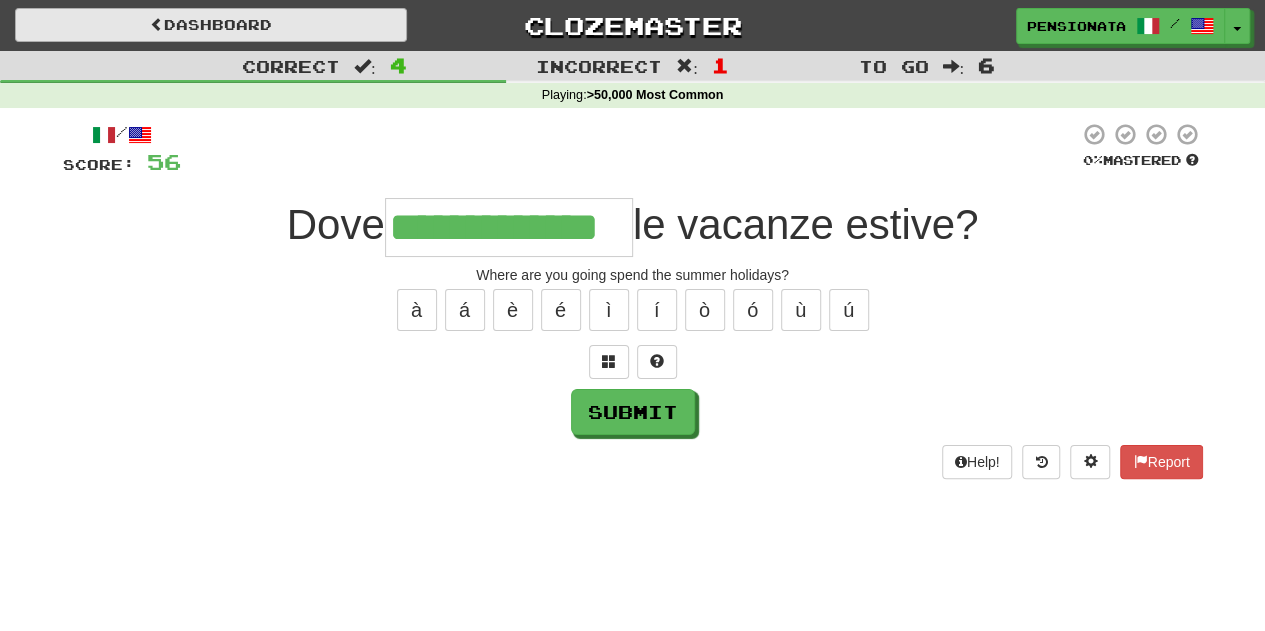 type on "**********" 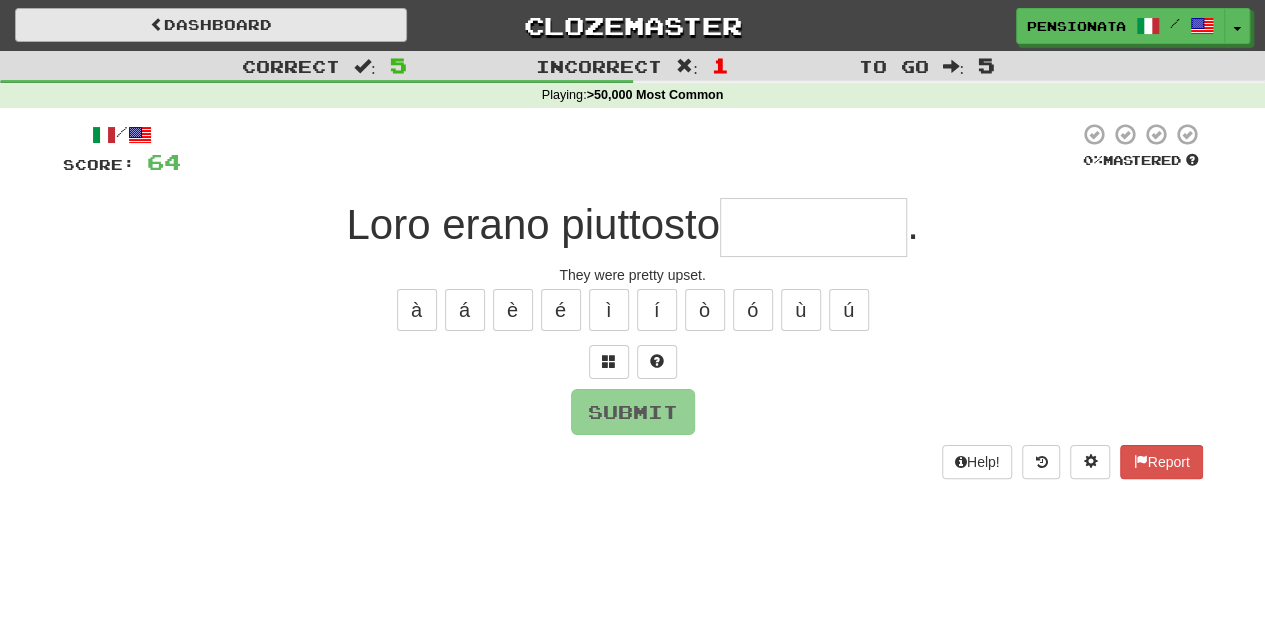 type on "*" 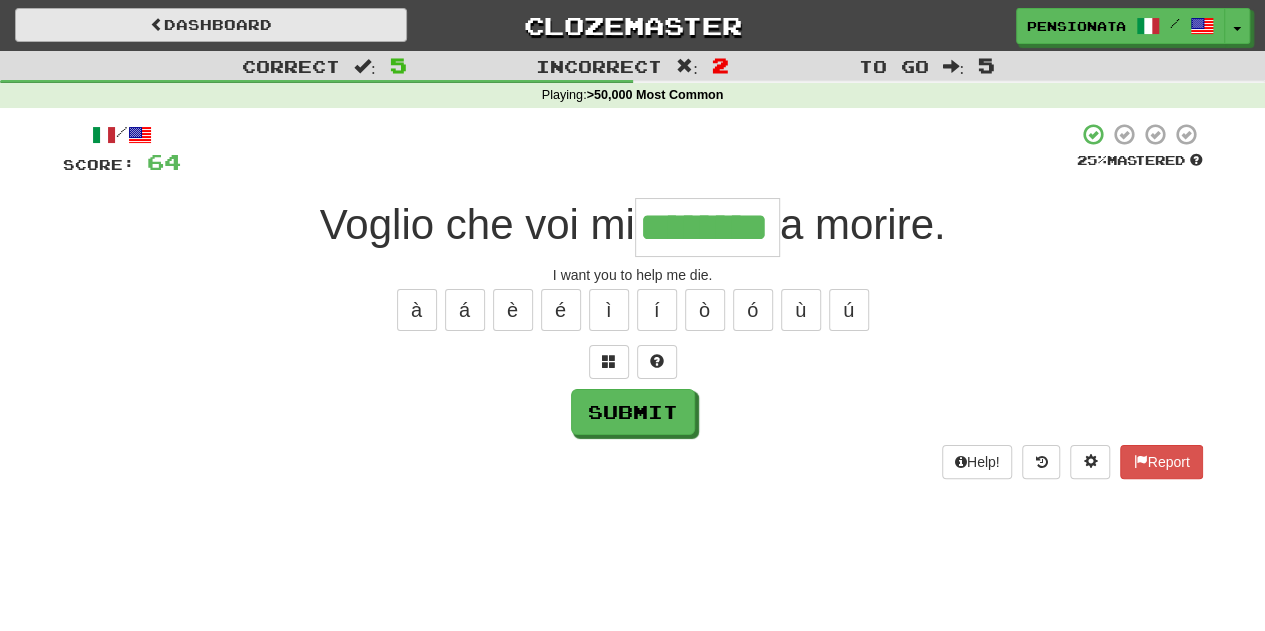 type on "********" 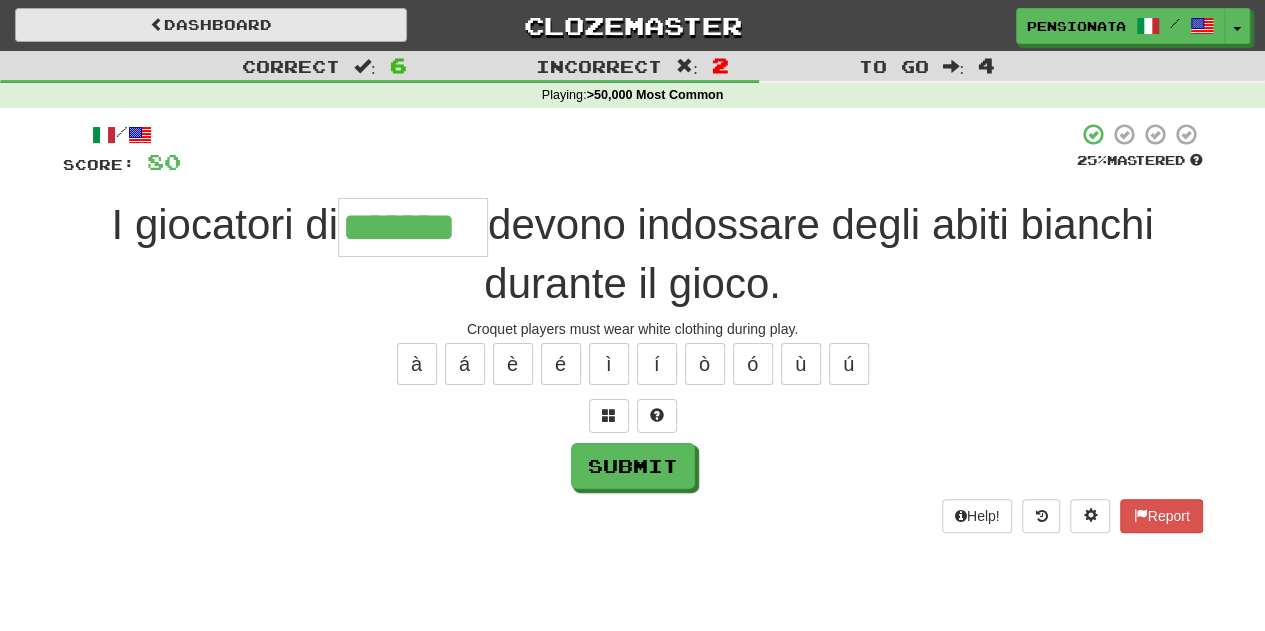 type on "*******" 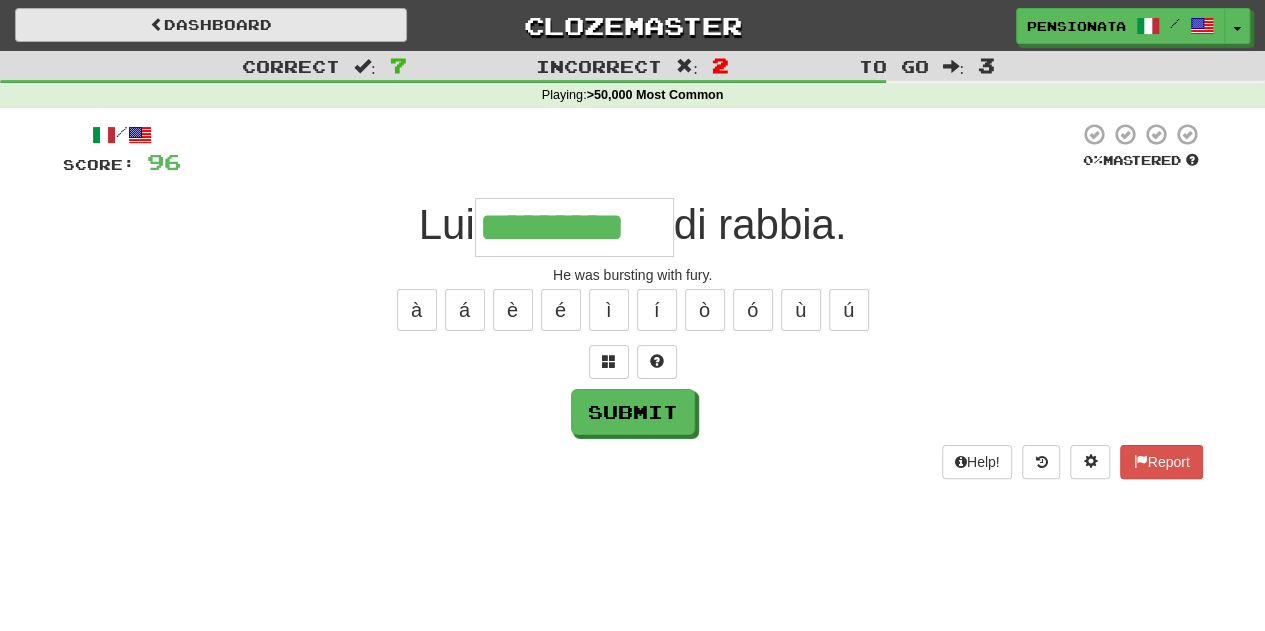 type on "*********" 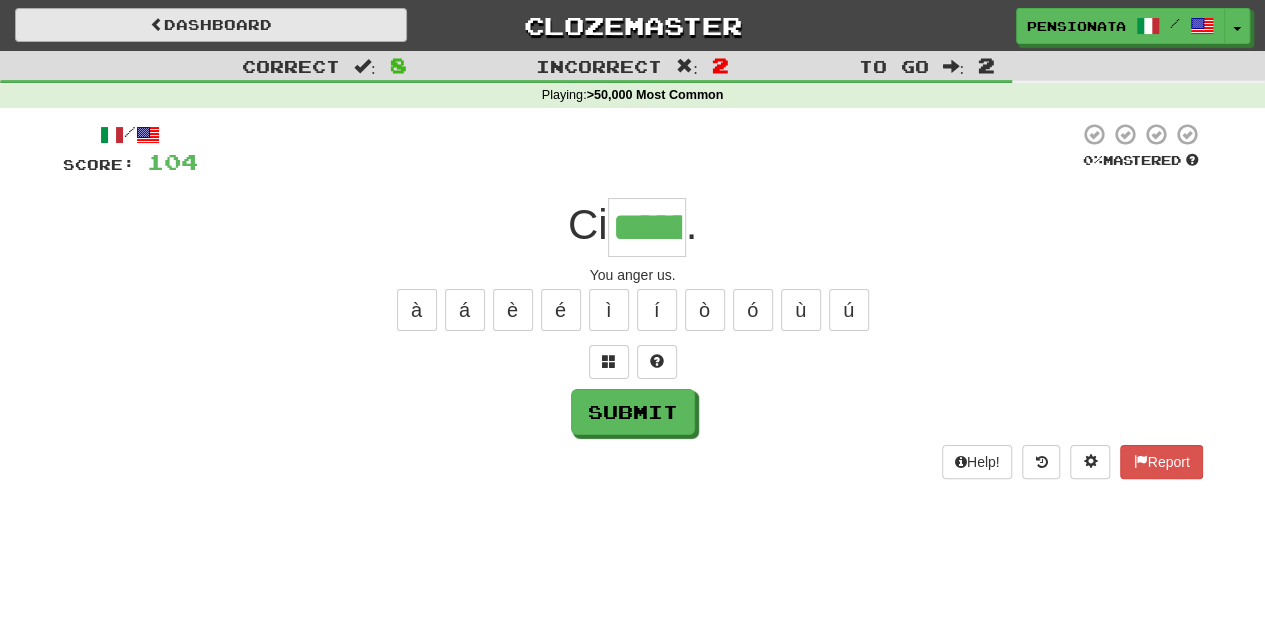 type on "******" 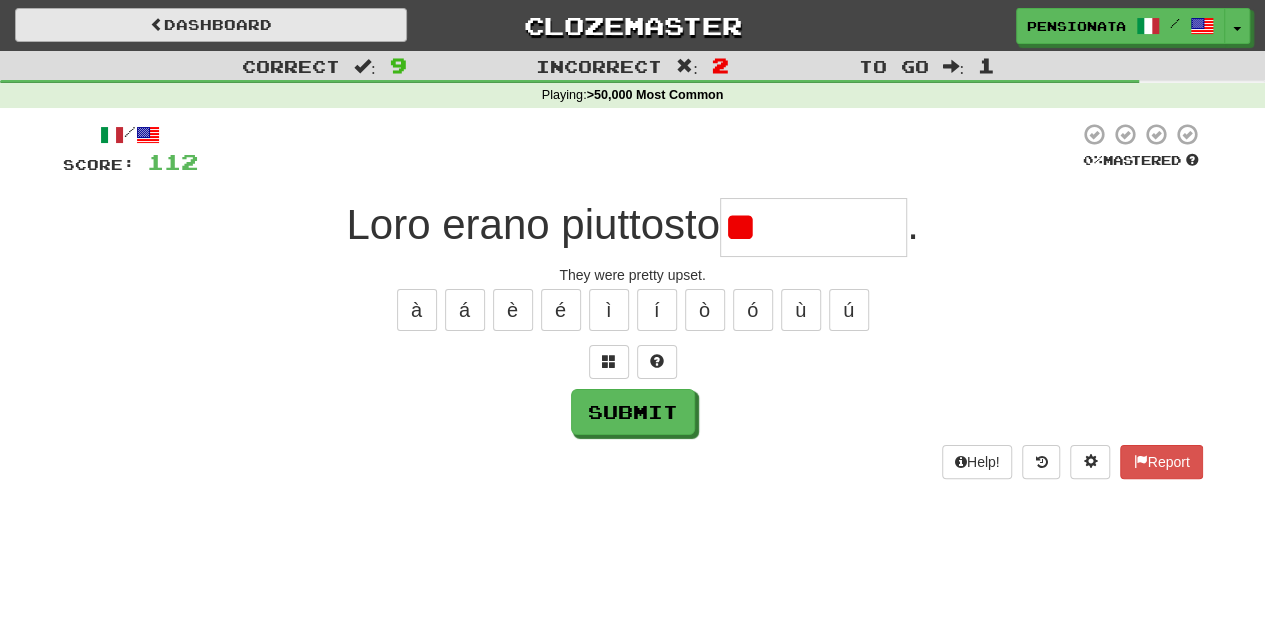 type on "*" 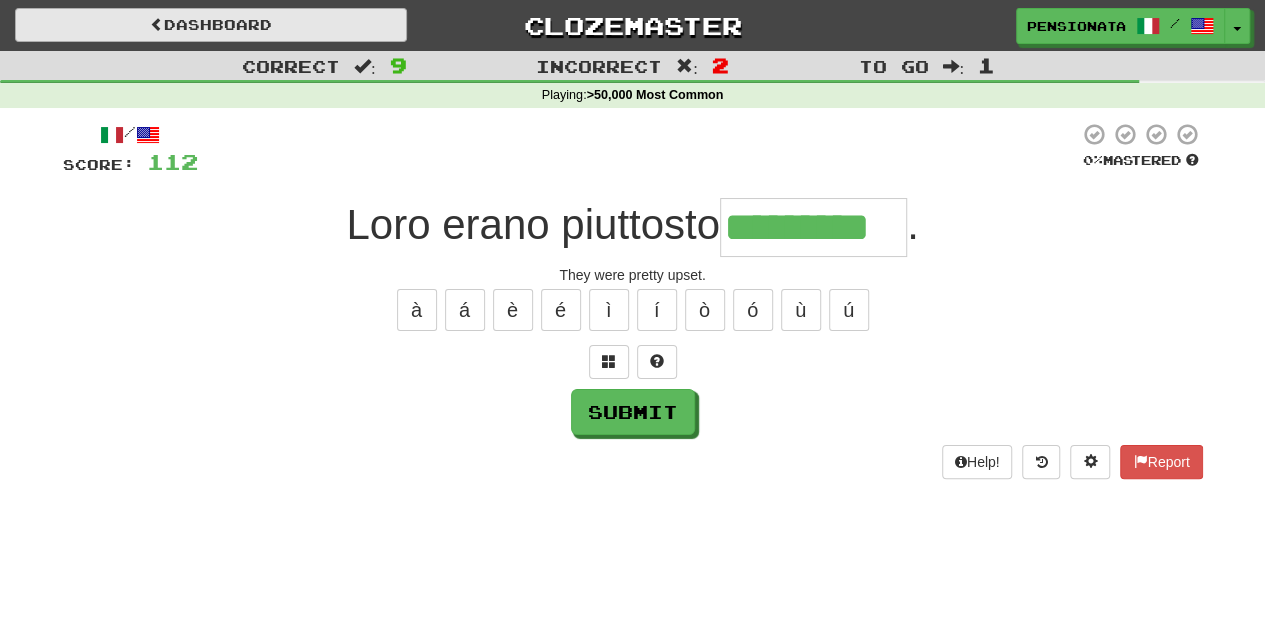 type on "*********" 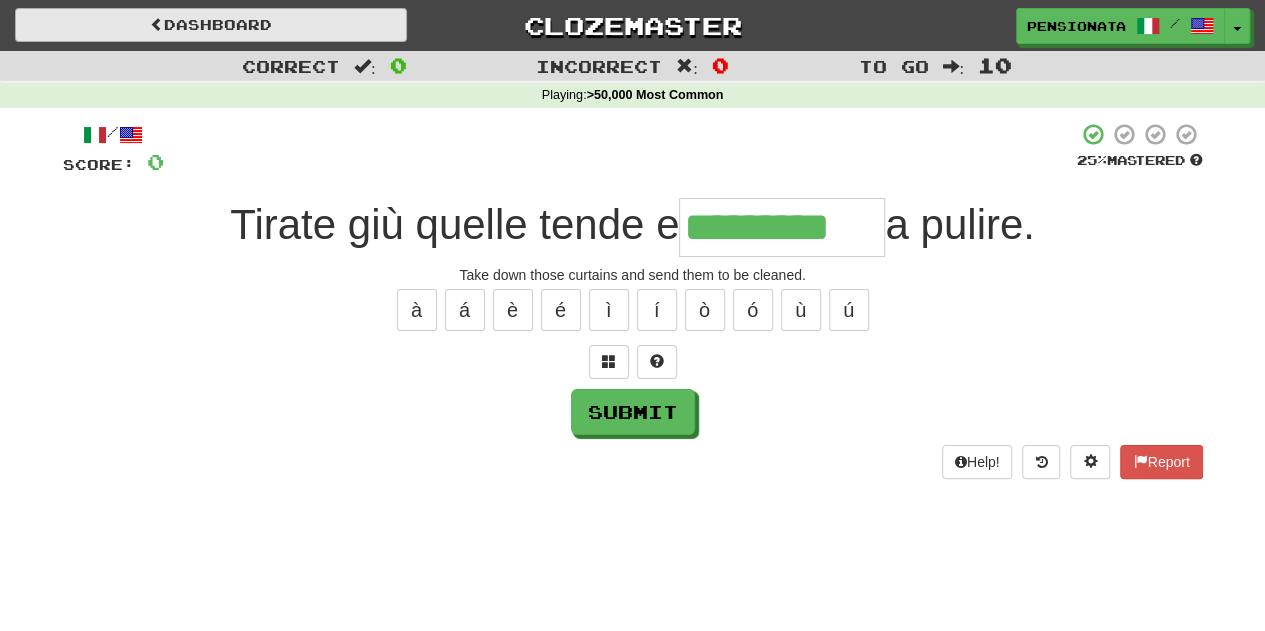 type on "*********" 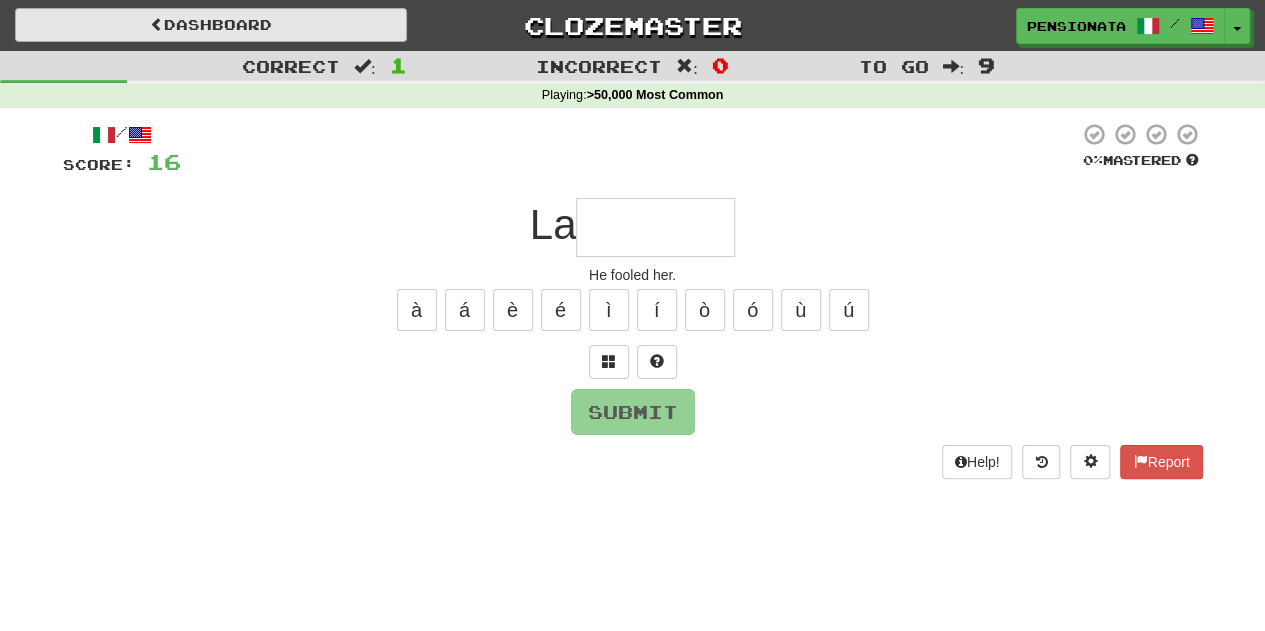 type on "*" 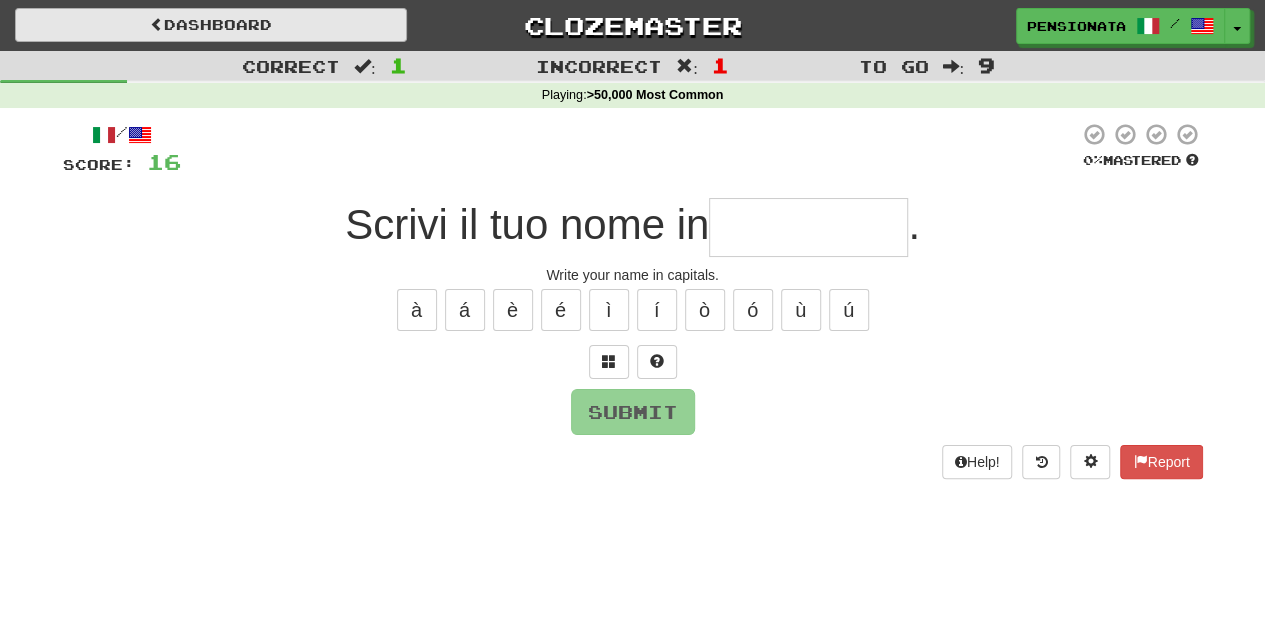 type on "*" 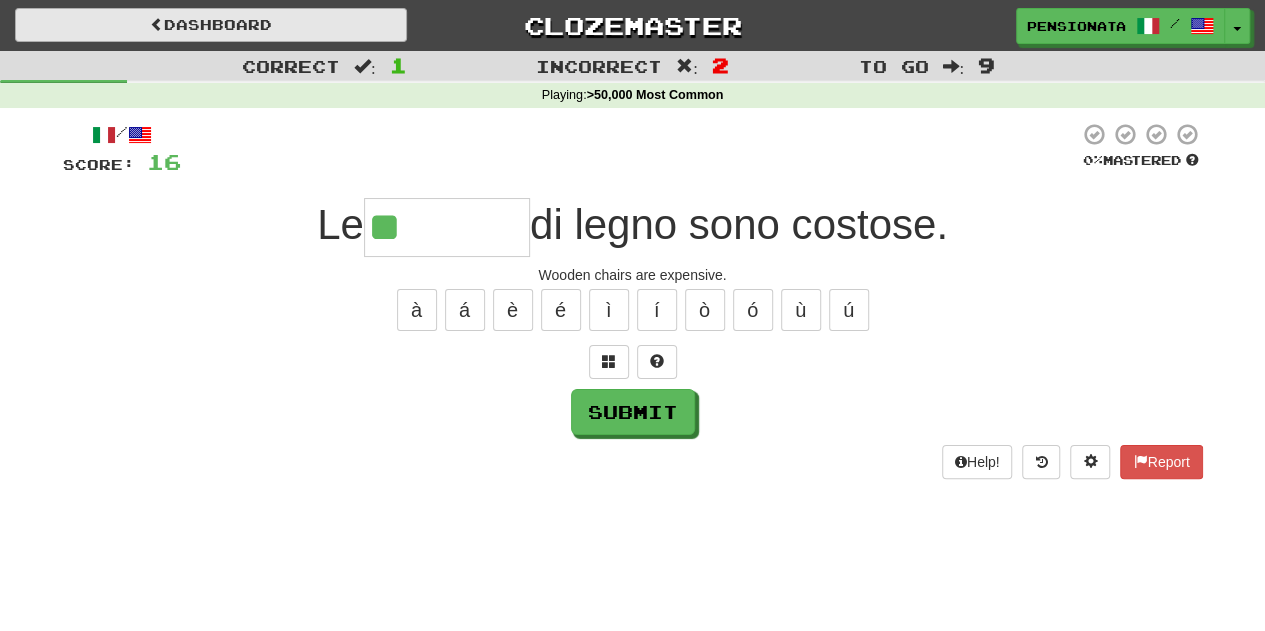 type on "********" 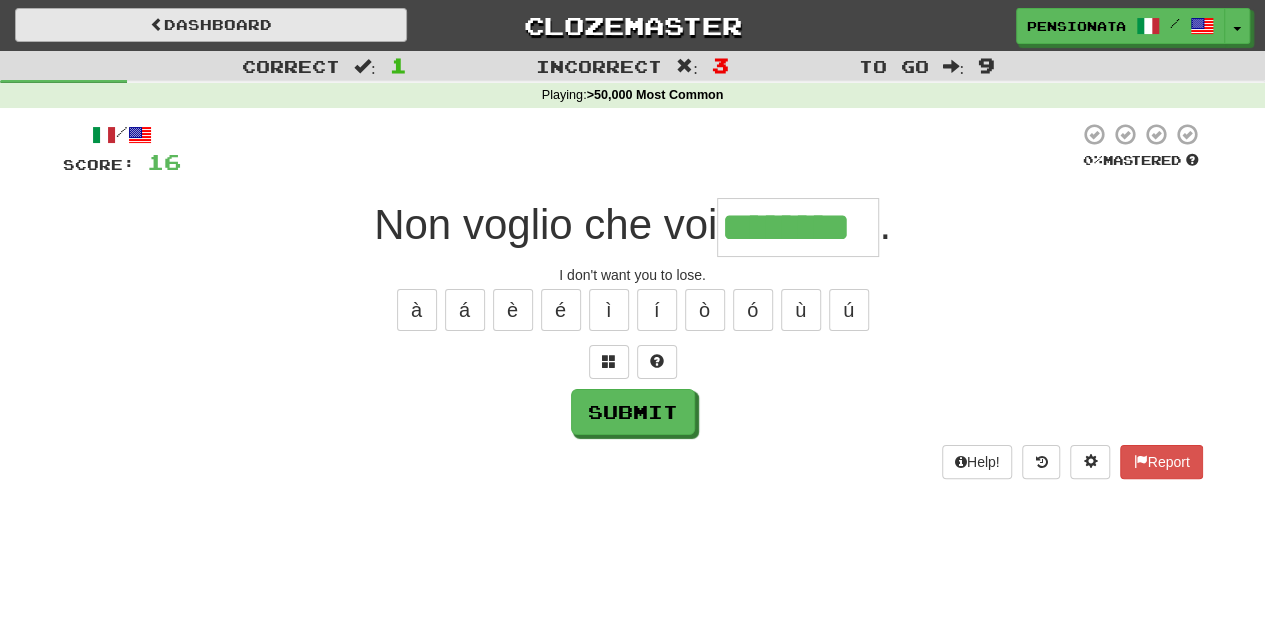 type on "********" 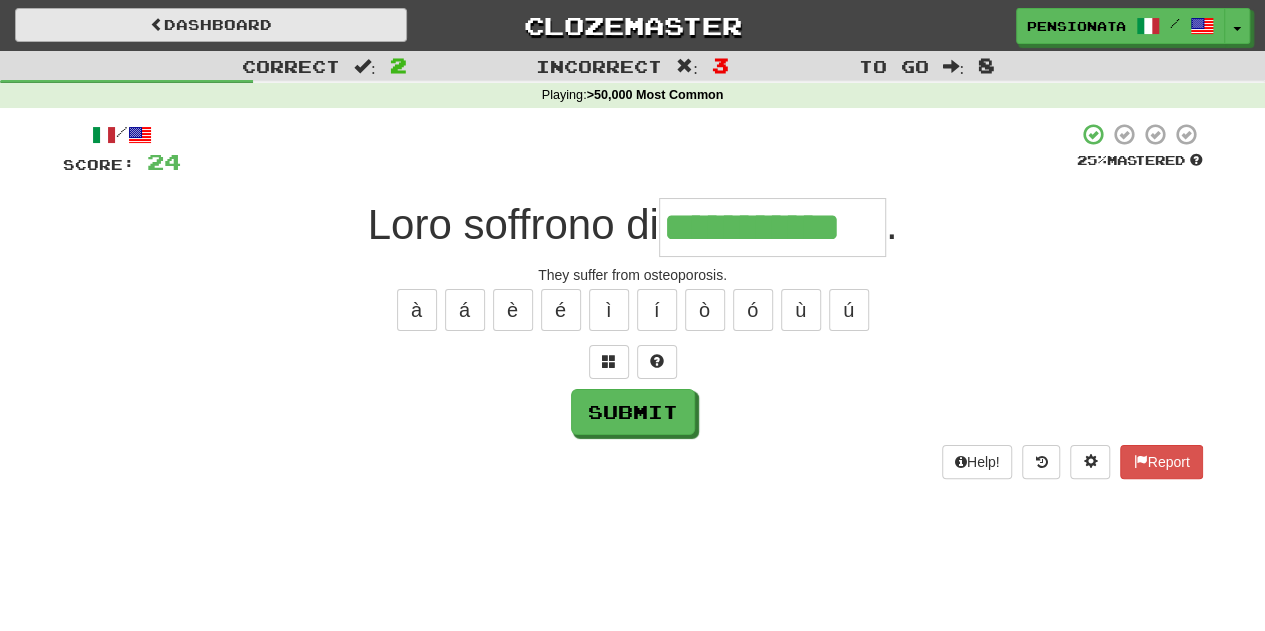 type on "**********" 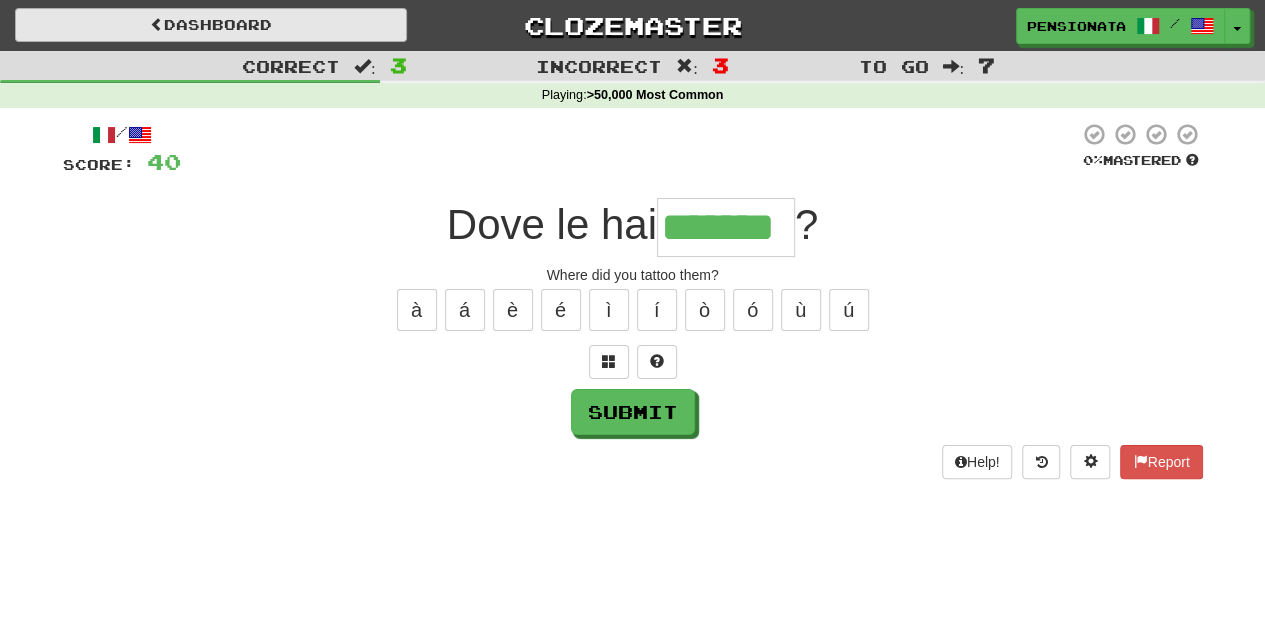 type on "*******" 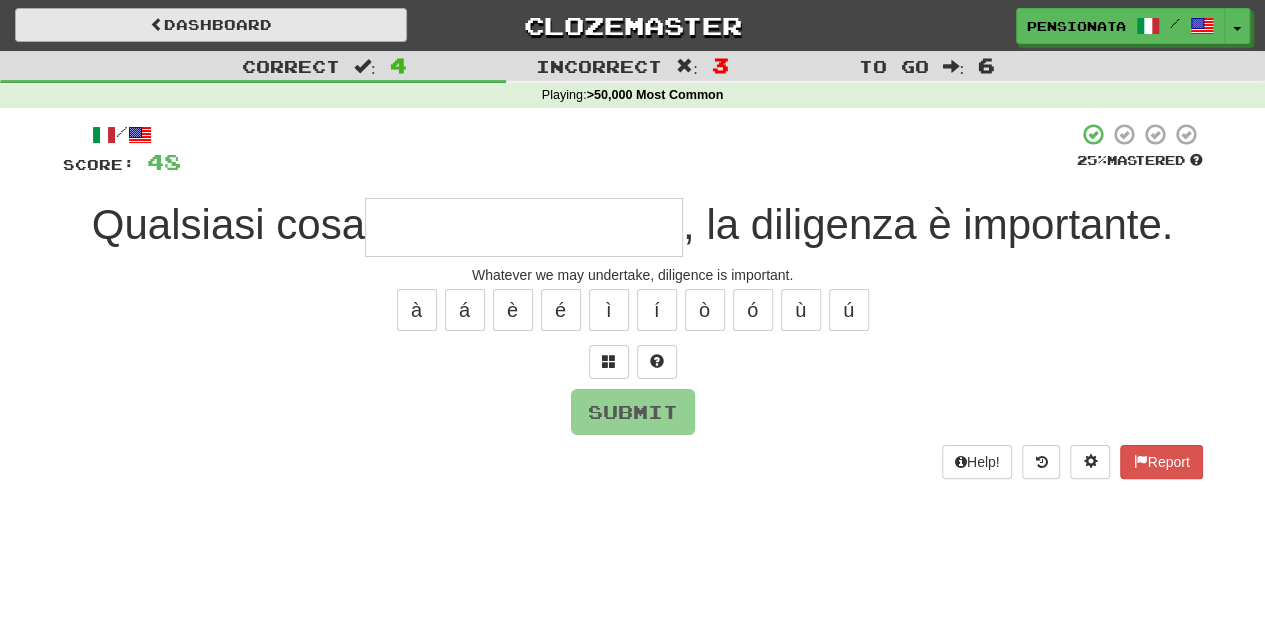 type on "*" 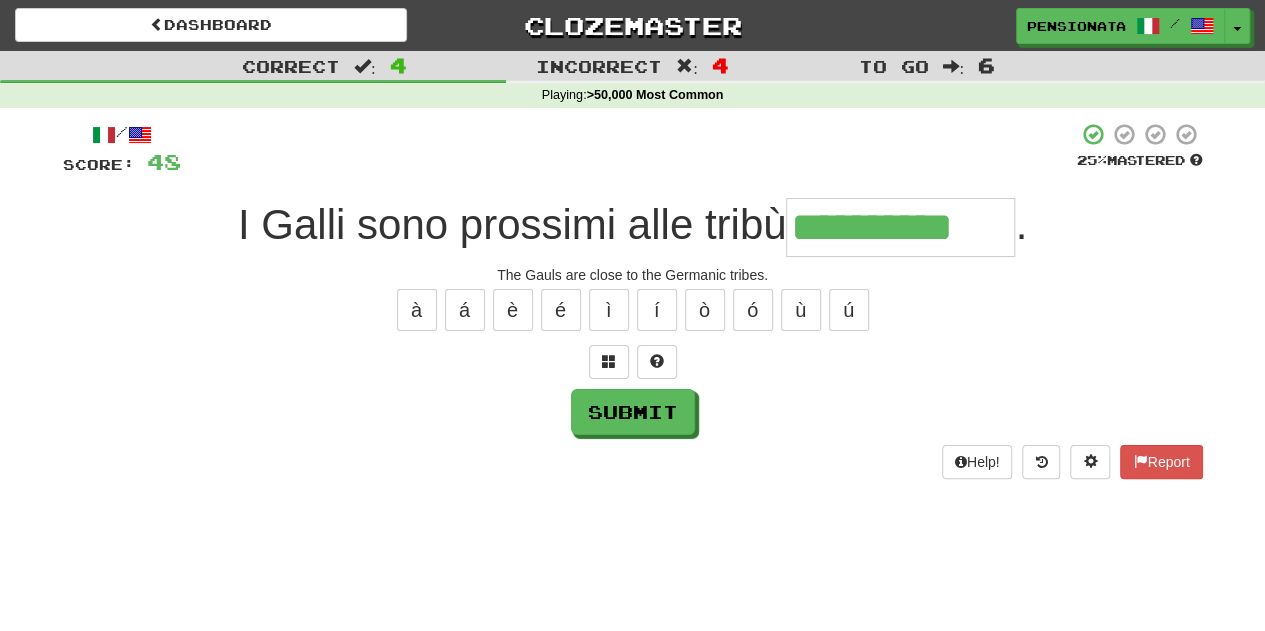type on "**********" 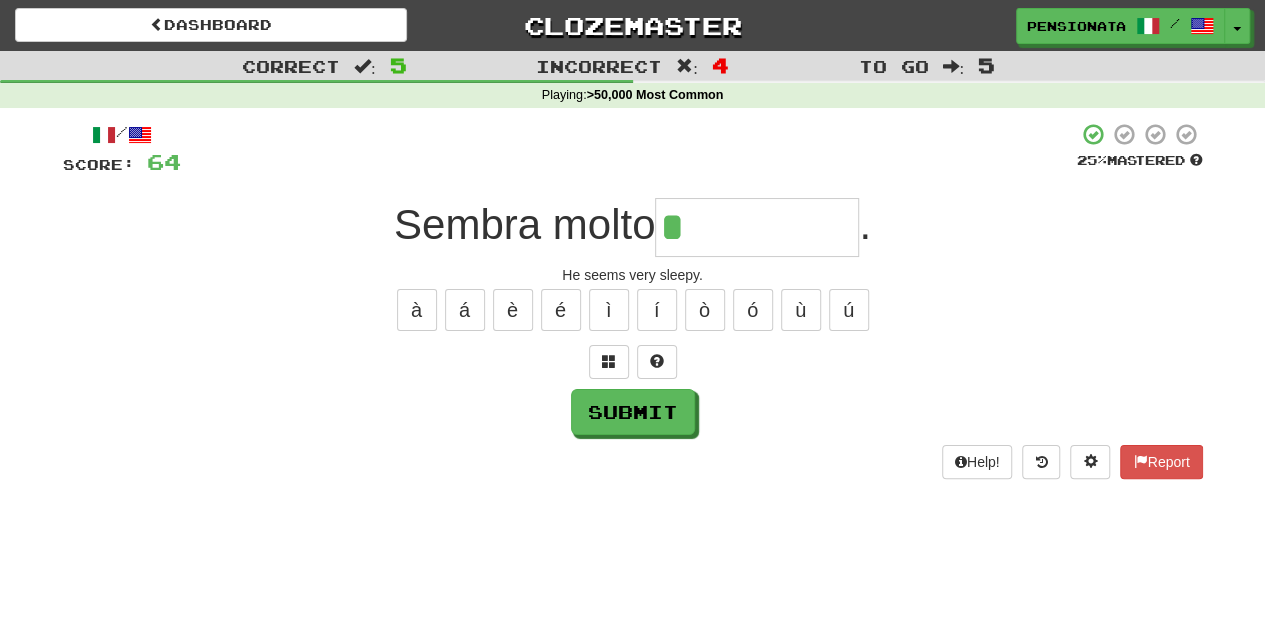 type on "*********" 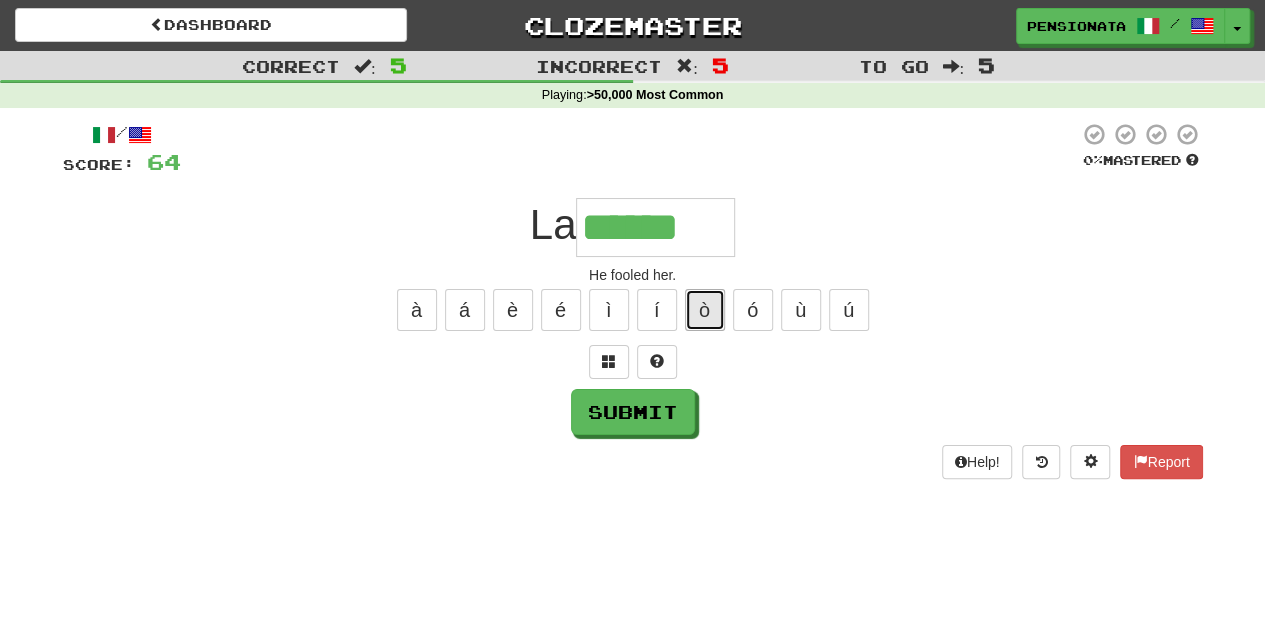click on "ò" at bounding box center [705, 310] 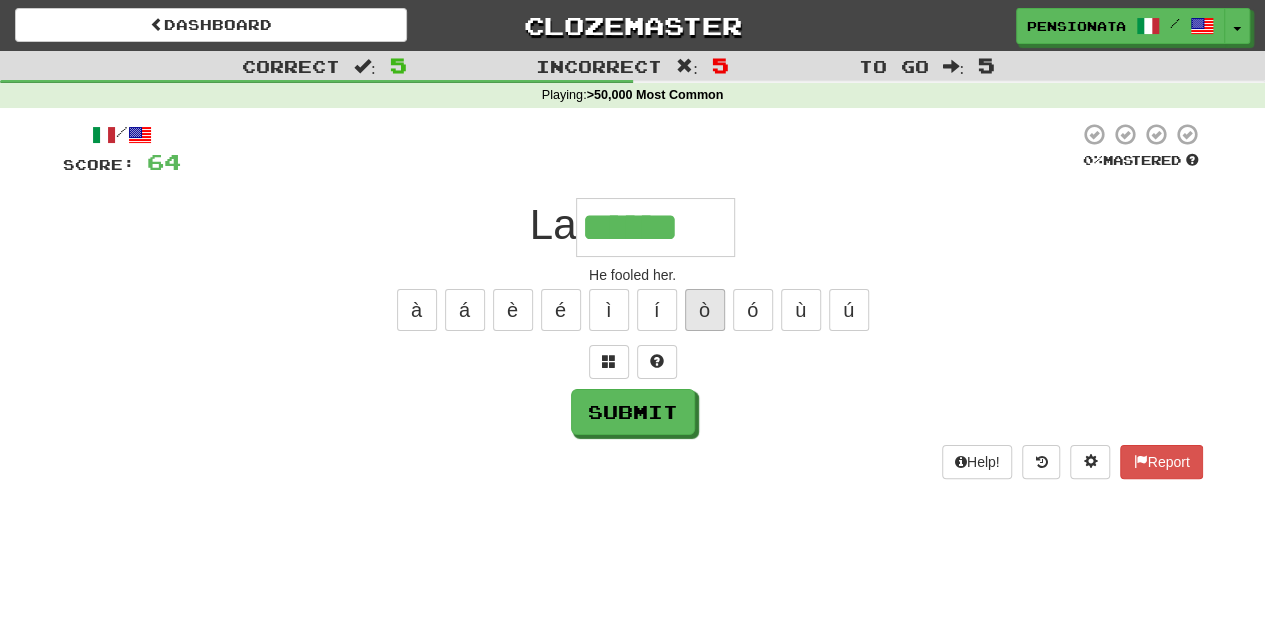 type on "*******" 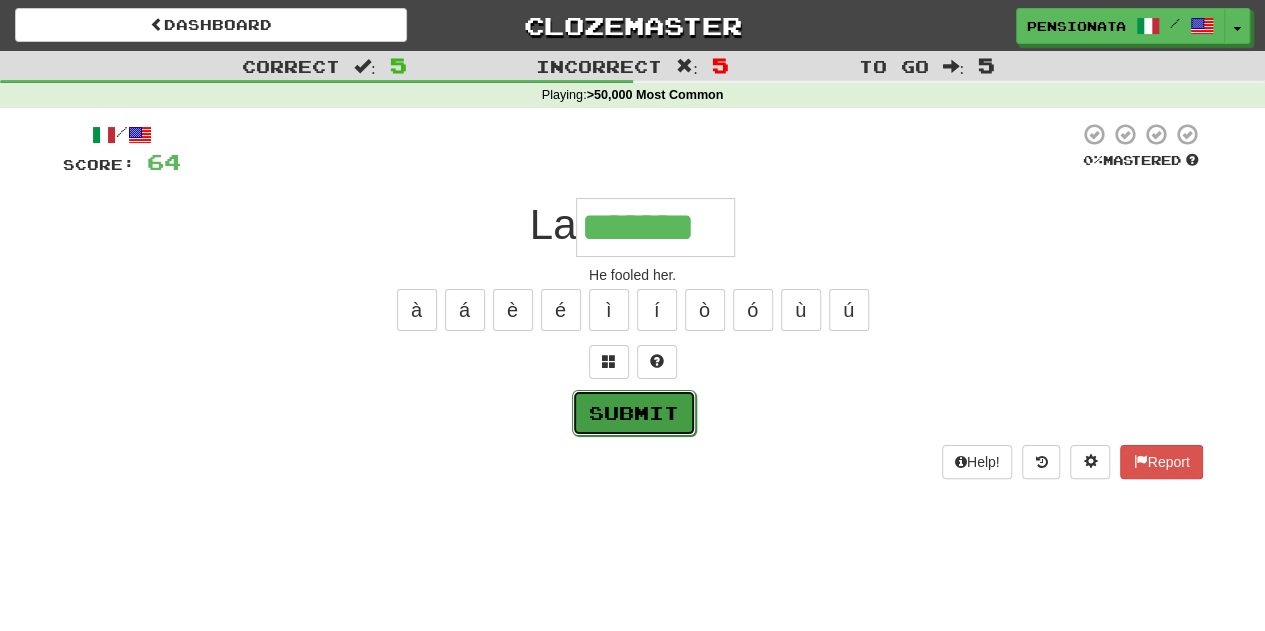 click on "Submit" at bounding box center (634, 413) 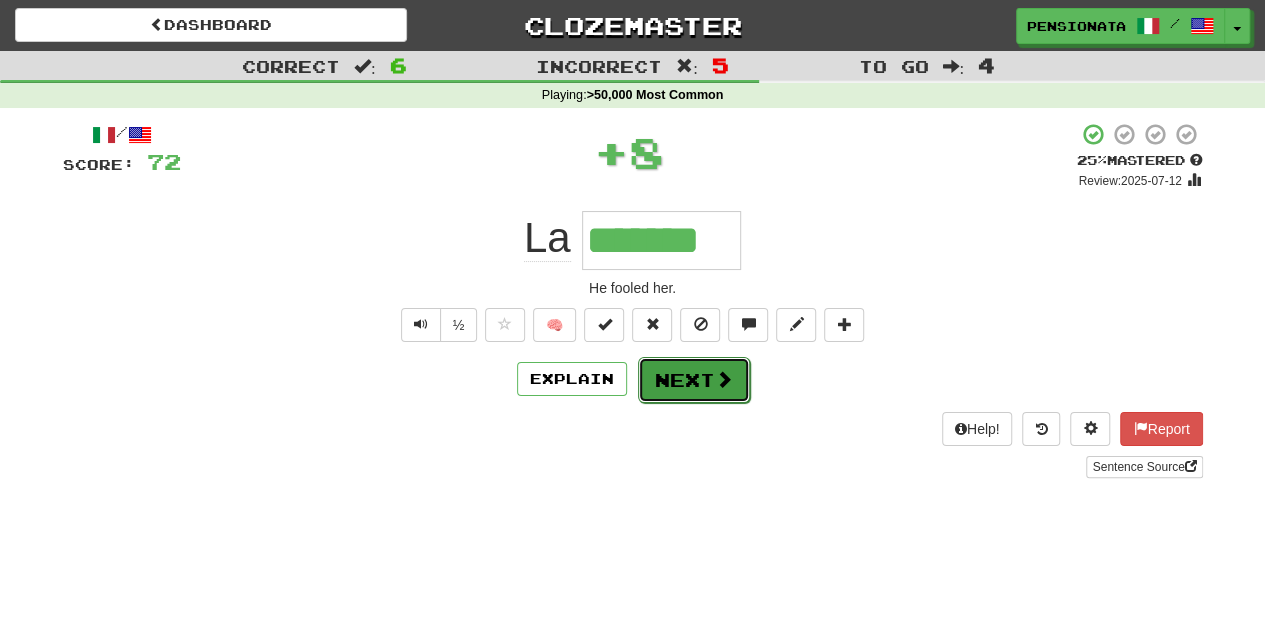click at bounding box center [724, 379] 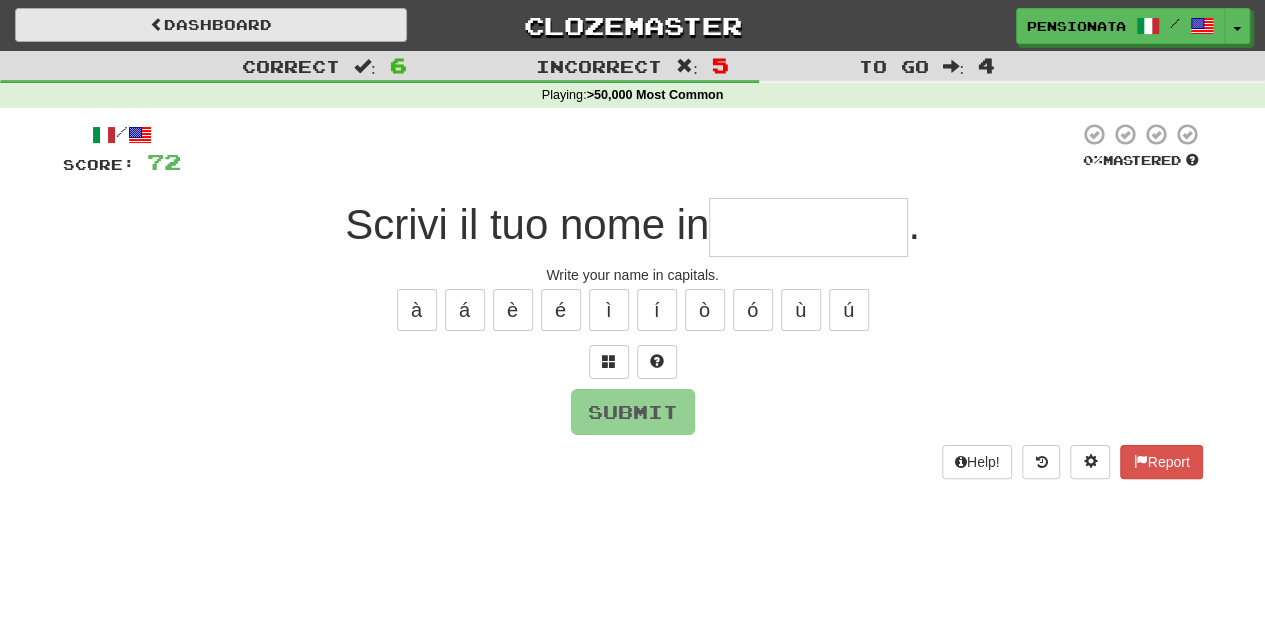 type on "*********" 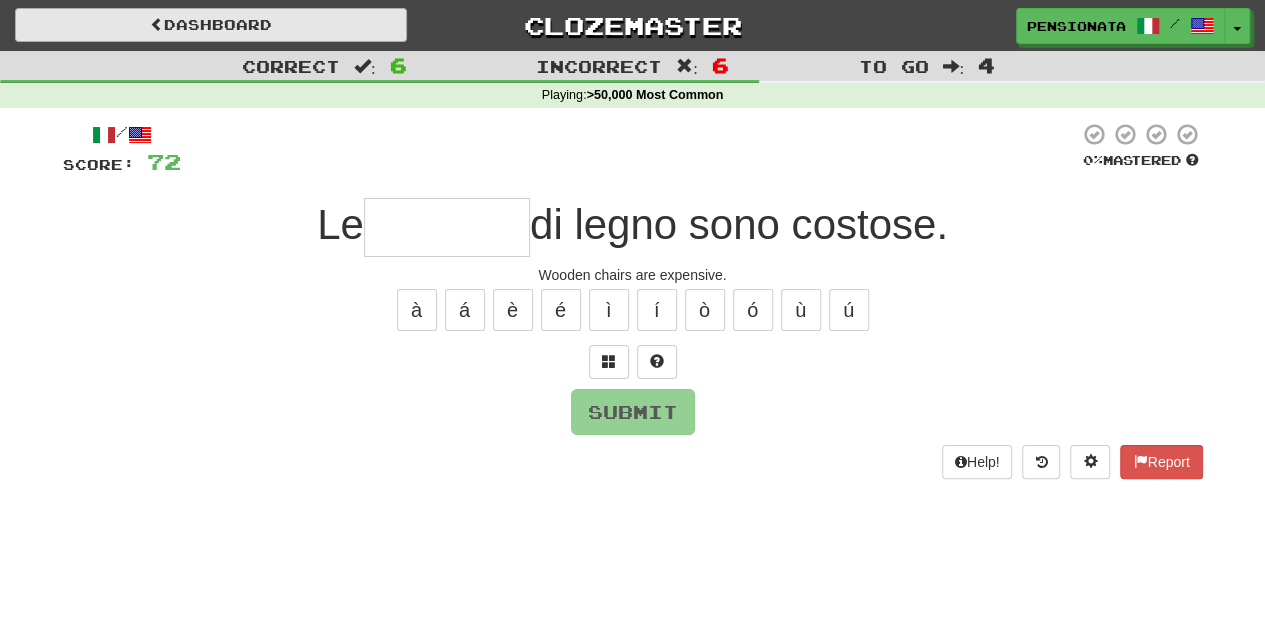 type on "********" 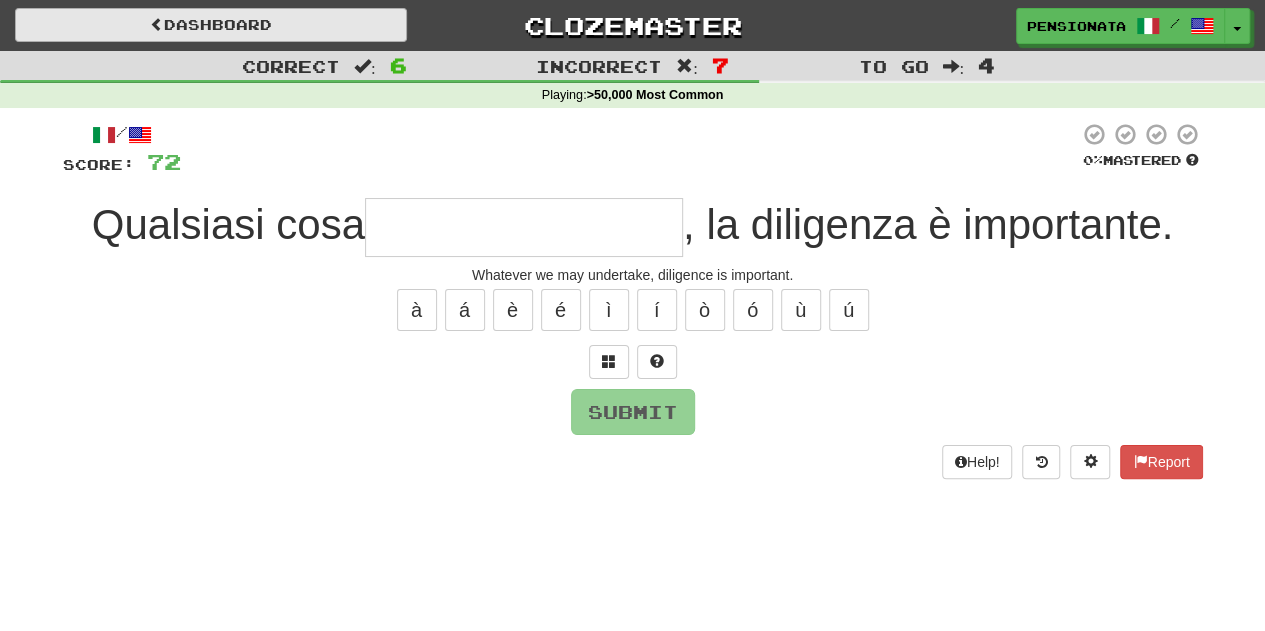 type on "**********" 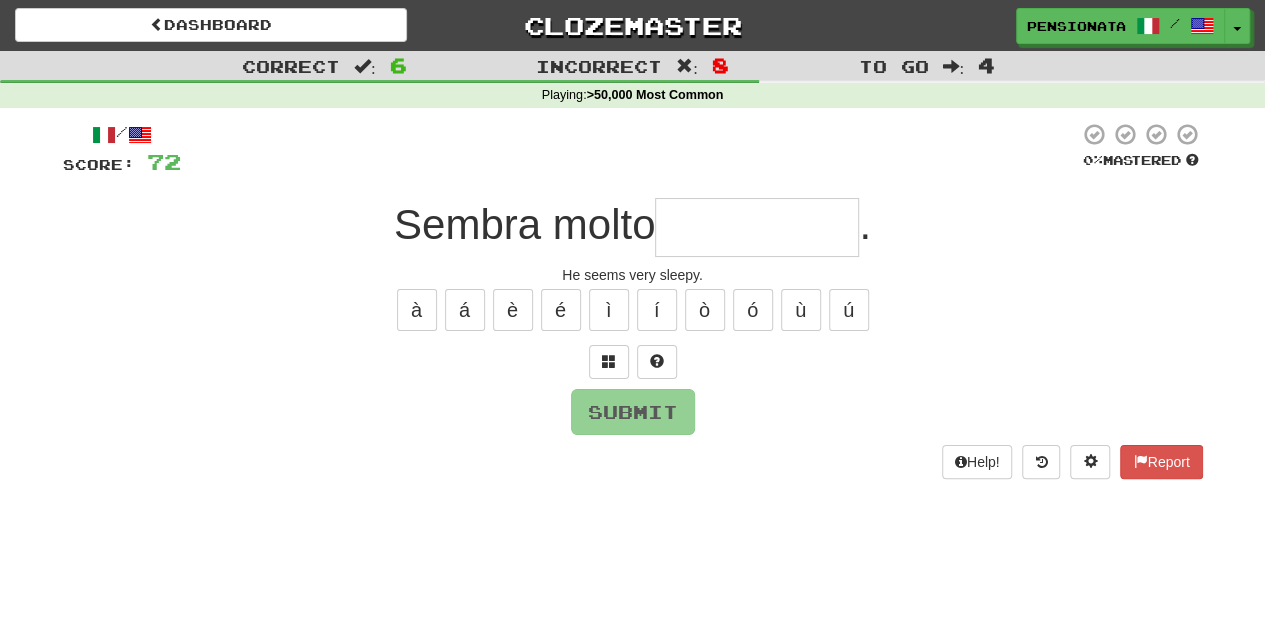 type on "*********" 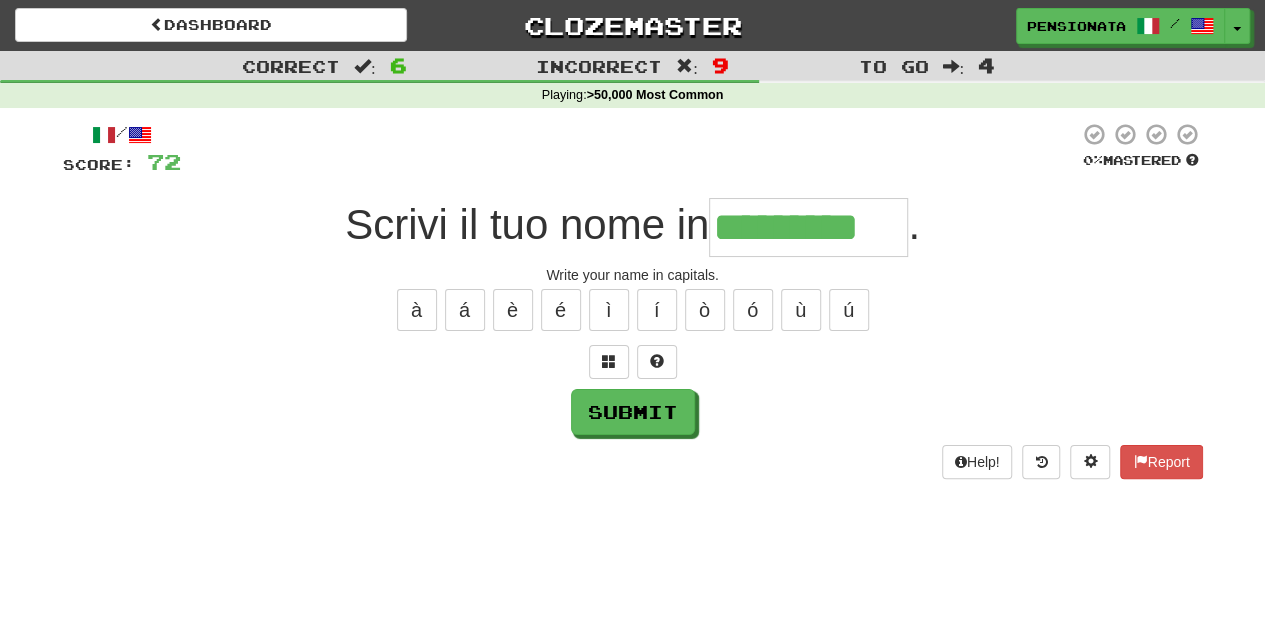 type on "*********" 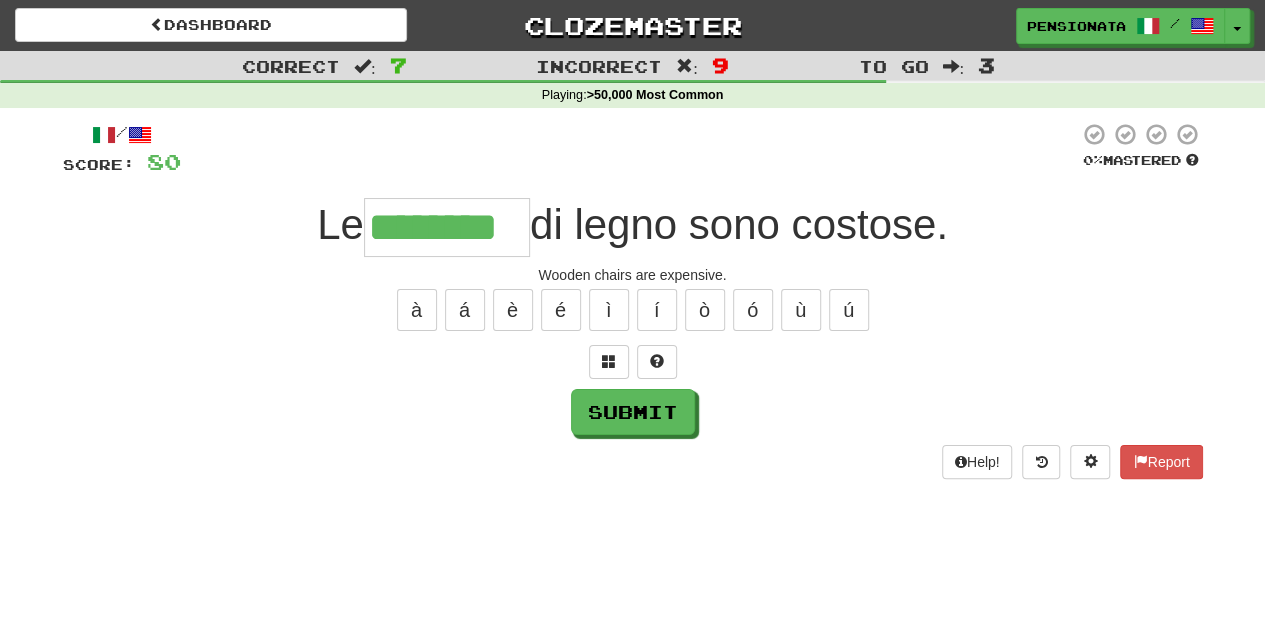 type on "********" 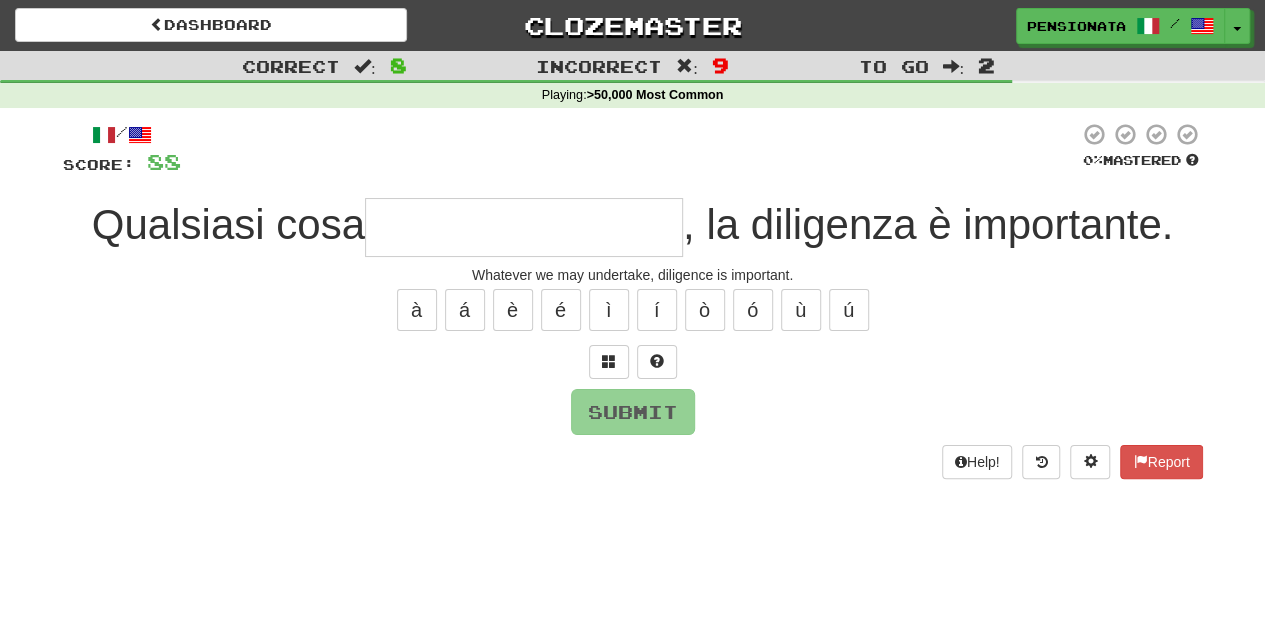 type on "**********" 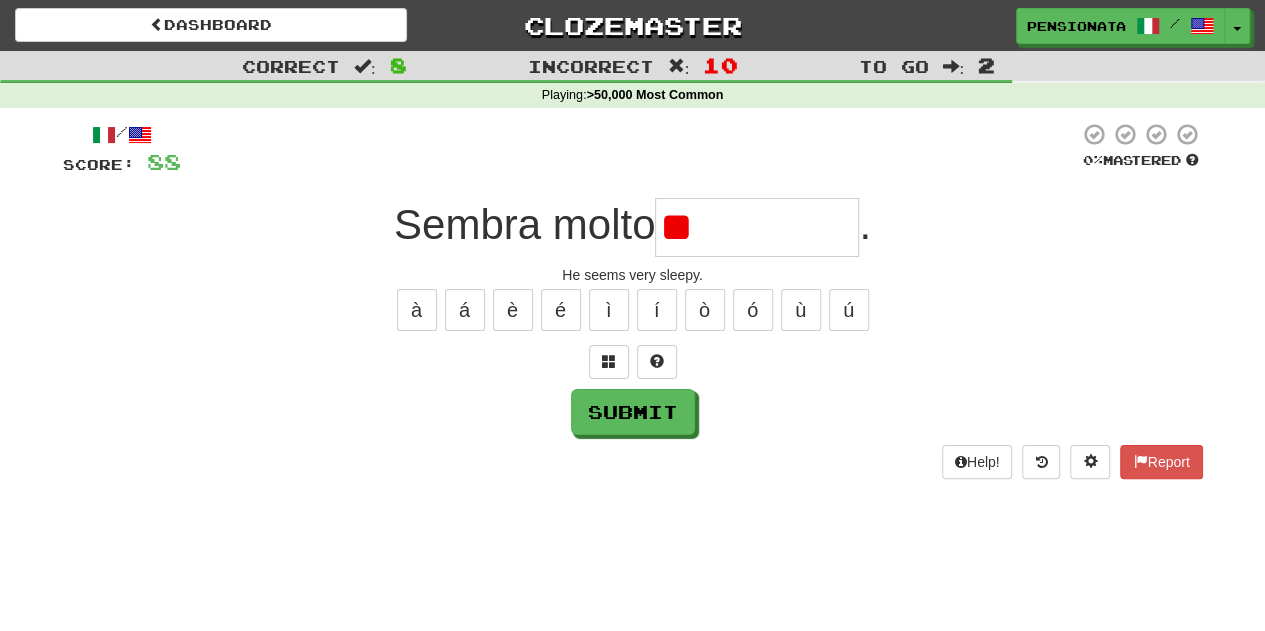 type on "*" 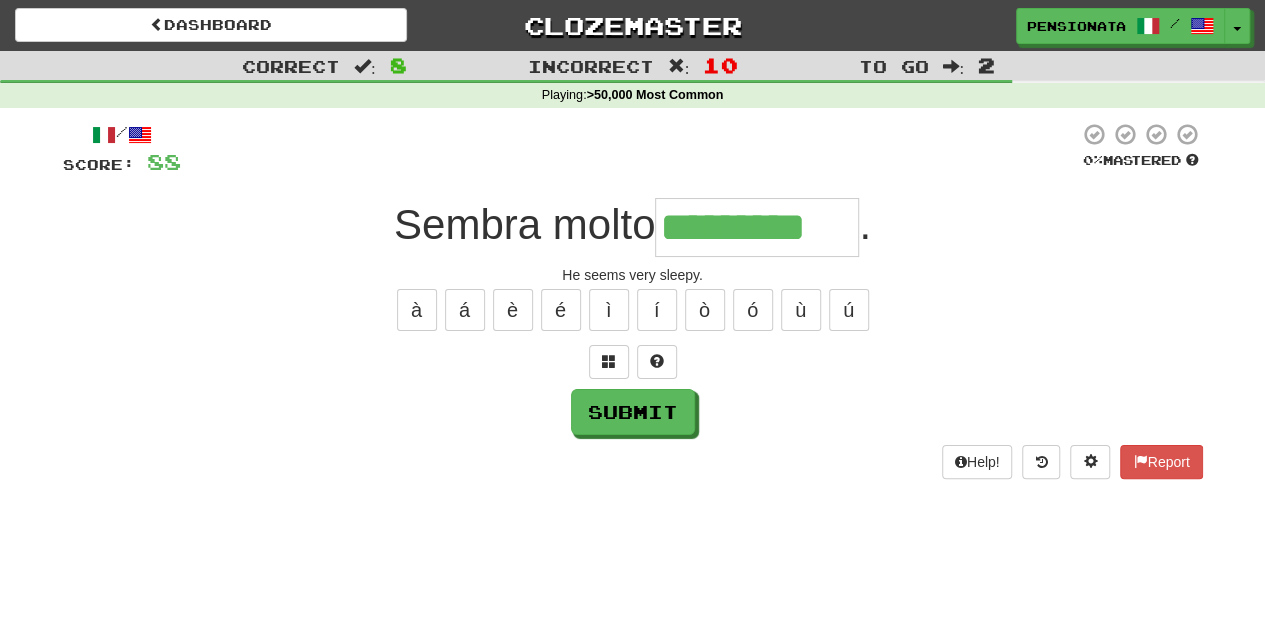 type on "*********" 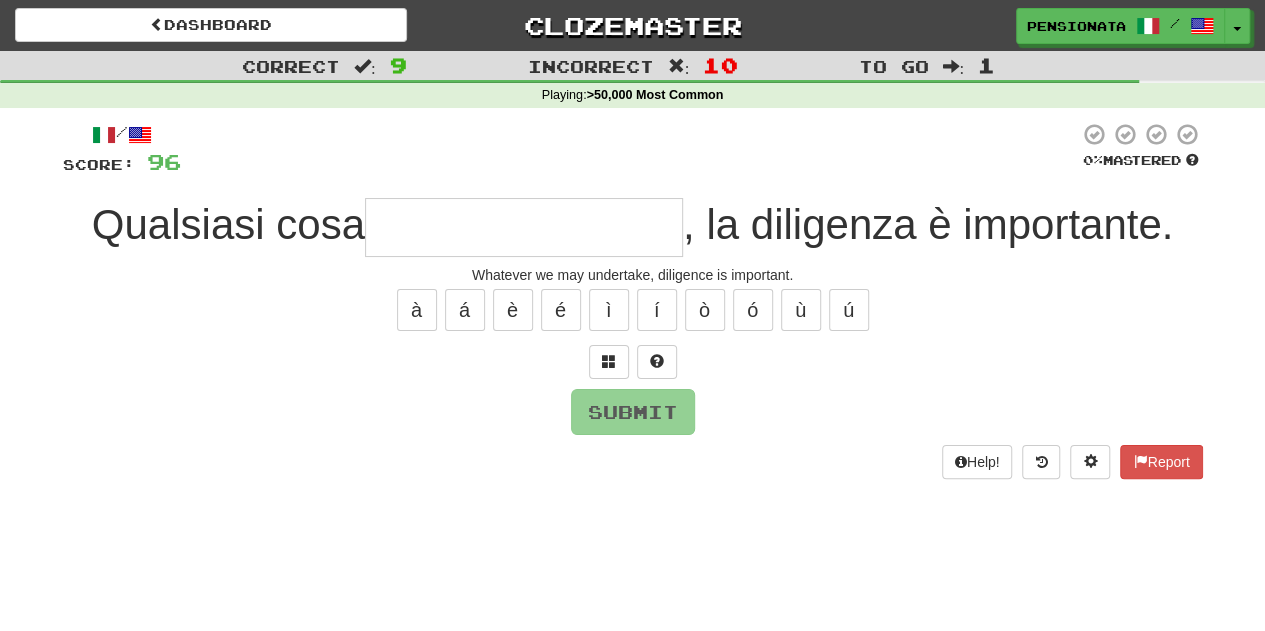 type on "**********" 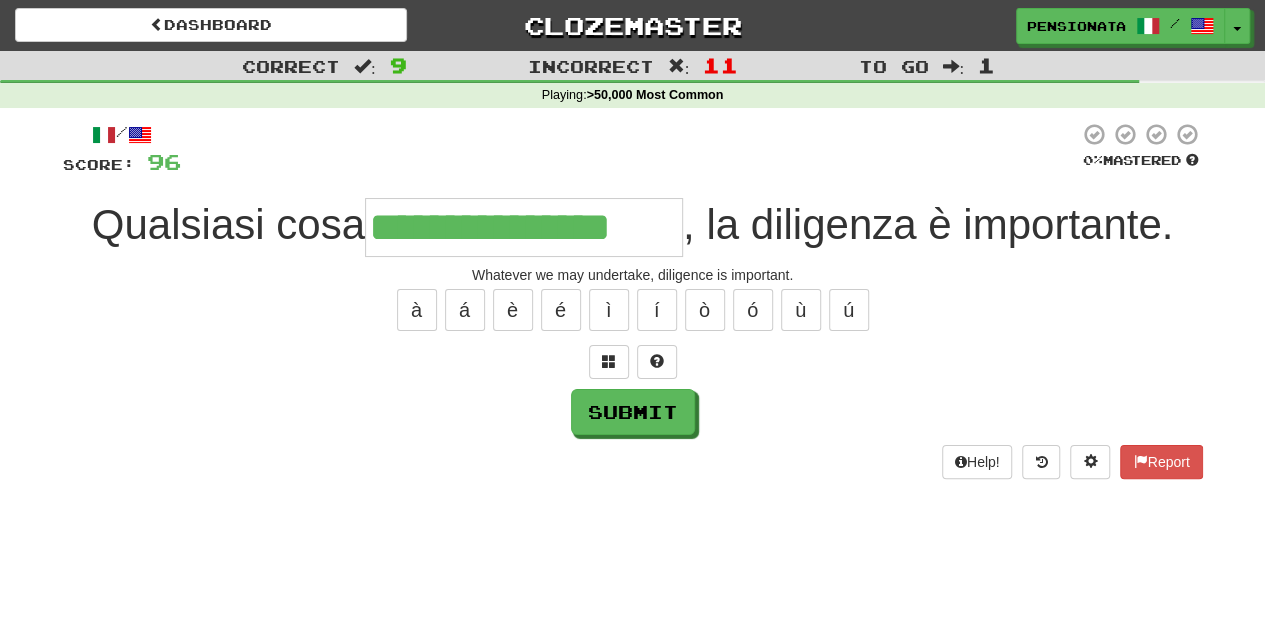 type on "**********" 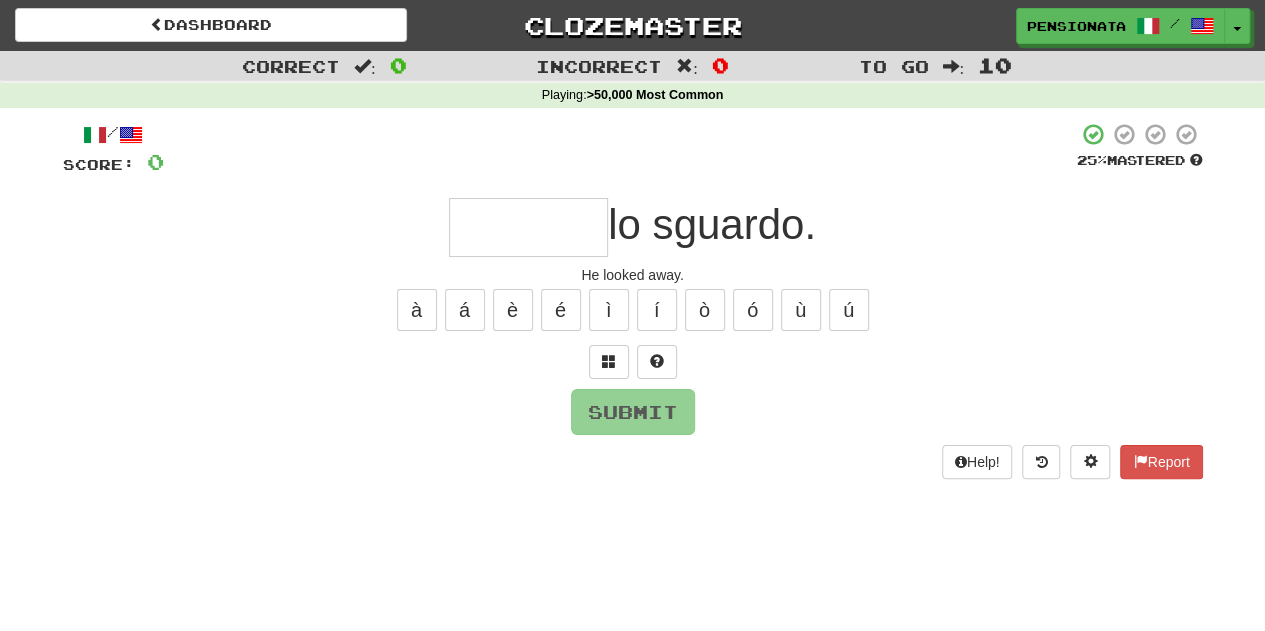 type on "*" 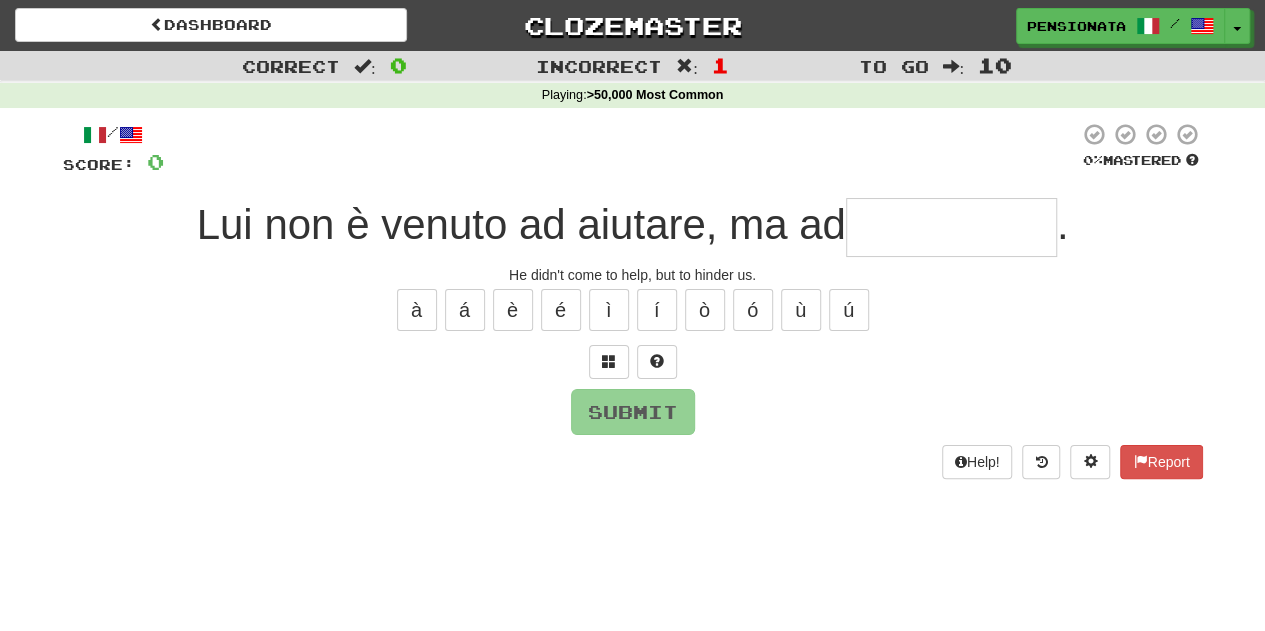 type on "**********" 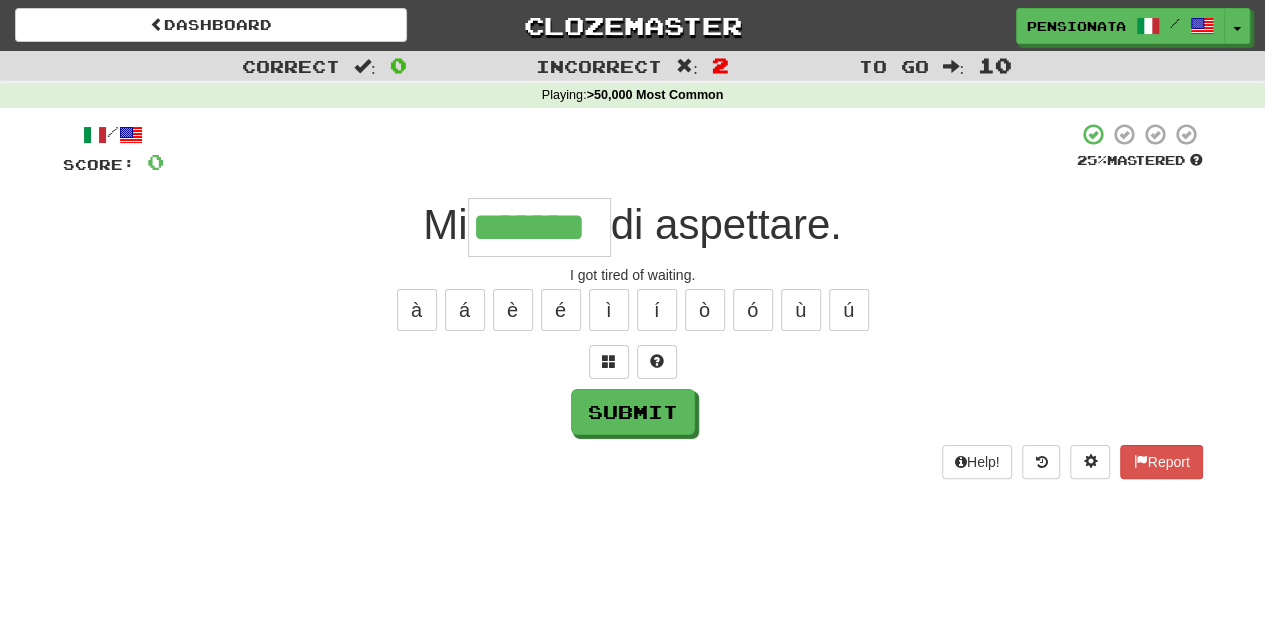 type on "*******" 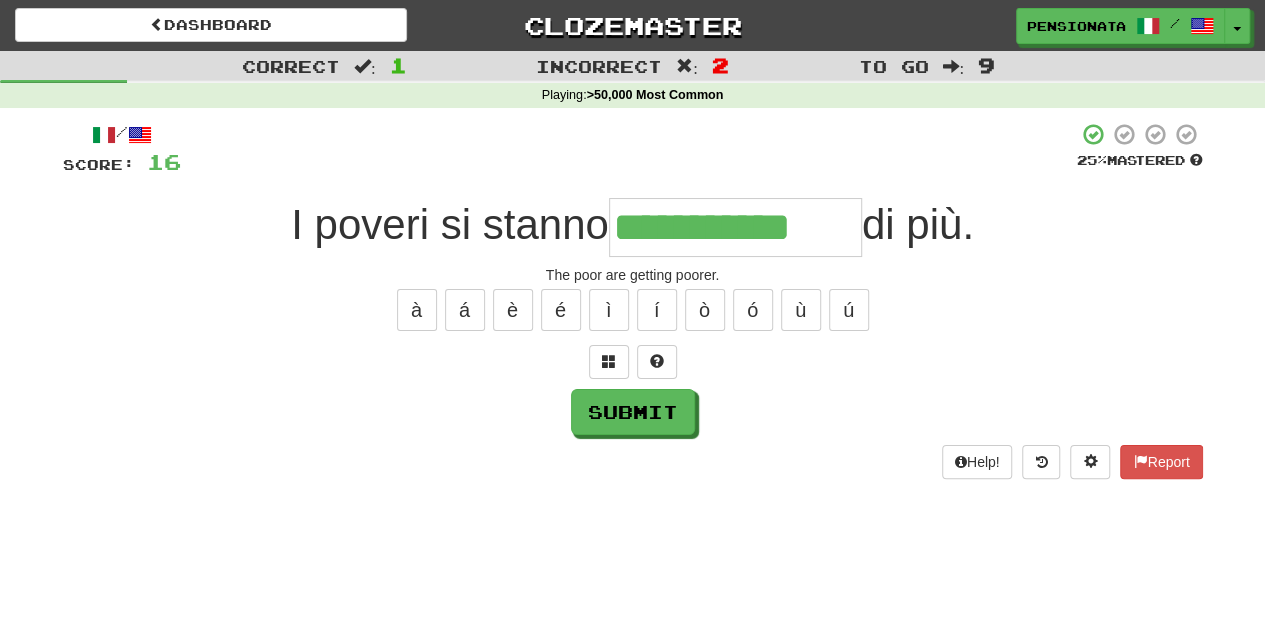 type on "**********" 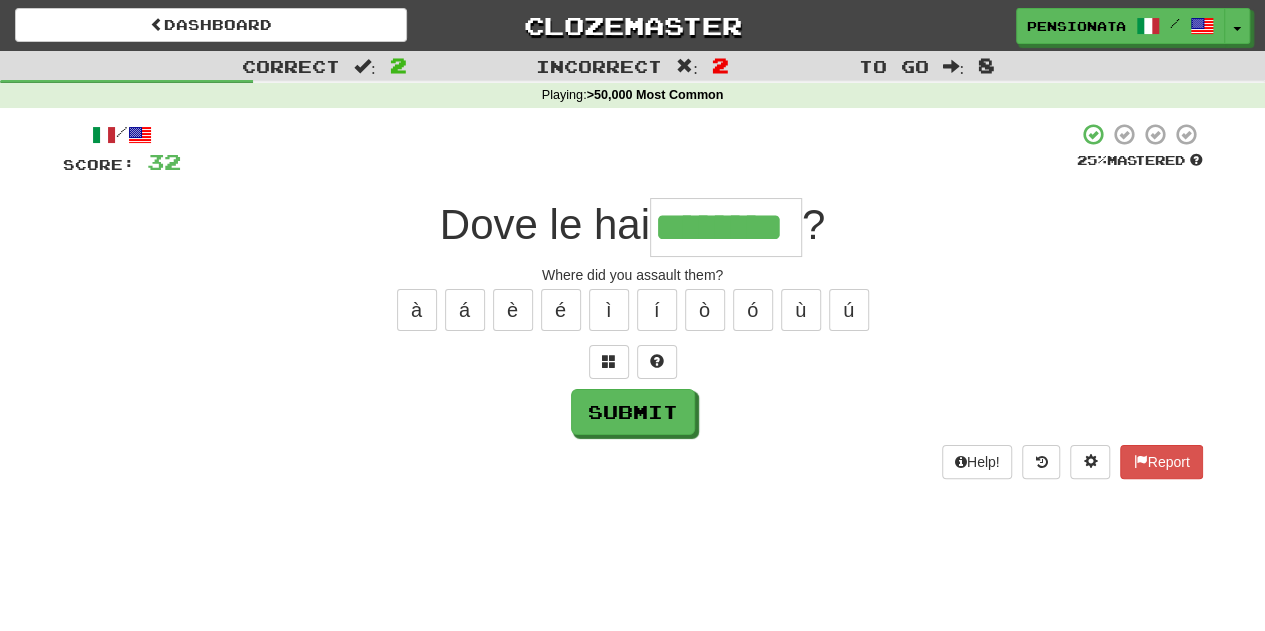 type on "********" 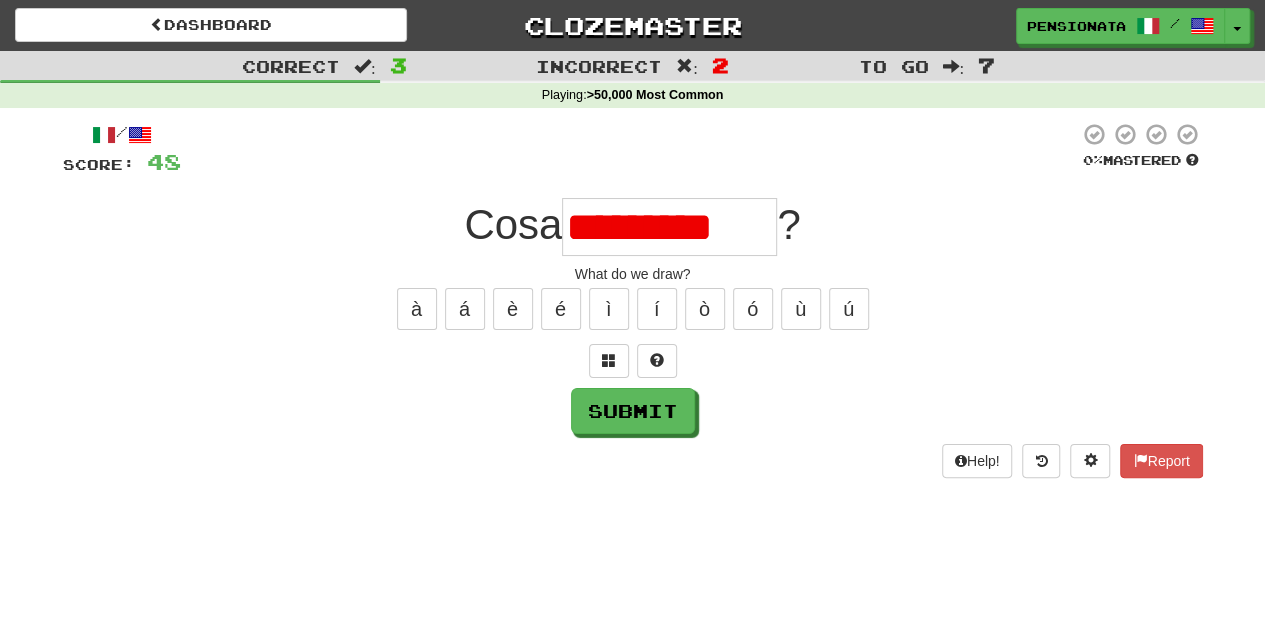 scroll, scrollTop: 0, scrollLeft: 0, axis: both 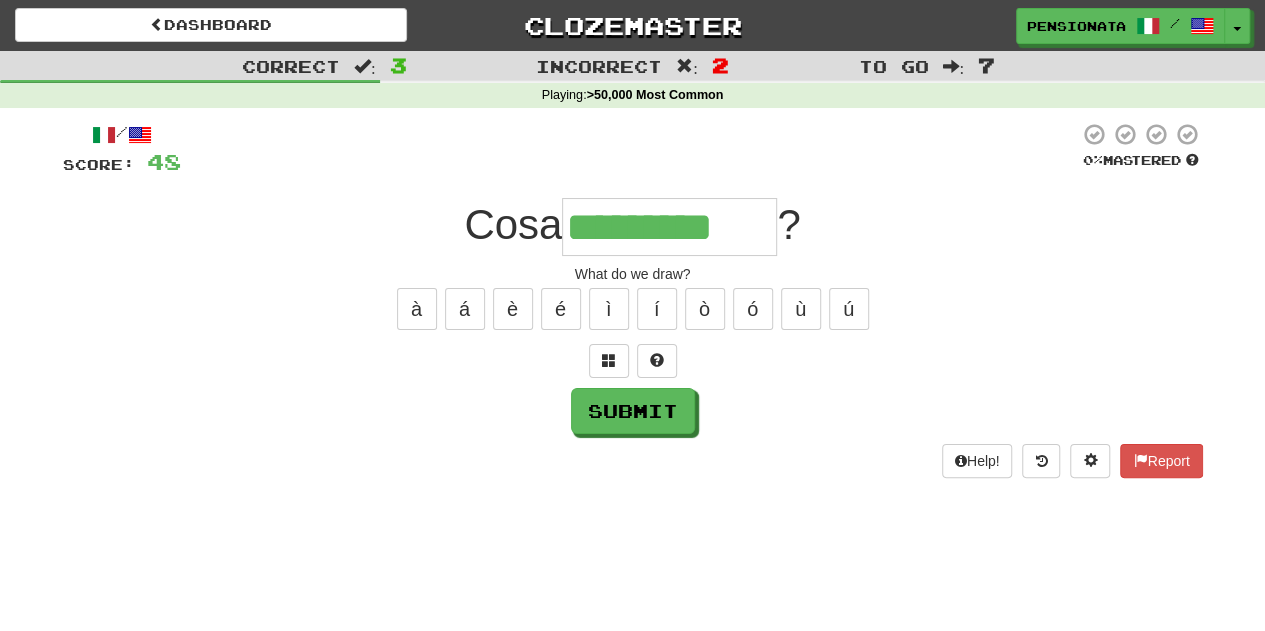 type on "*********" 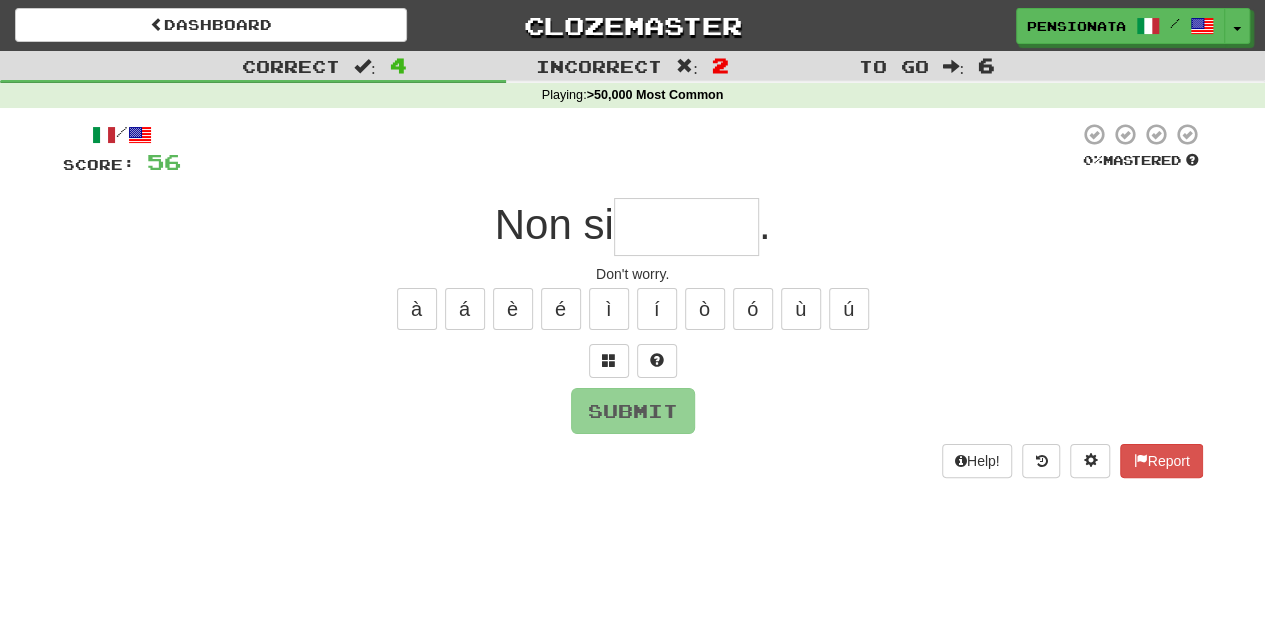type on "*" 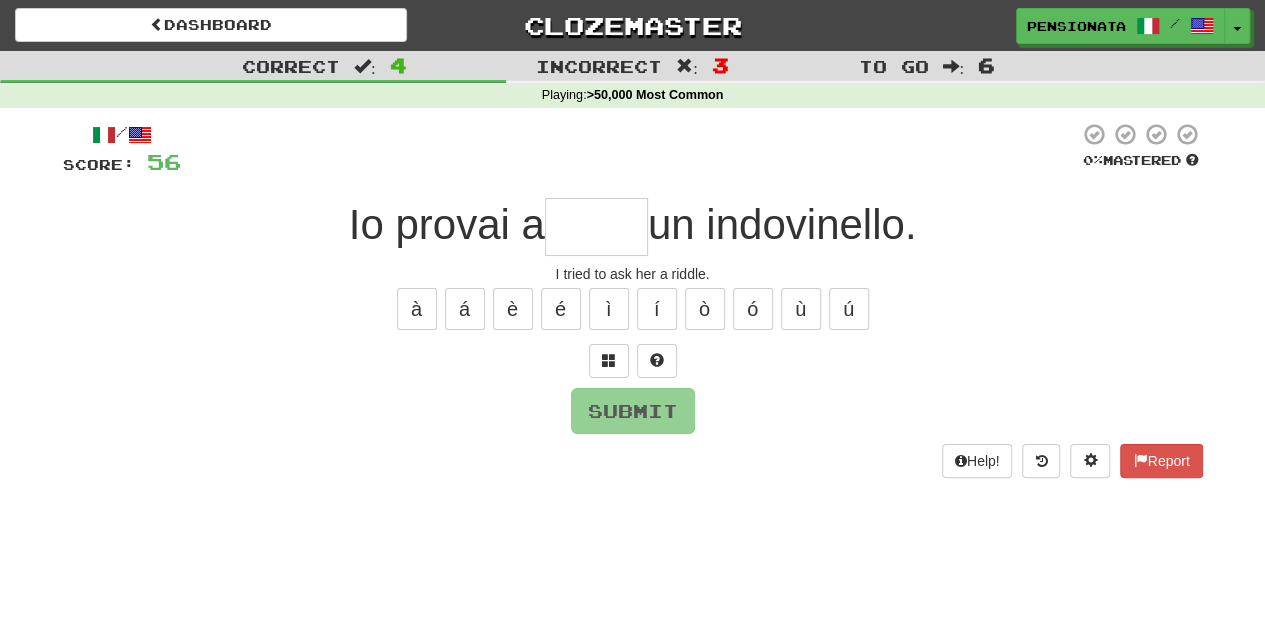 type on "*" 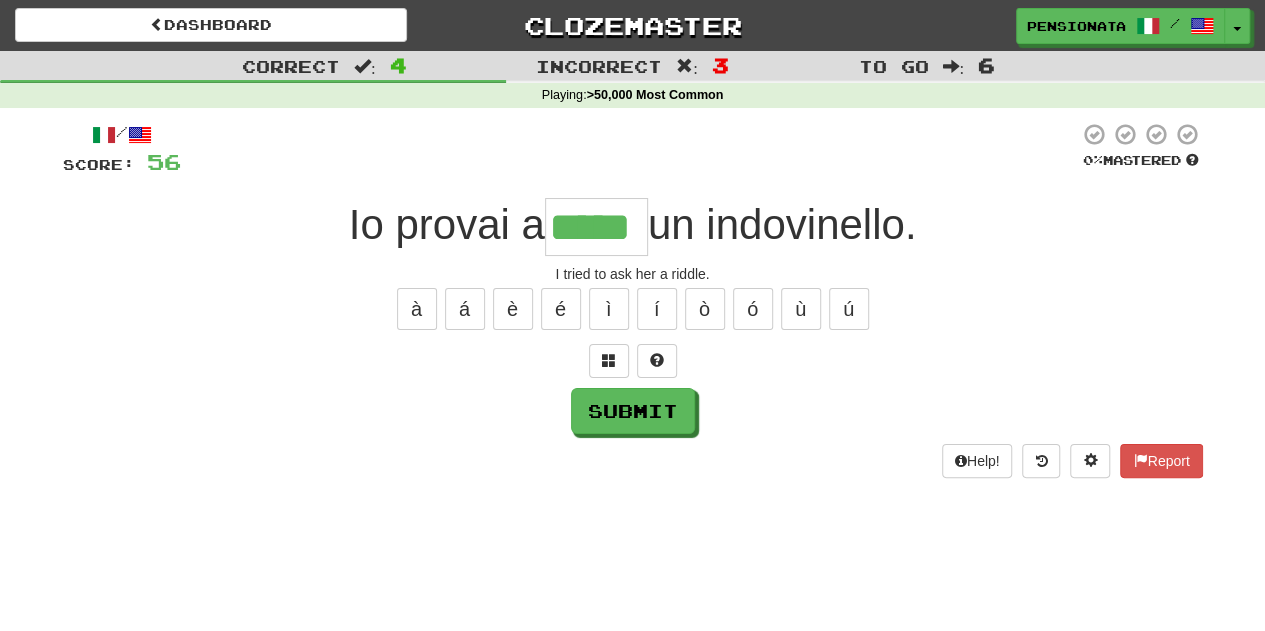 type on "*****" 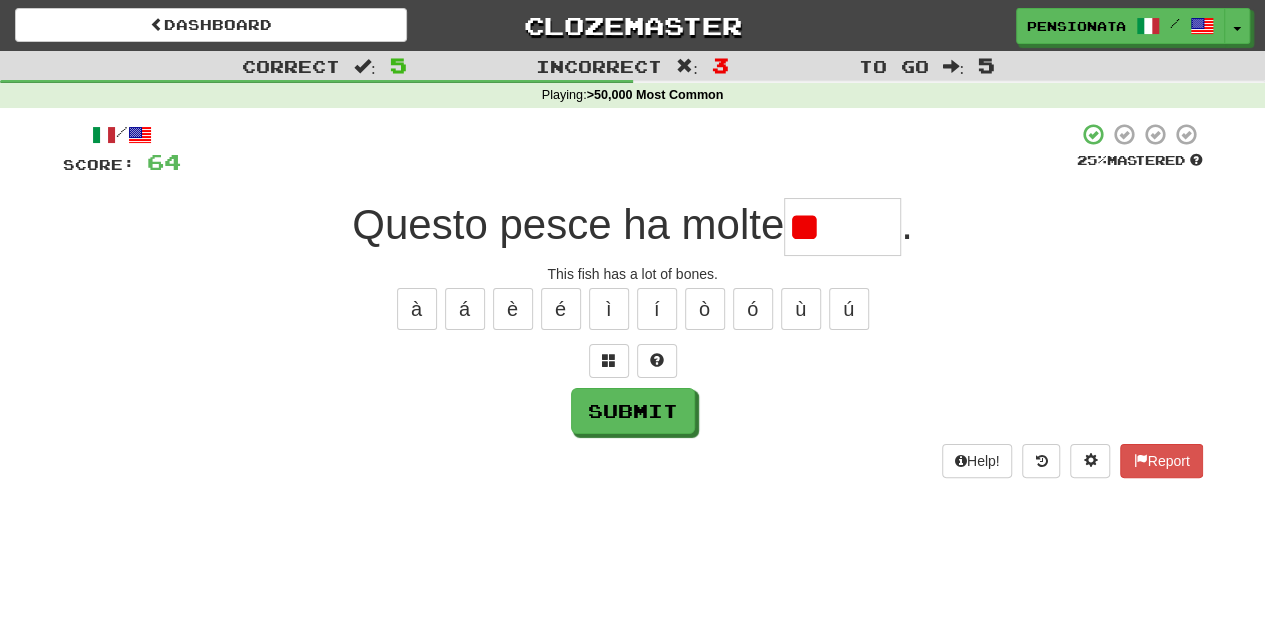 type on "*" 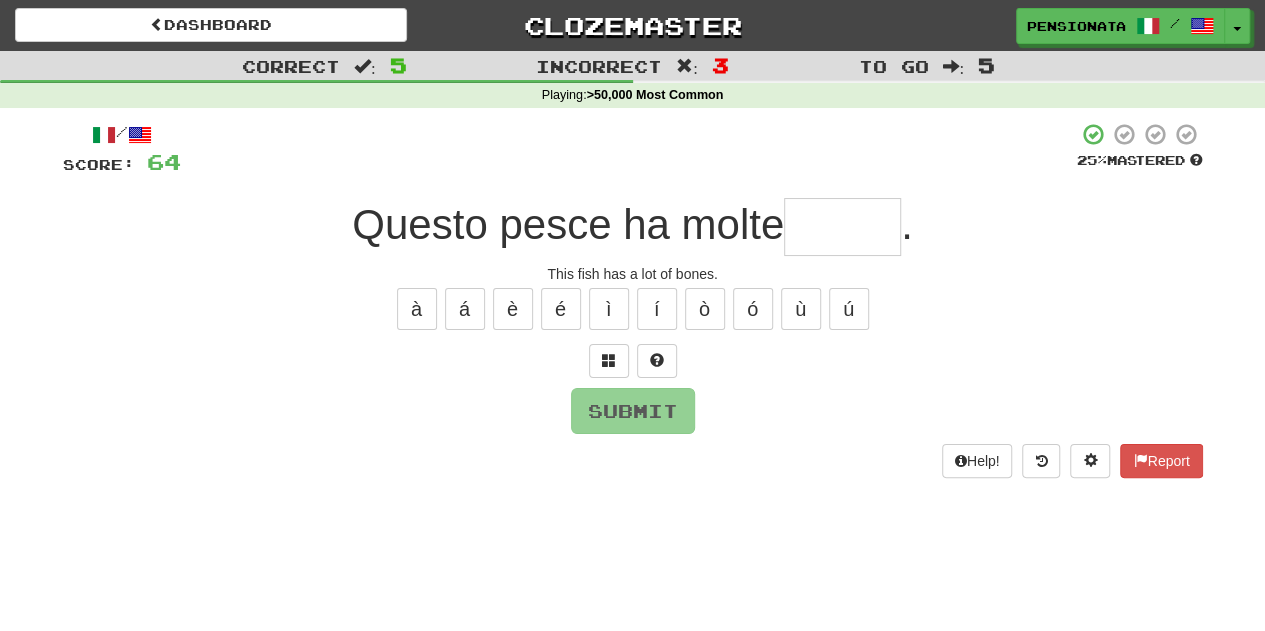 type on "******" 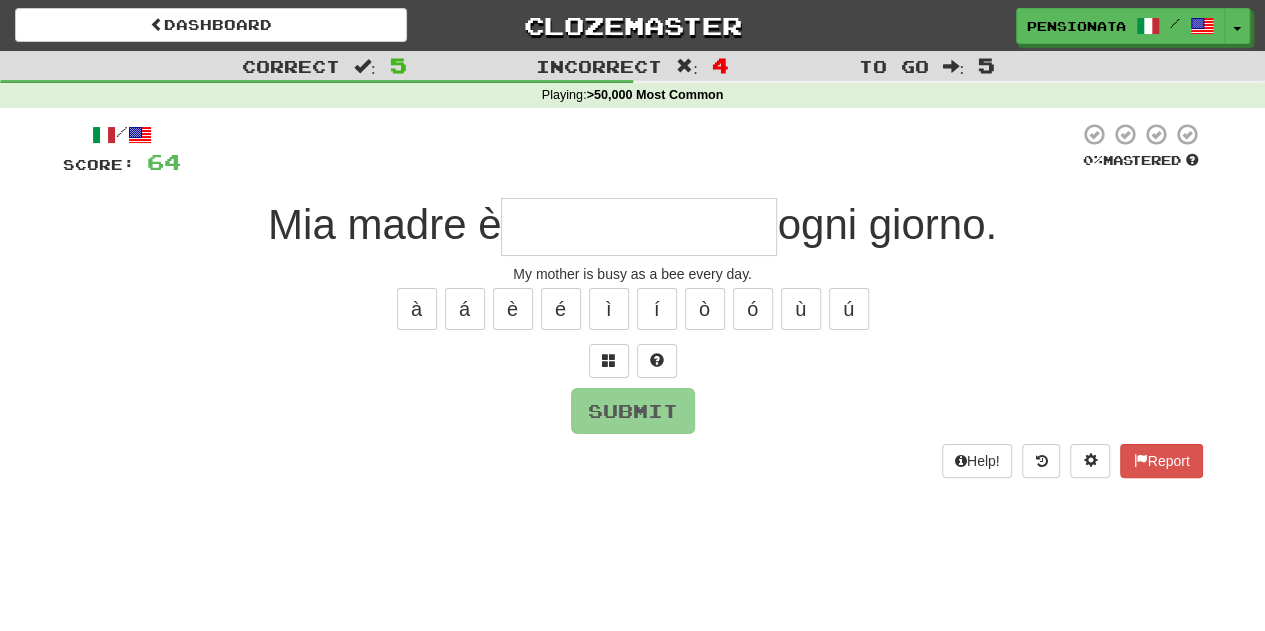 type on "**********" 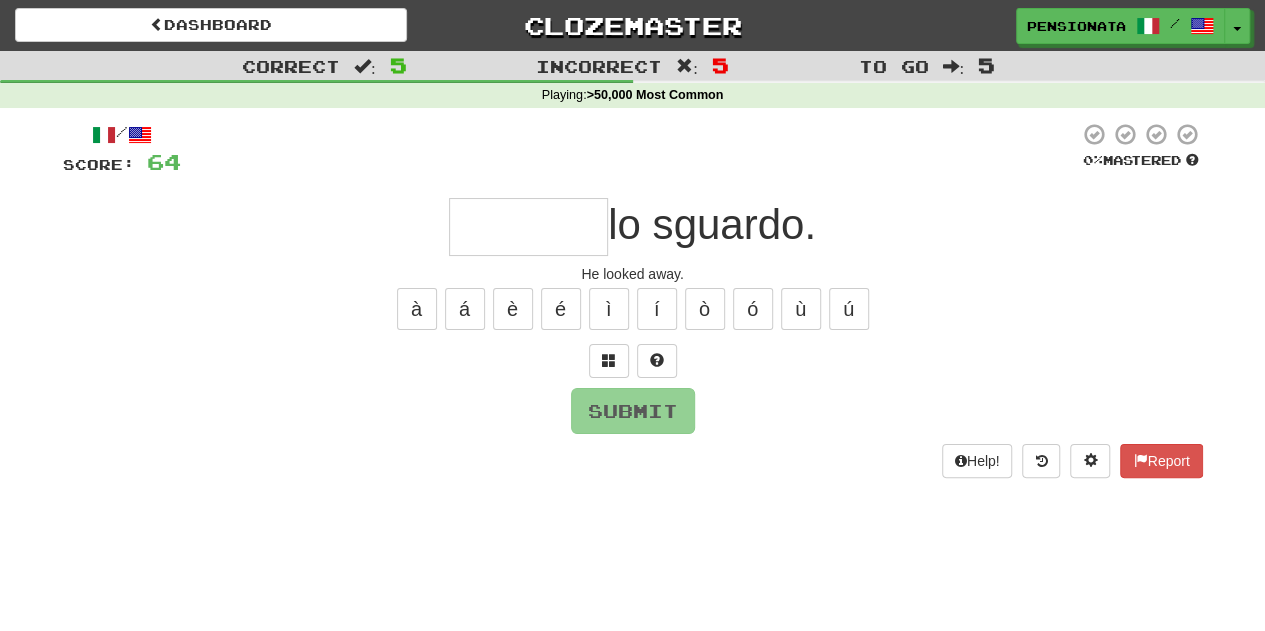 type on "*" 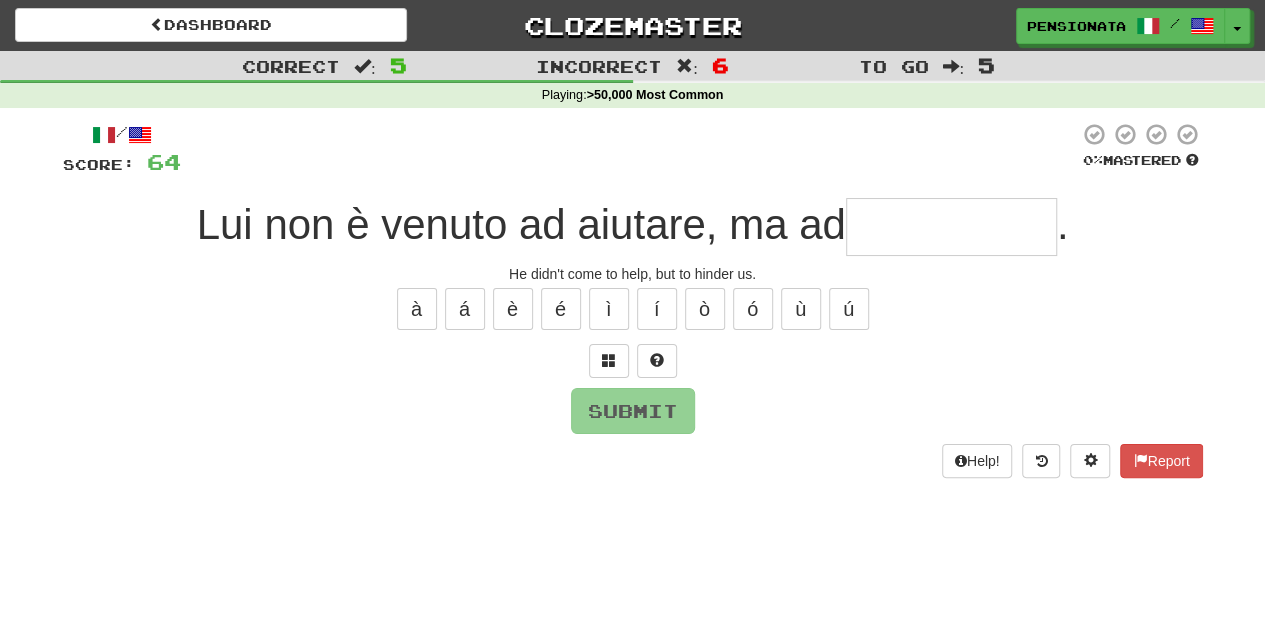 type on "**********" 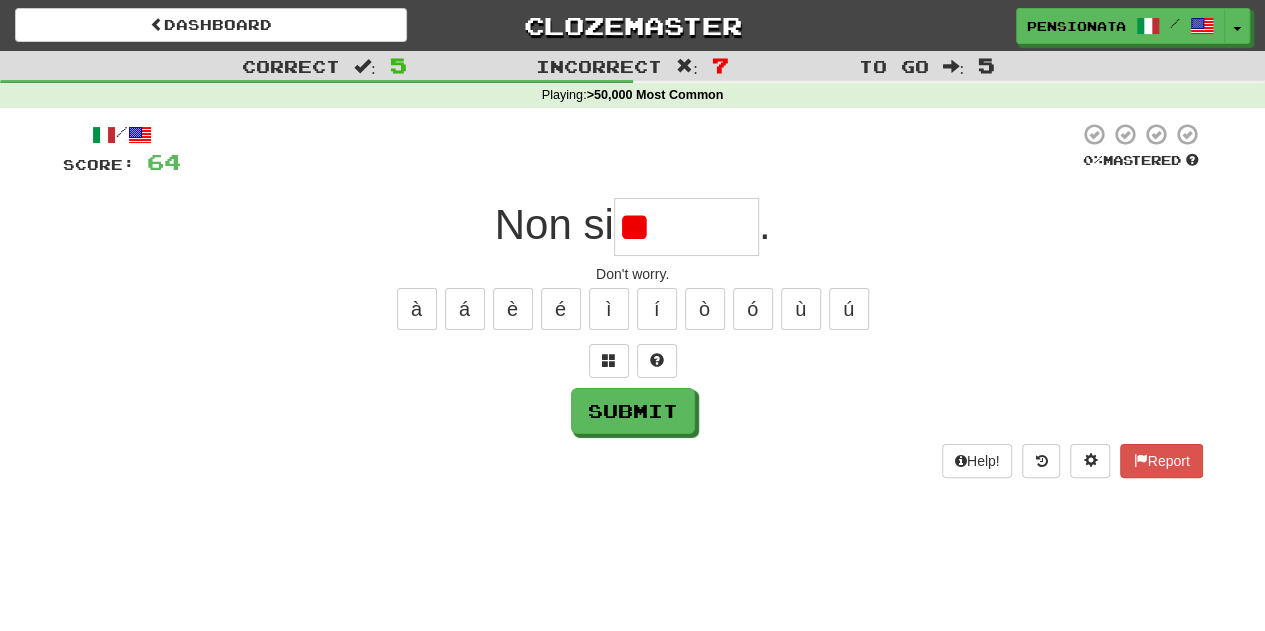 type on "*" 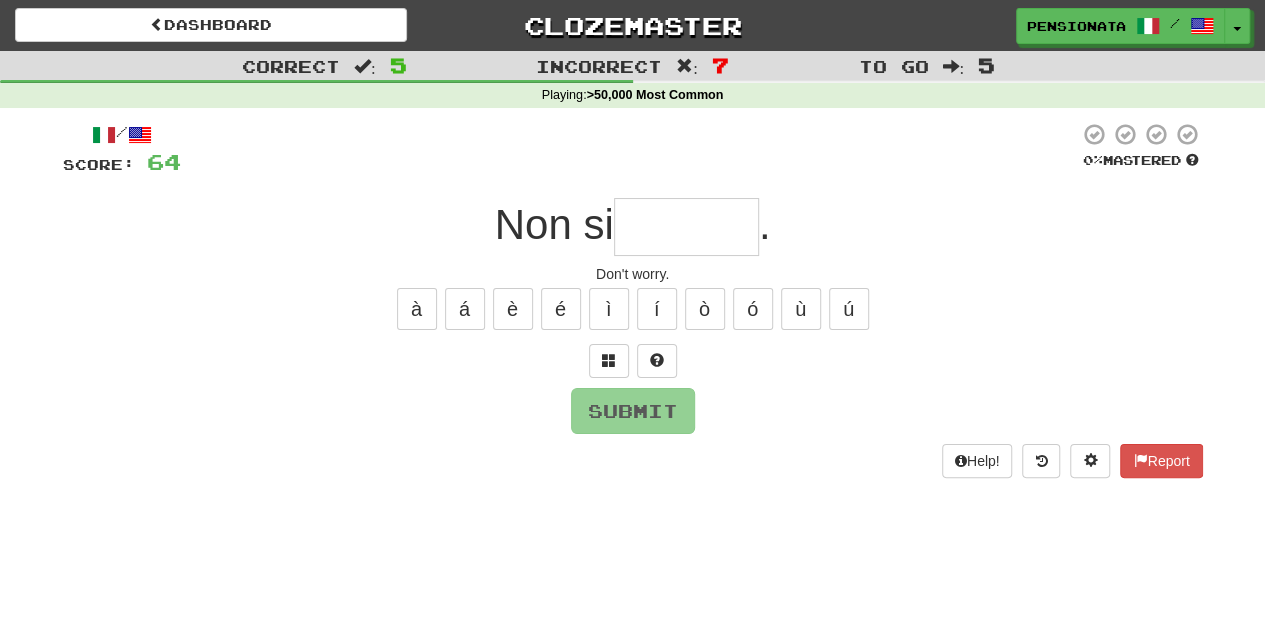 type on "*" 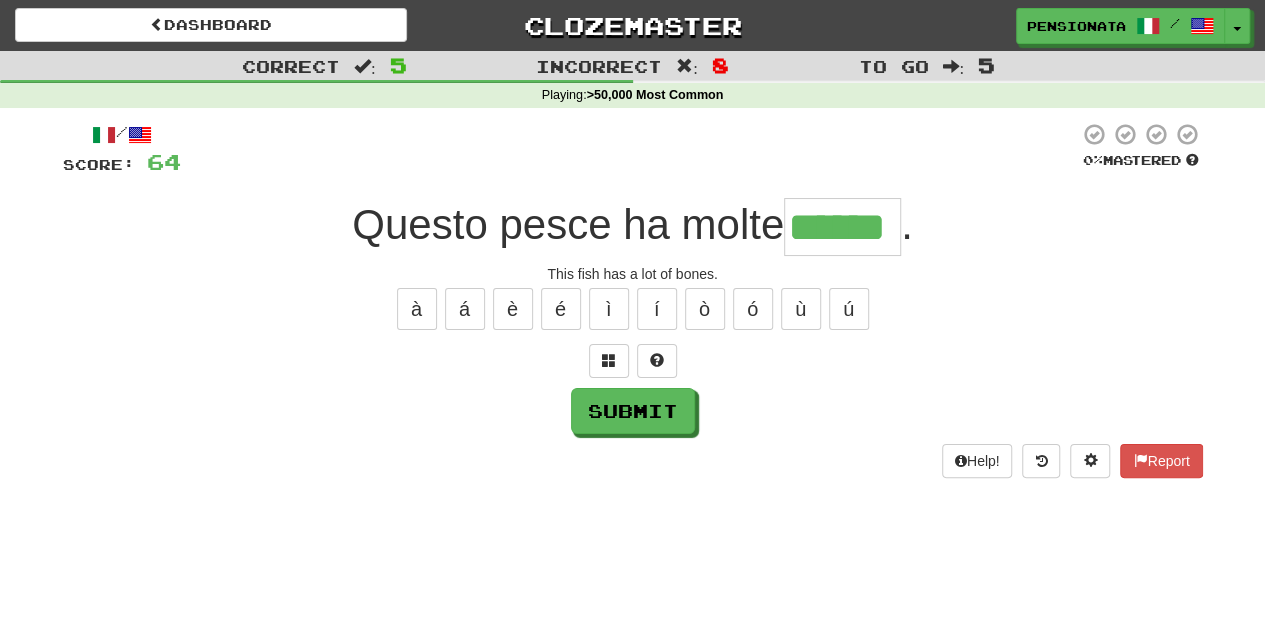 type on "******" 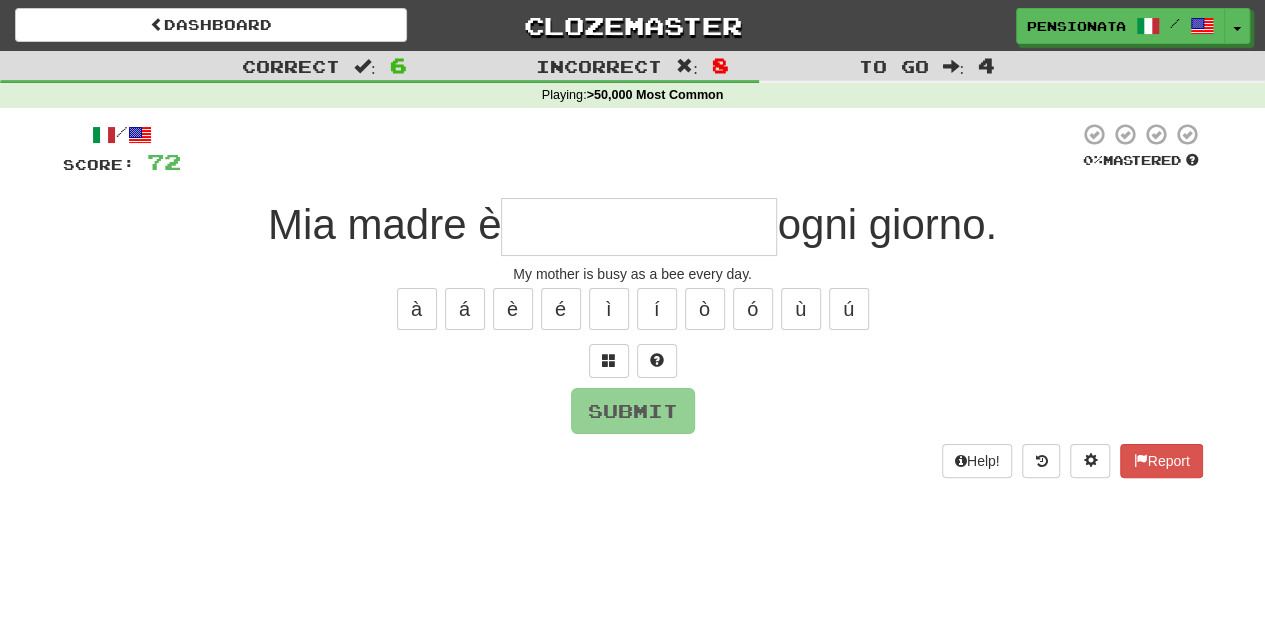type on "*" 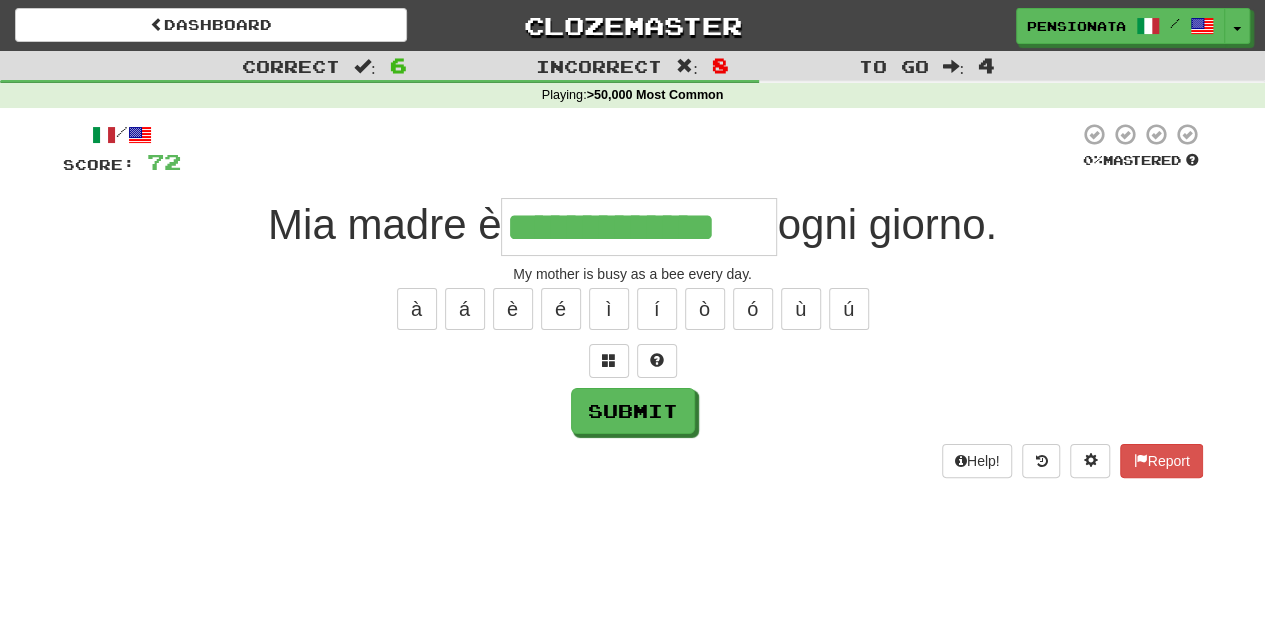 type on "**********" 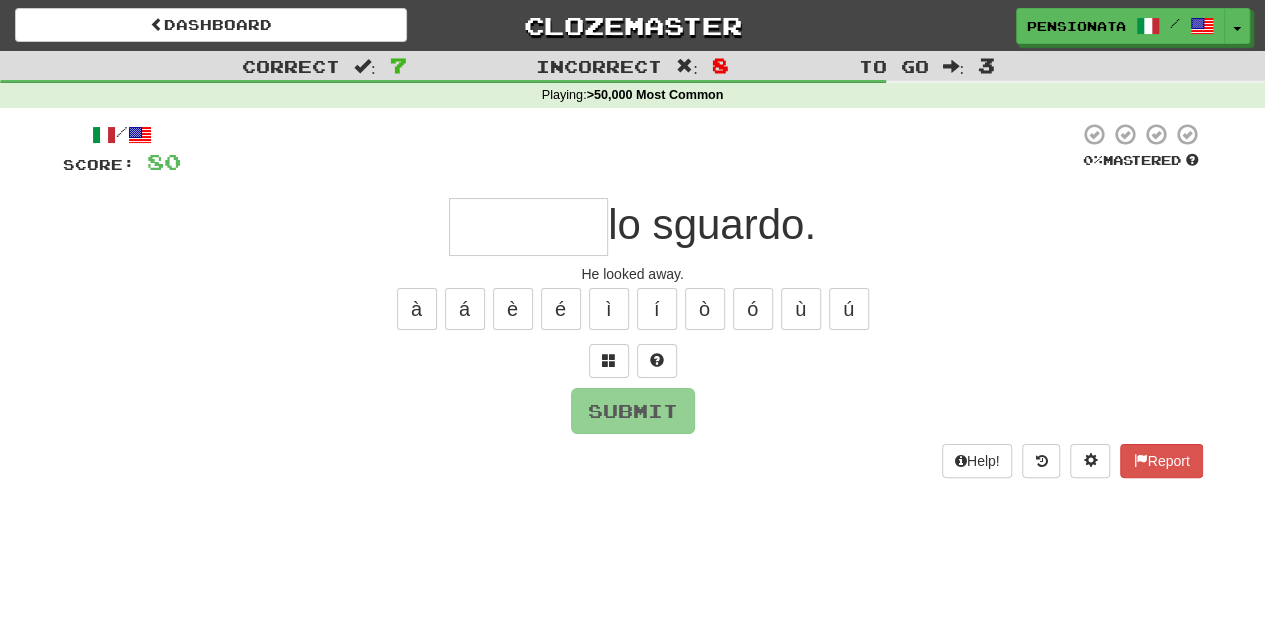 type on "*" 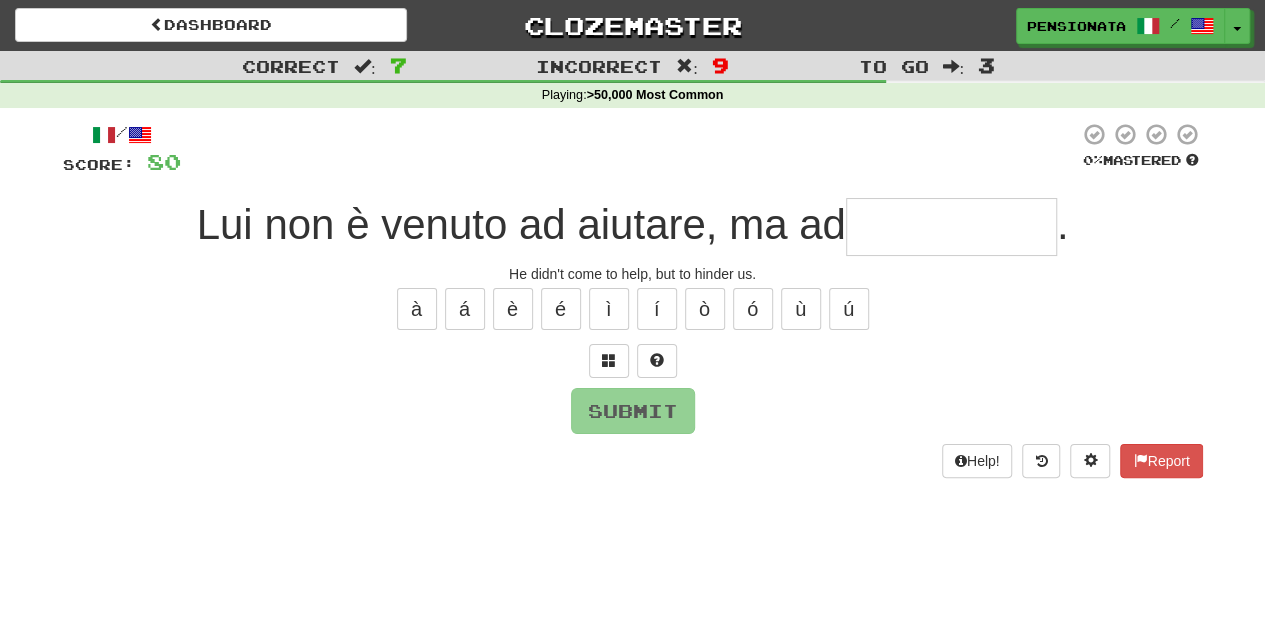 type on "**********" 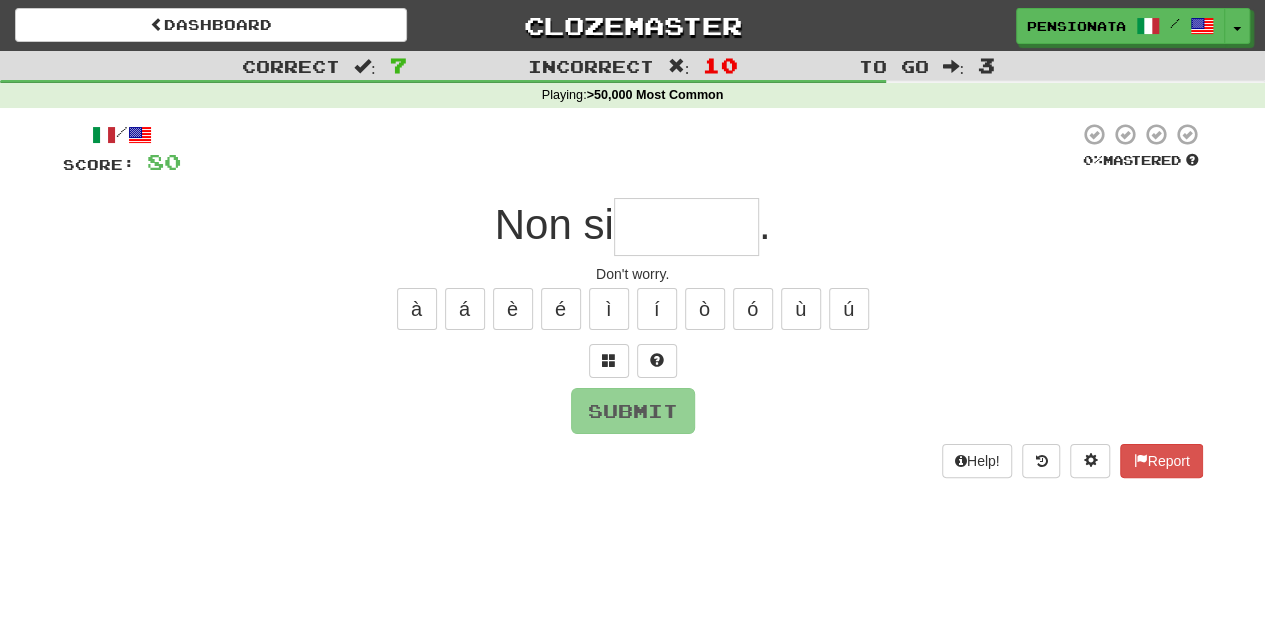 type on "*******" 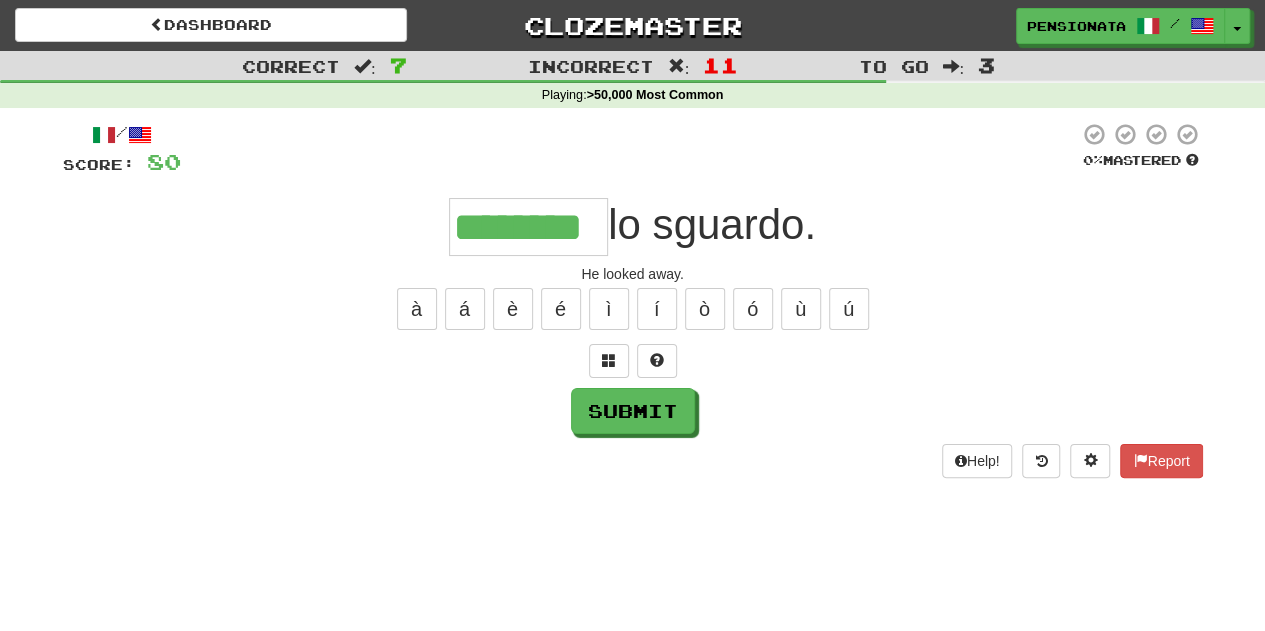 type on "********" 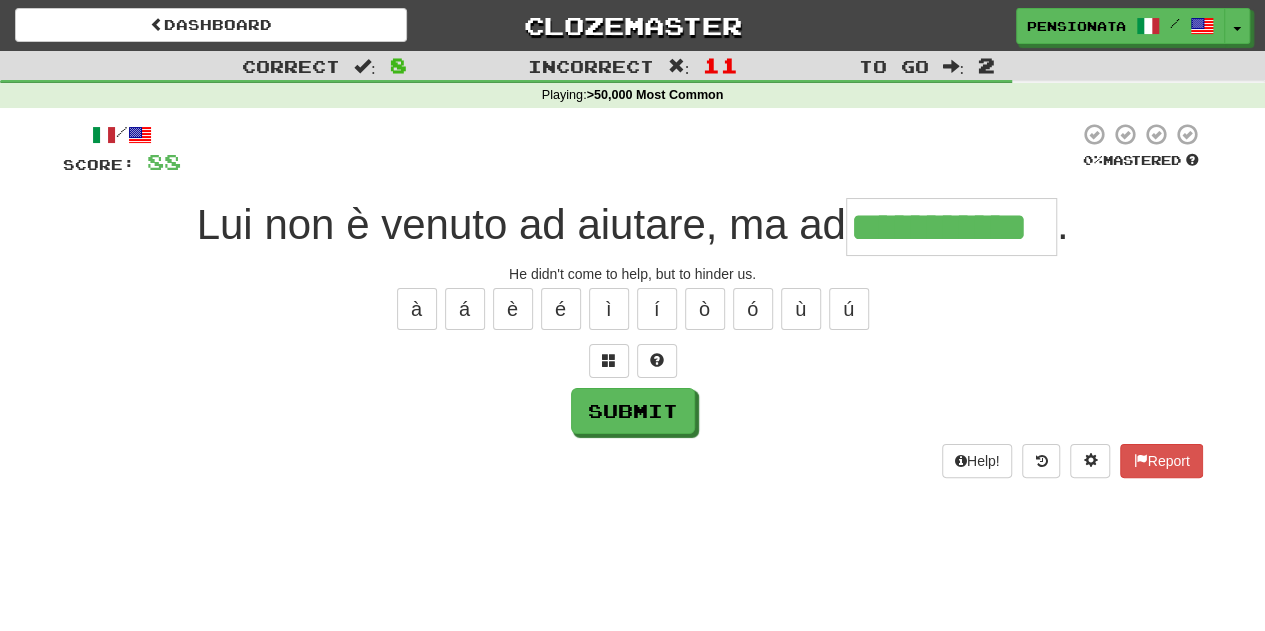 type on "**********" 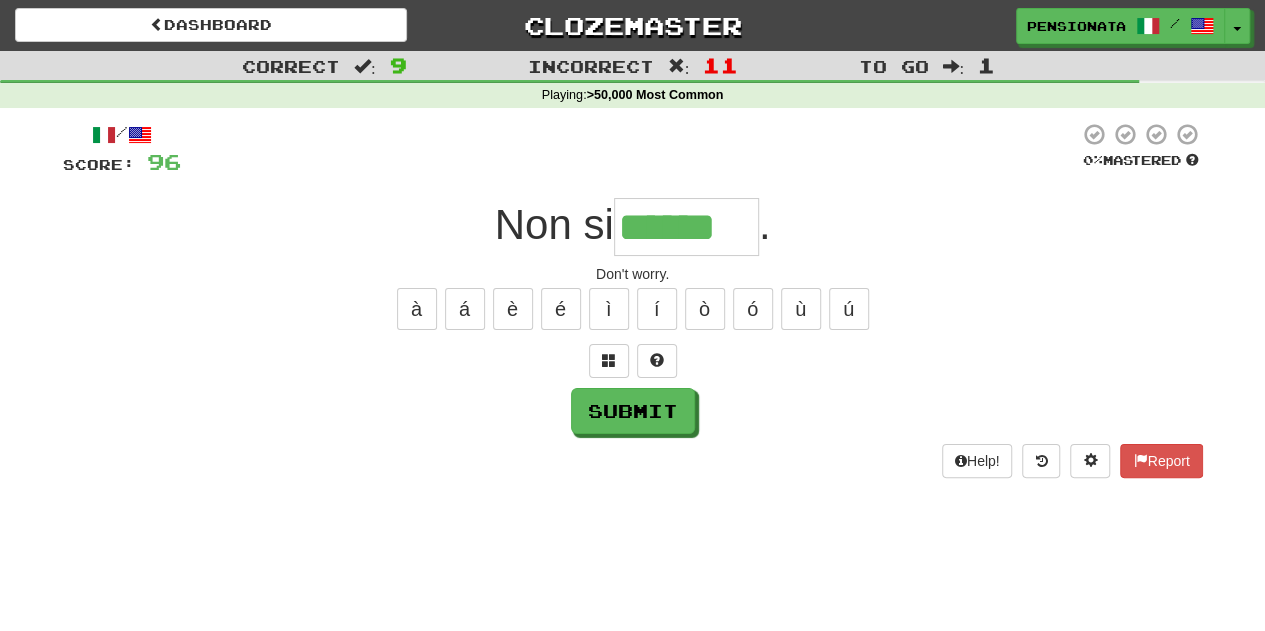 scroll, scrollTop: 0, scrollLeft: 0, axis: both 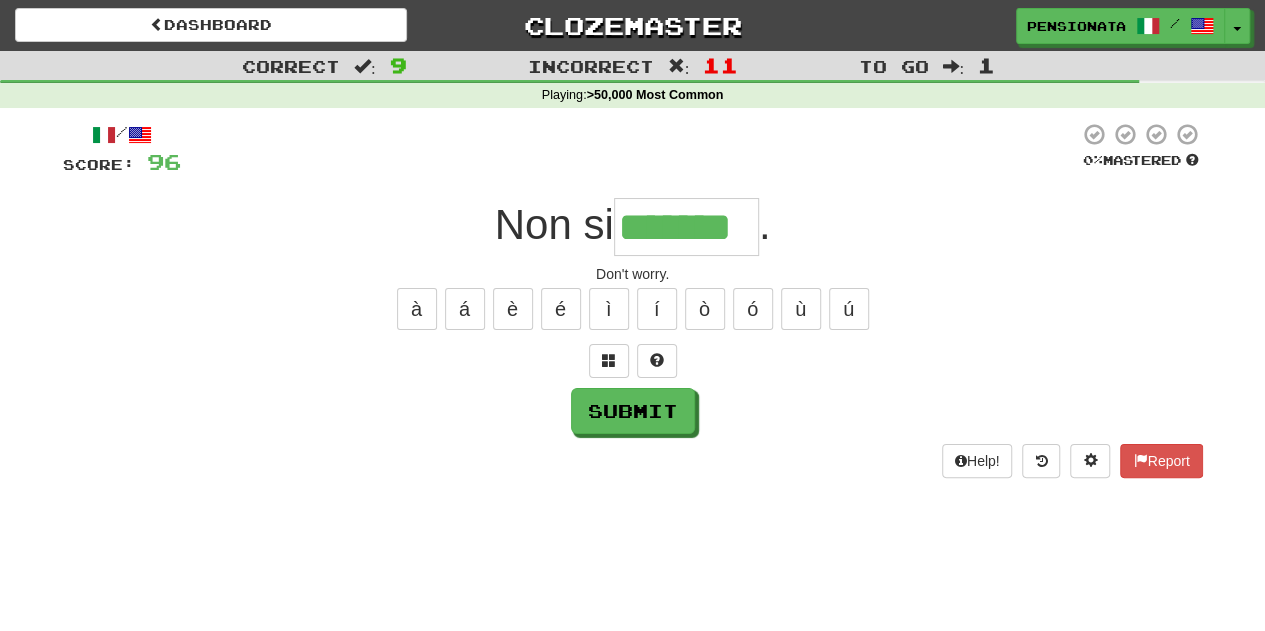 type on "*******" 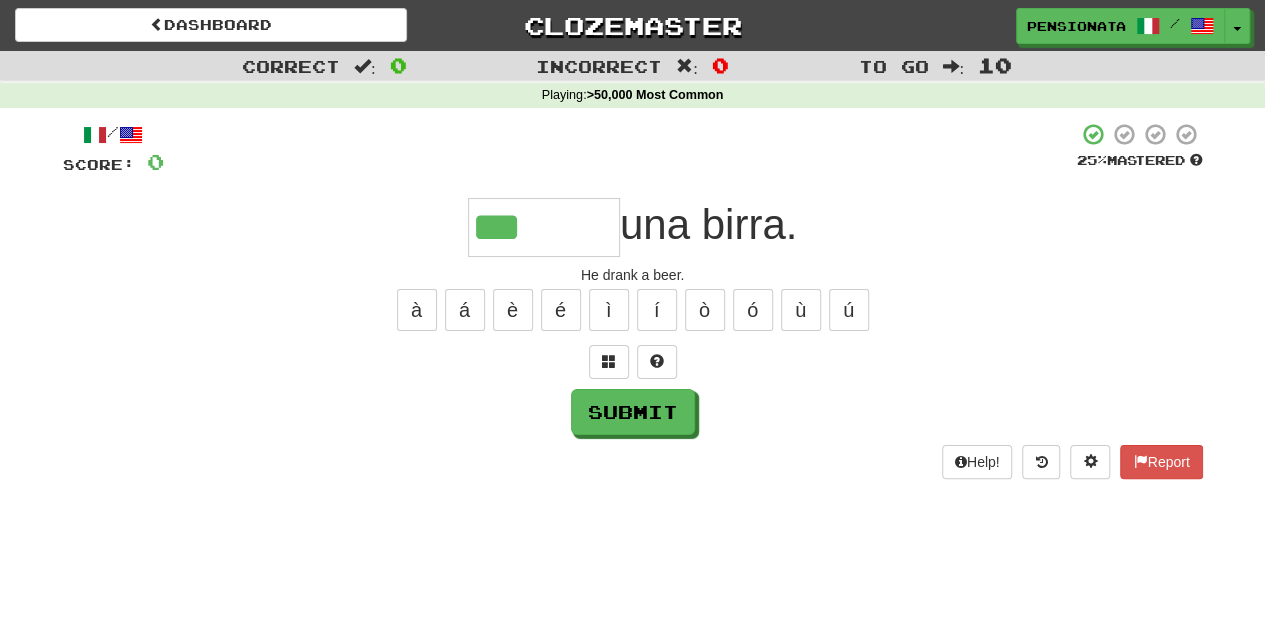 type on "*******" 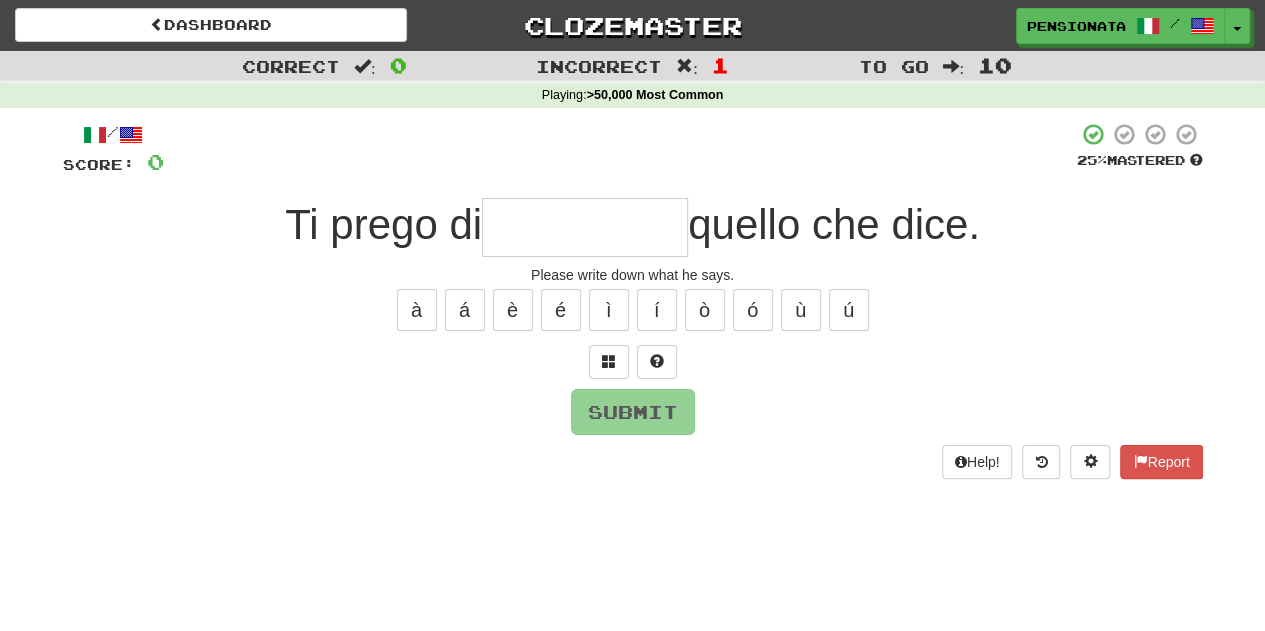 type on "*" 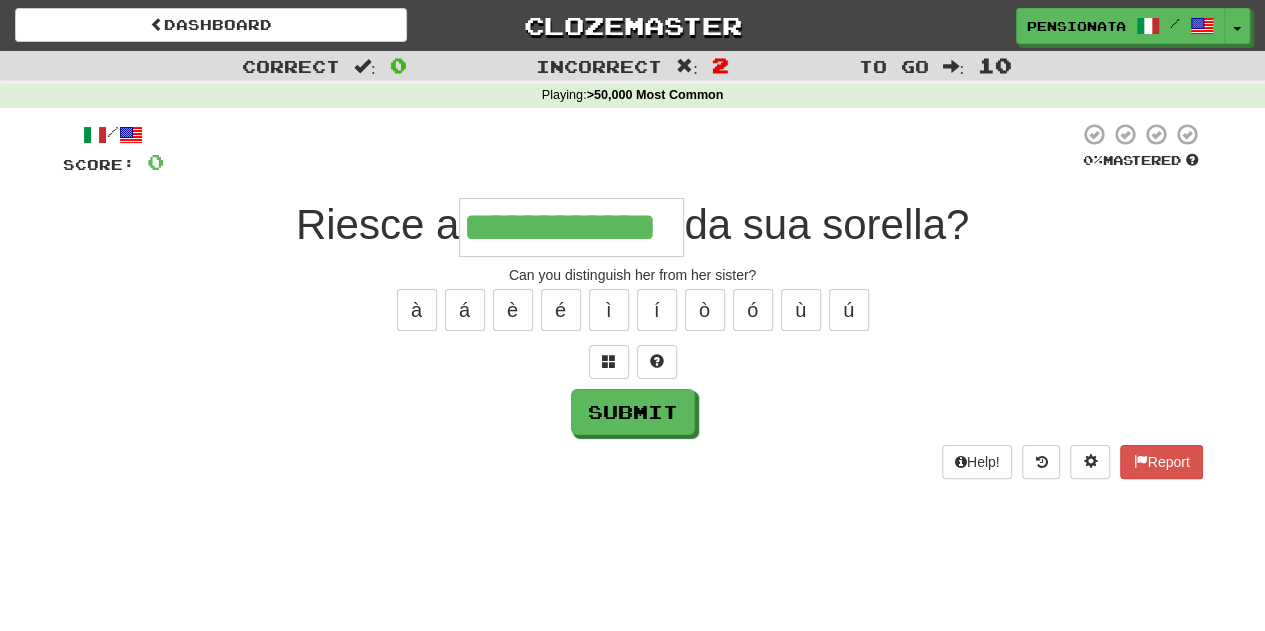 type on "**********" 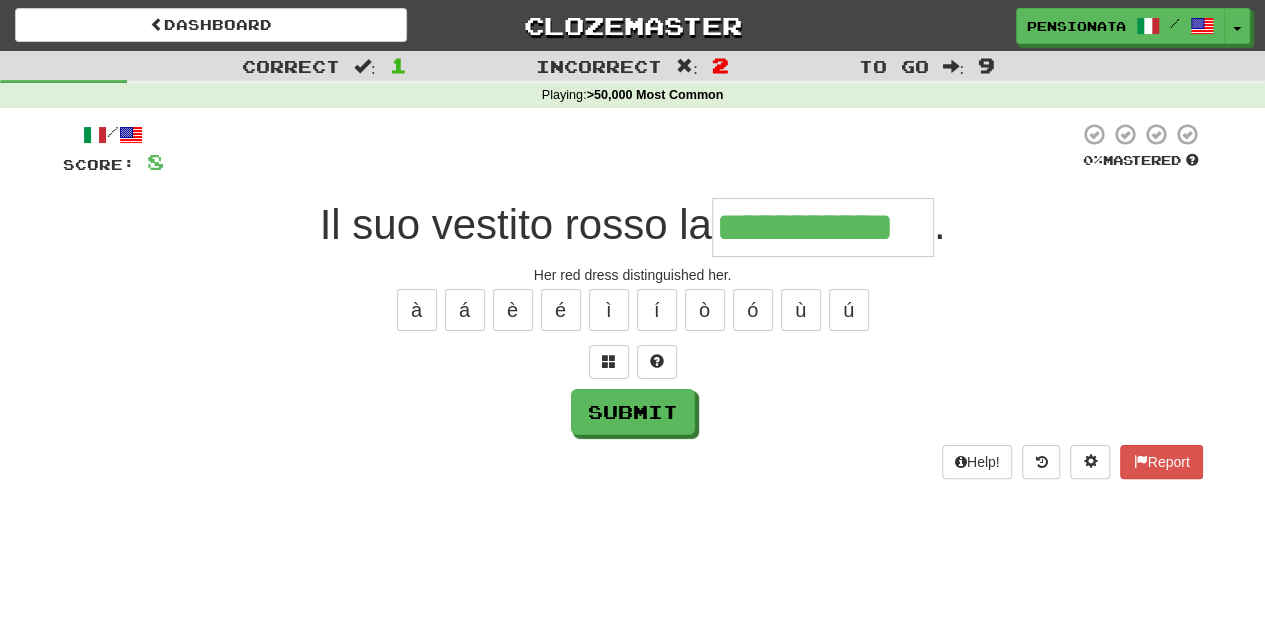 type on "**********" 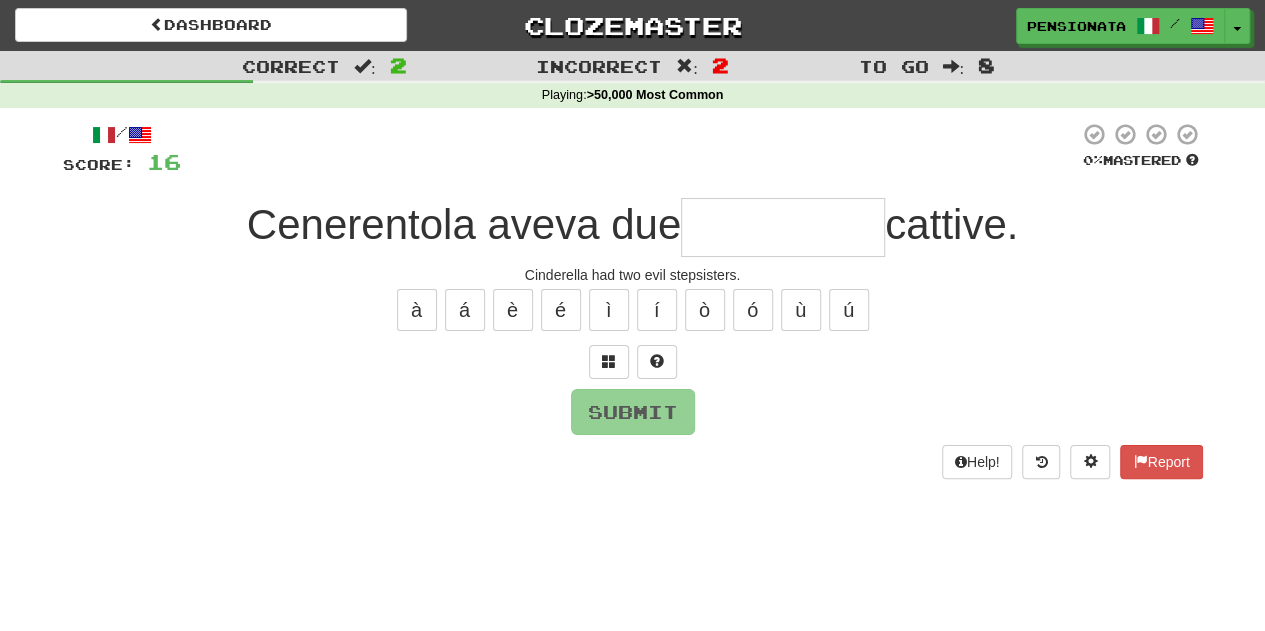 type on "**********" 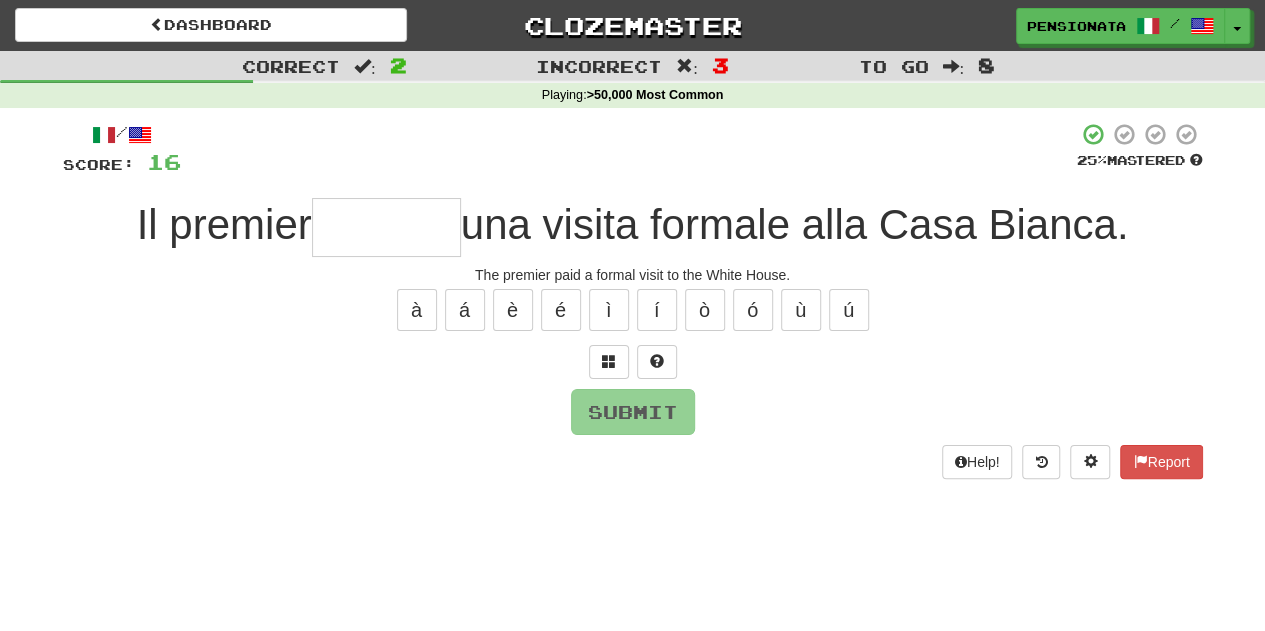 type on "*" 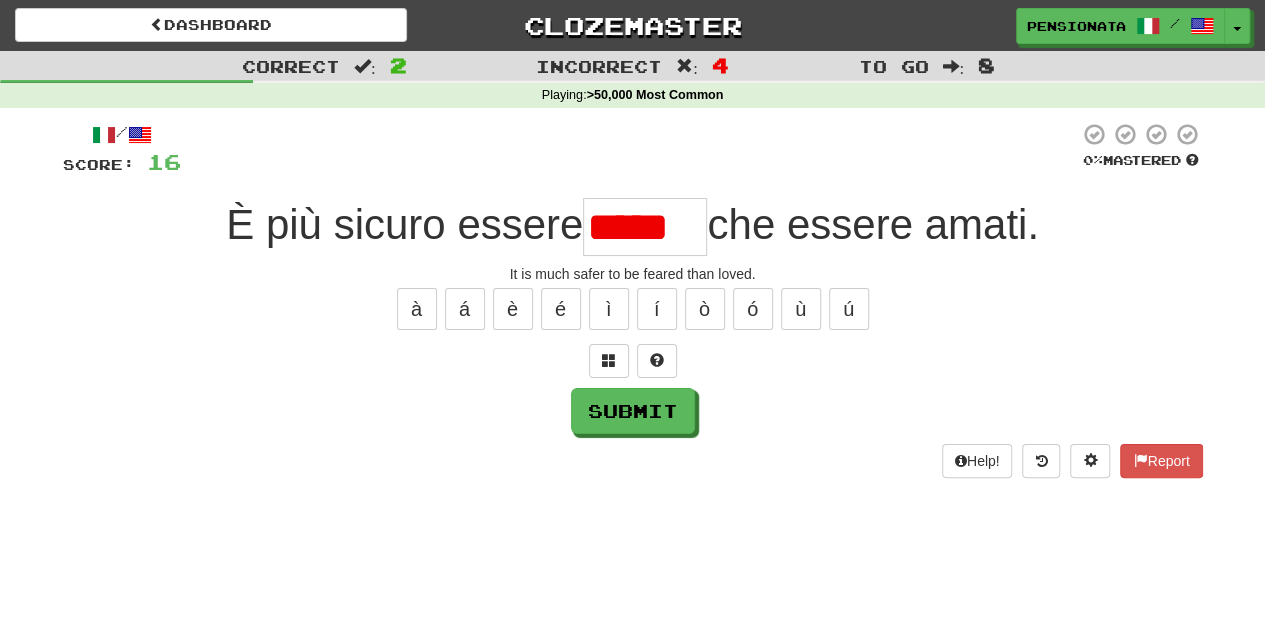 scroll, scrollTop: 0, scrollLeft: 0, axis: both 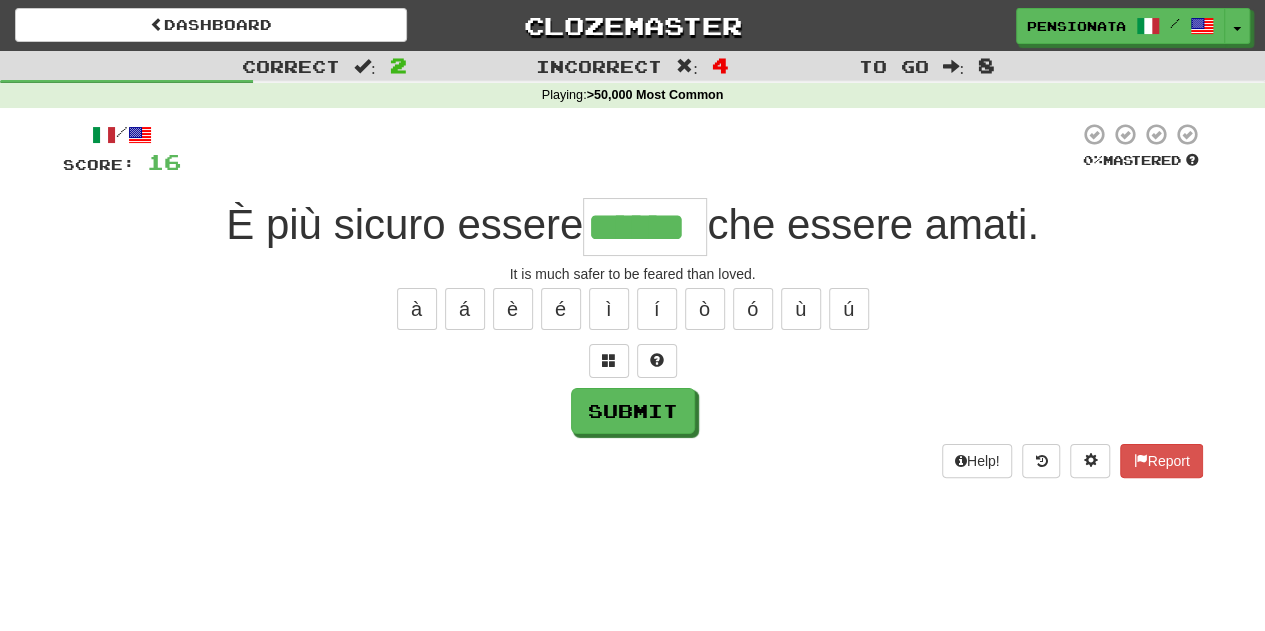 type on "******" 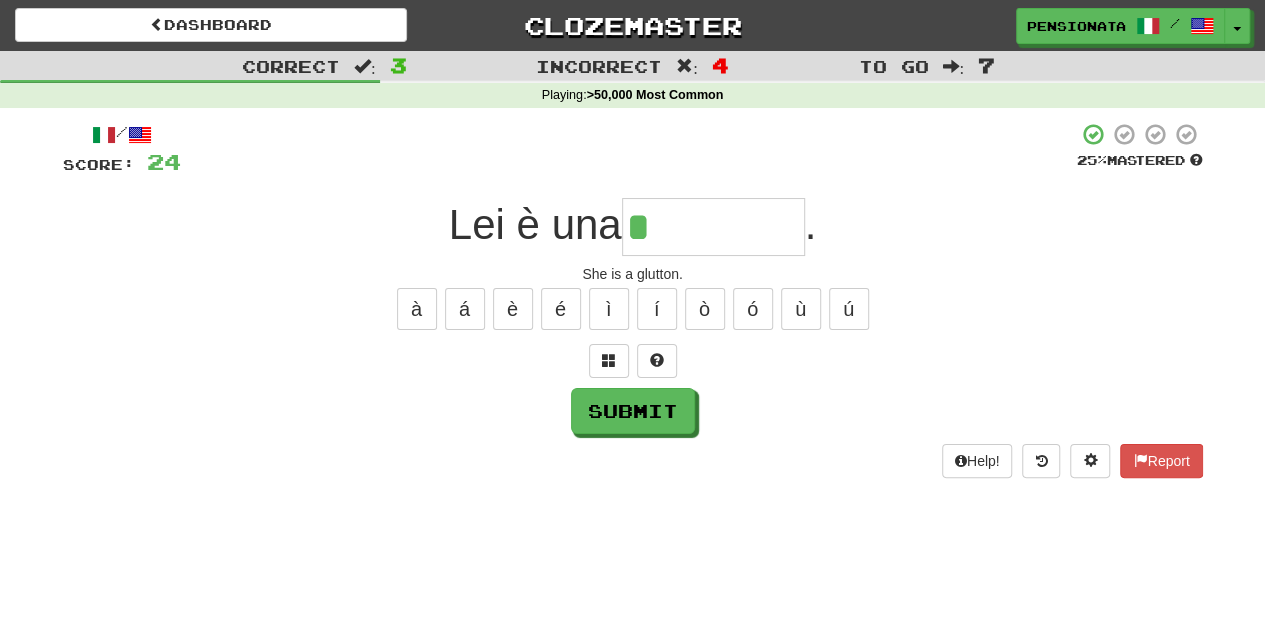 type on "*********" 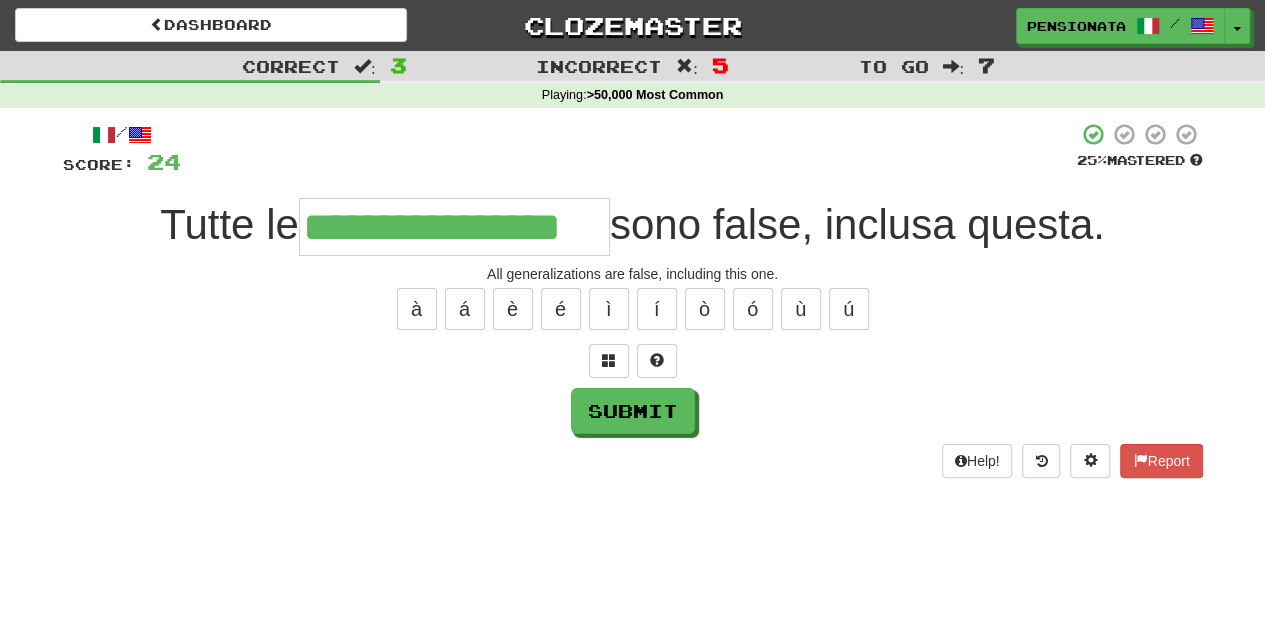 type on "**********" 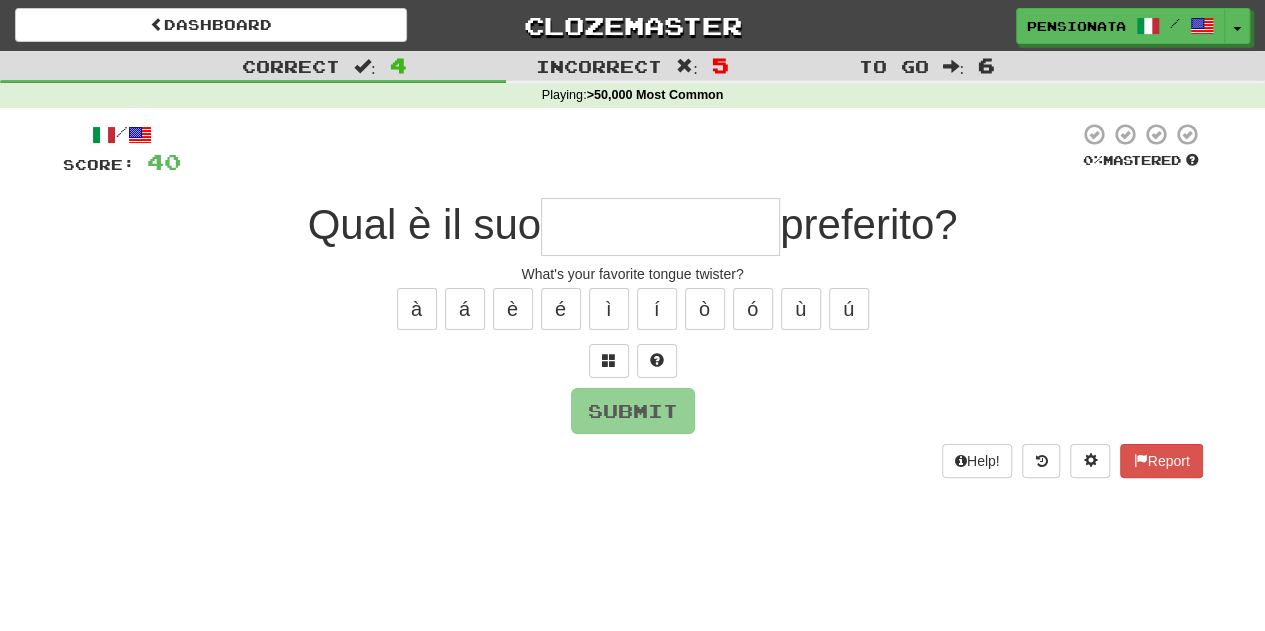 type on "**********" 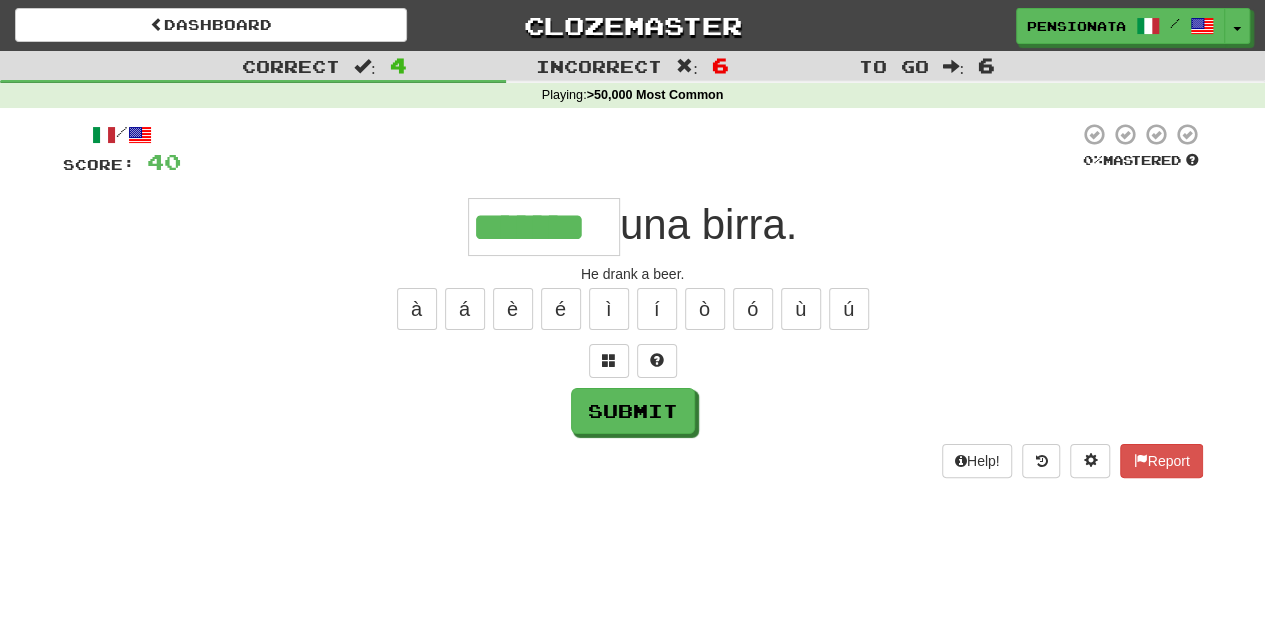 type on "*******" 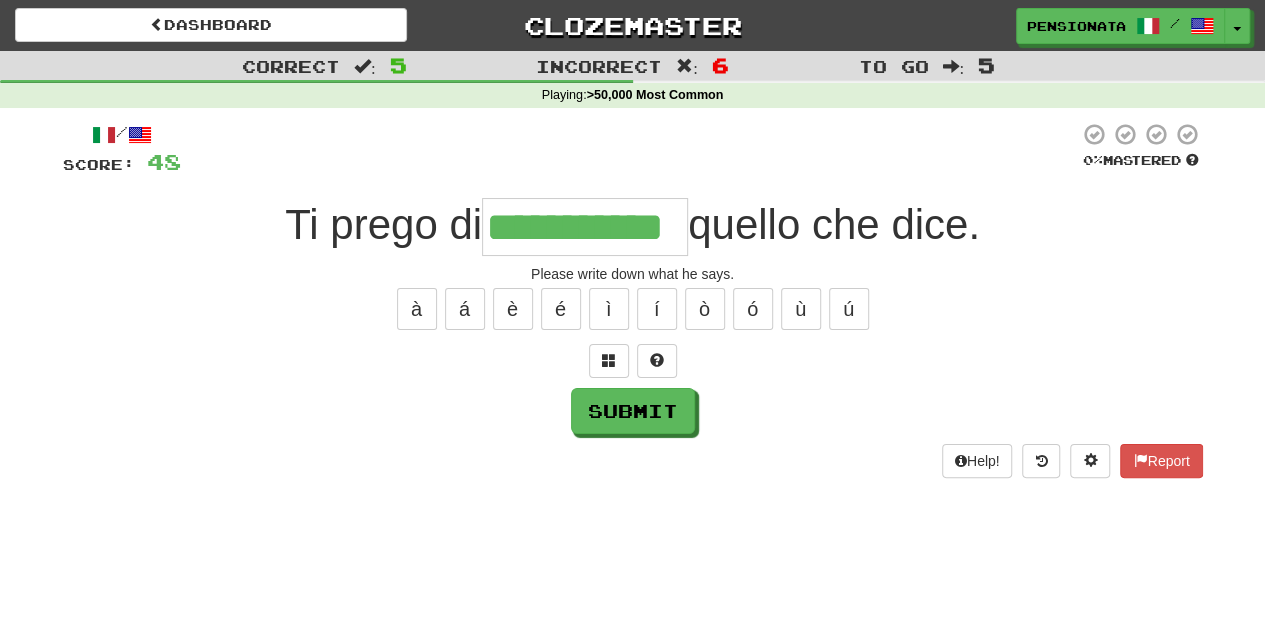 type on "**********" 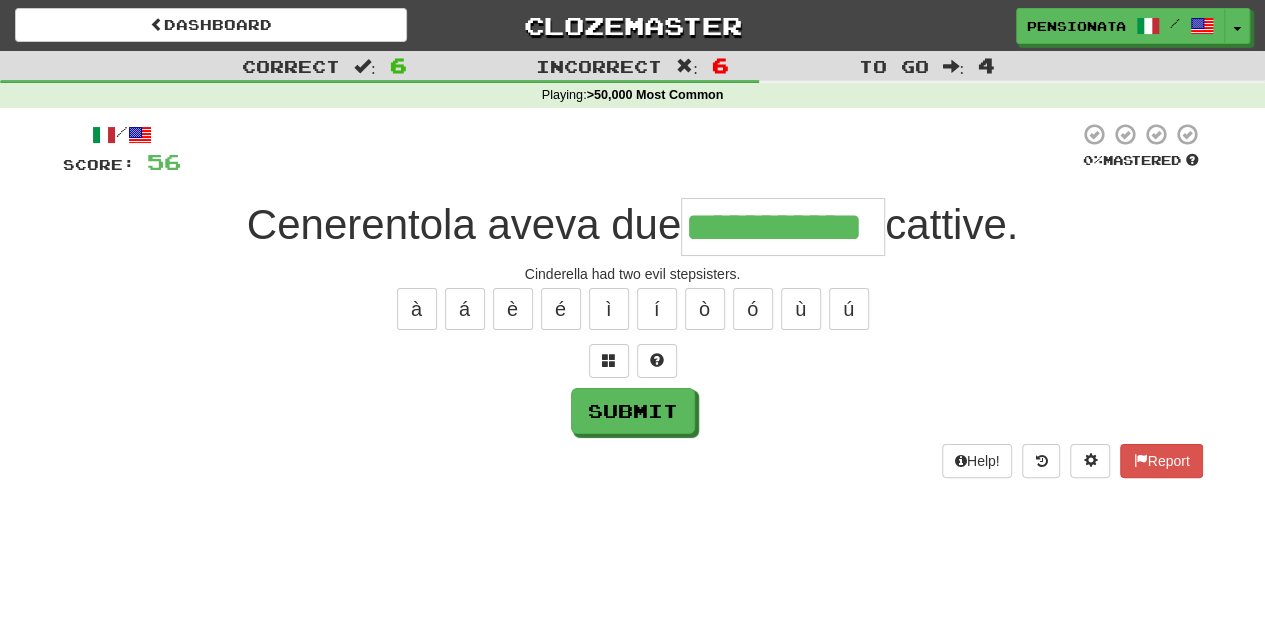 type on "**********" 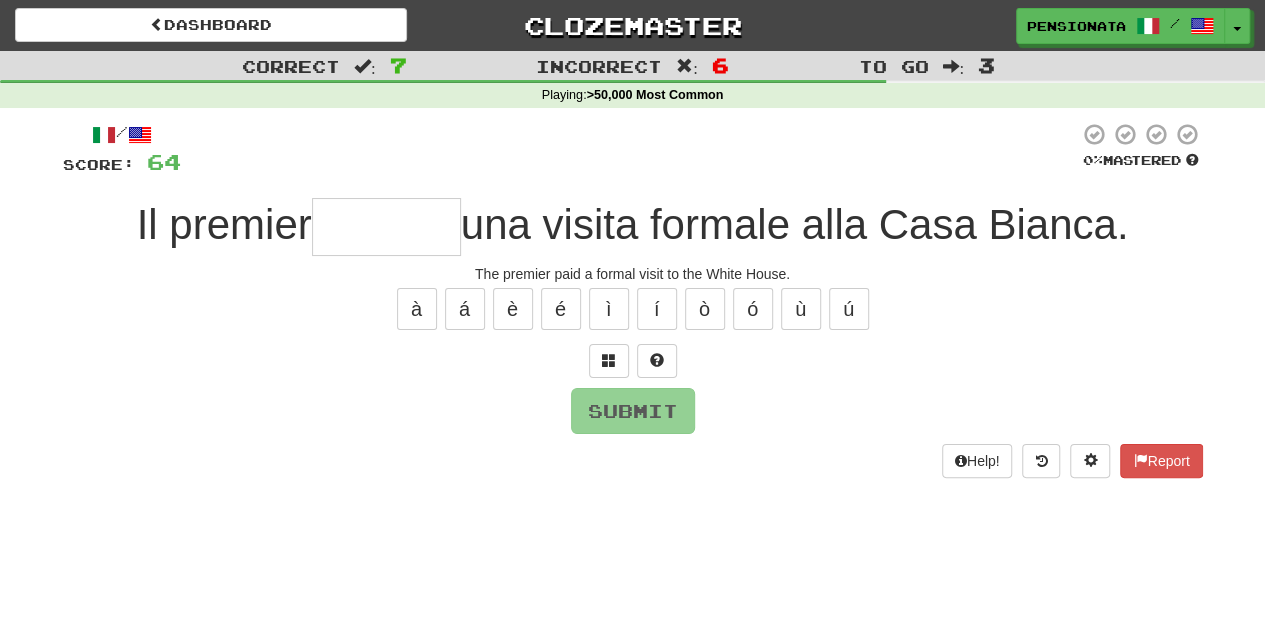 type on "********" 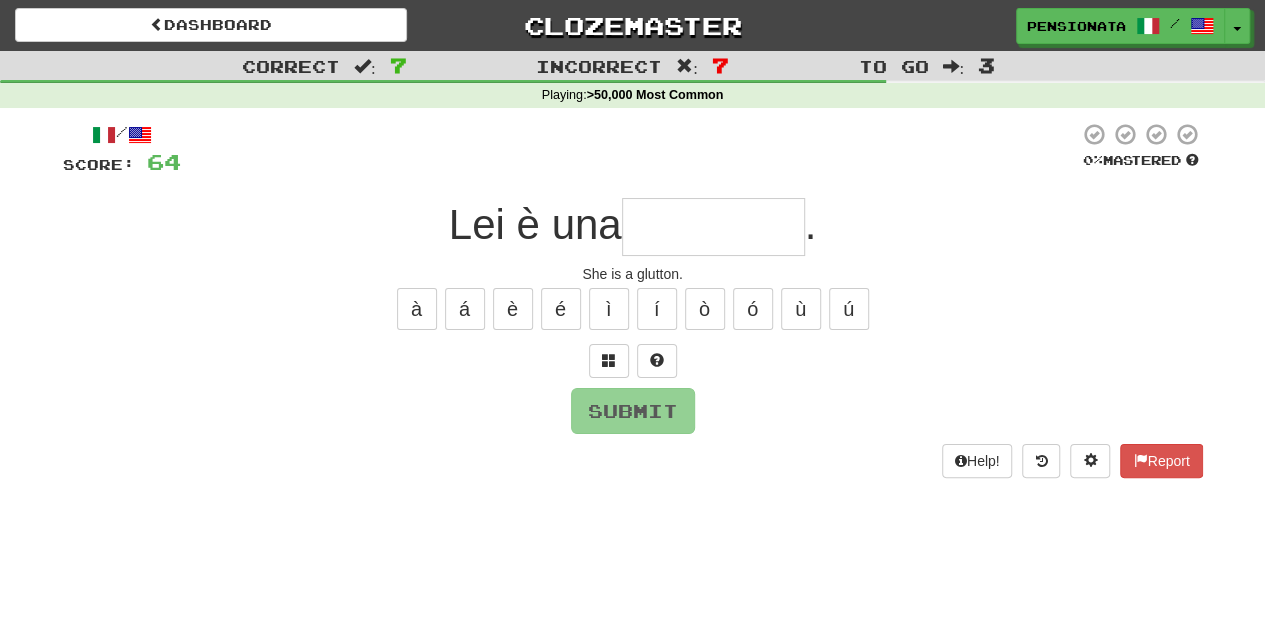 type on "*" 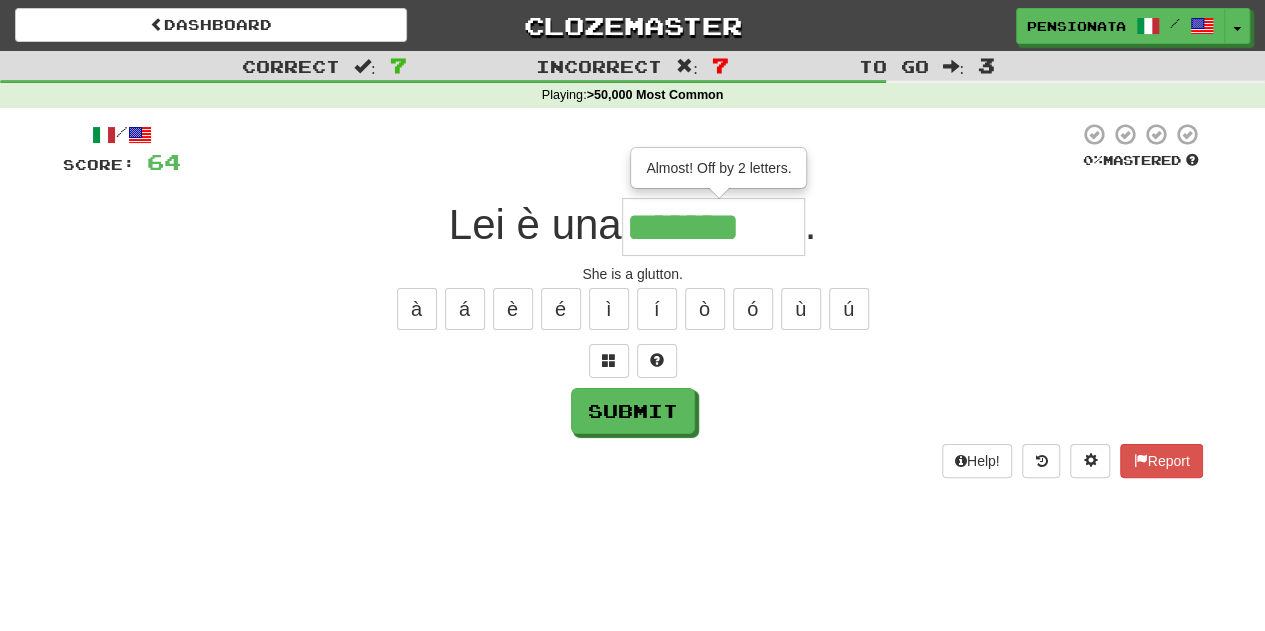 type on "*********" 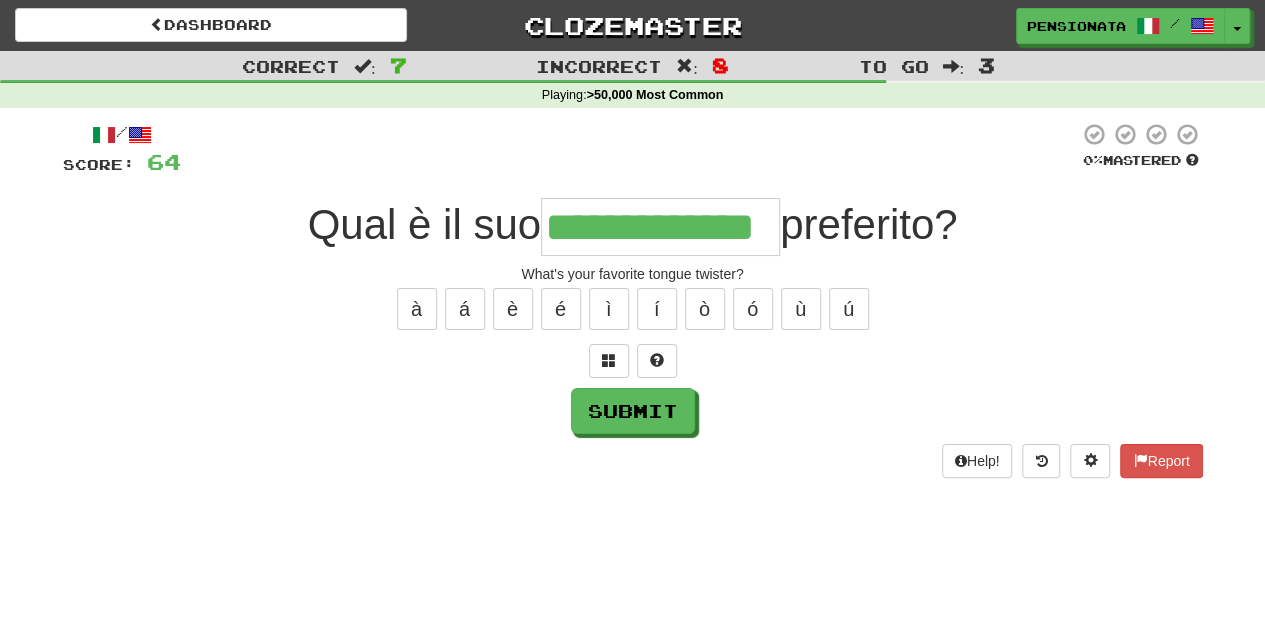 type on "**********" 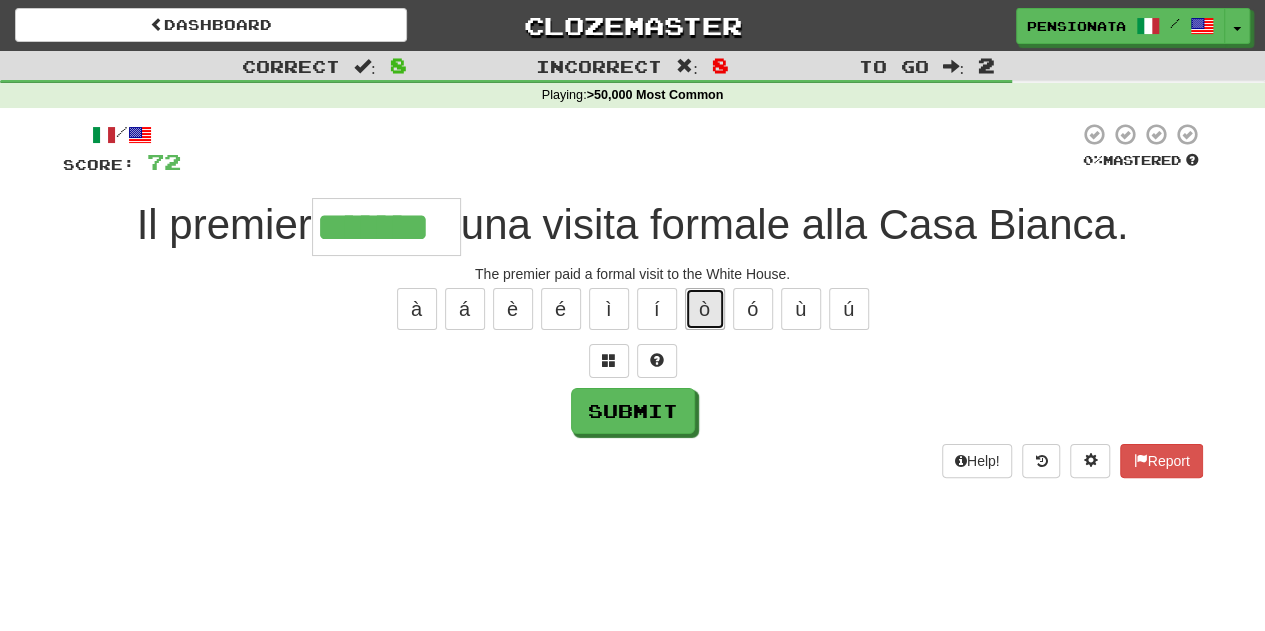 click on "ò" at bounding box center [705, 309] 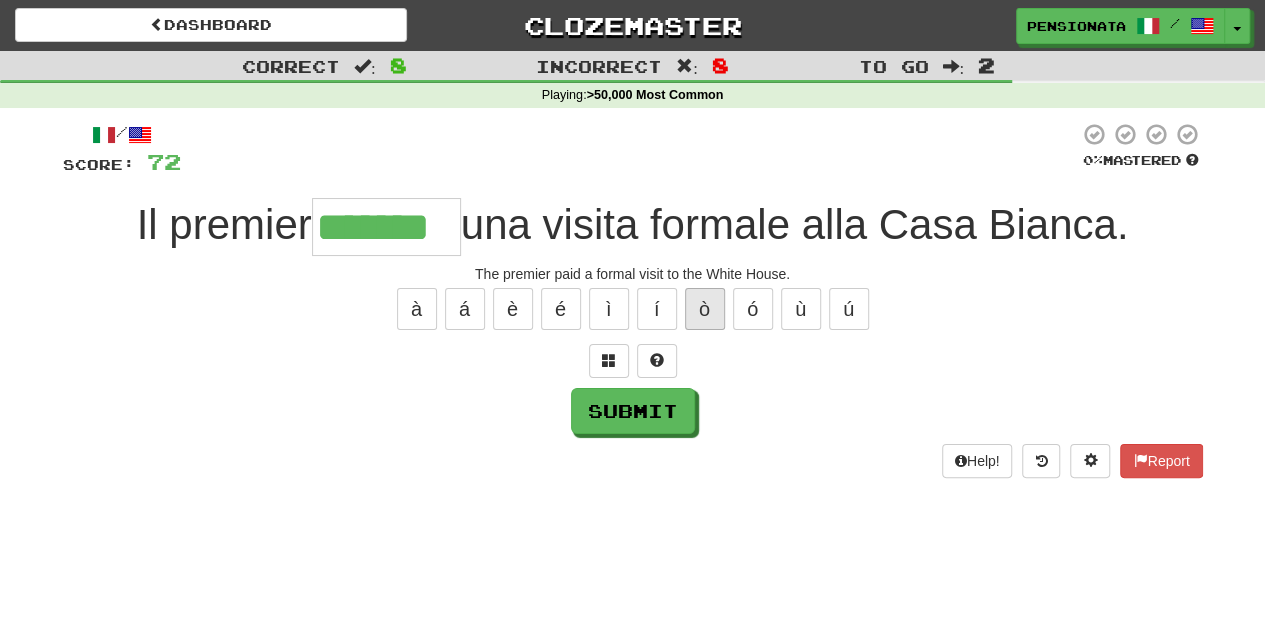 type on "********" 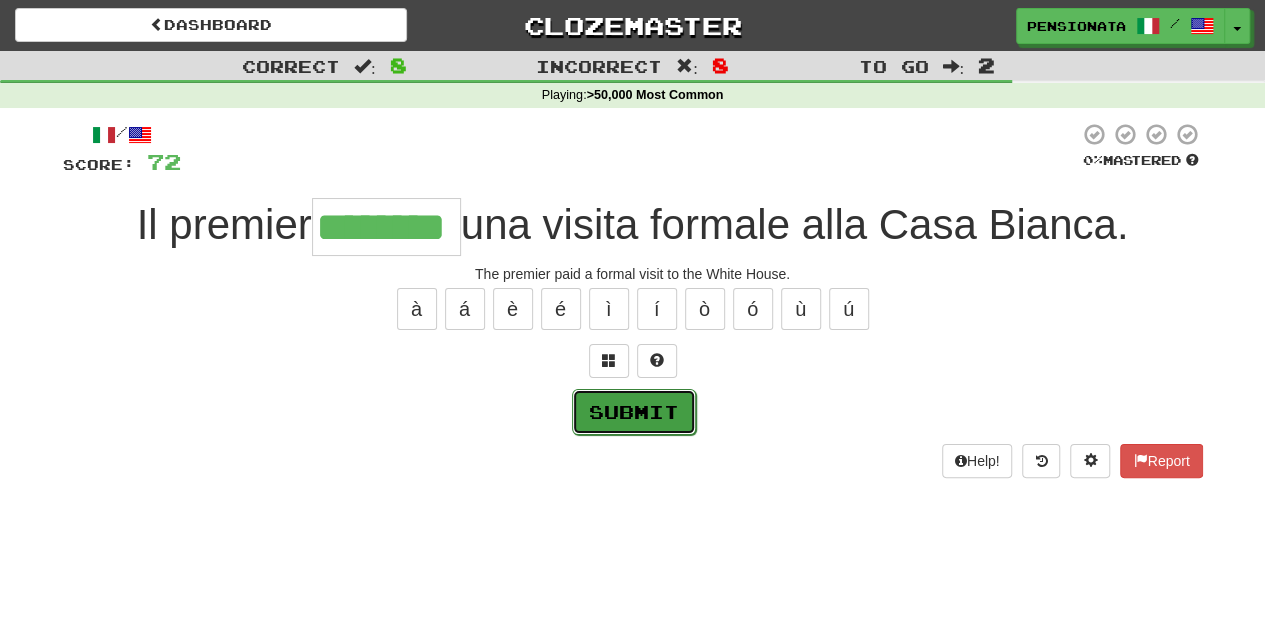 click on "Submit" at bounding box center (634, 412) 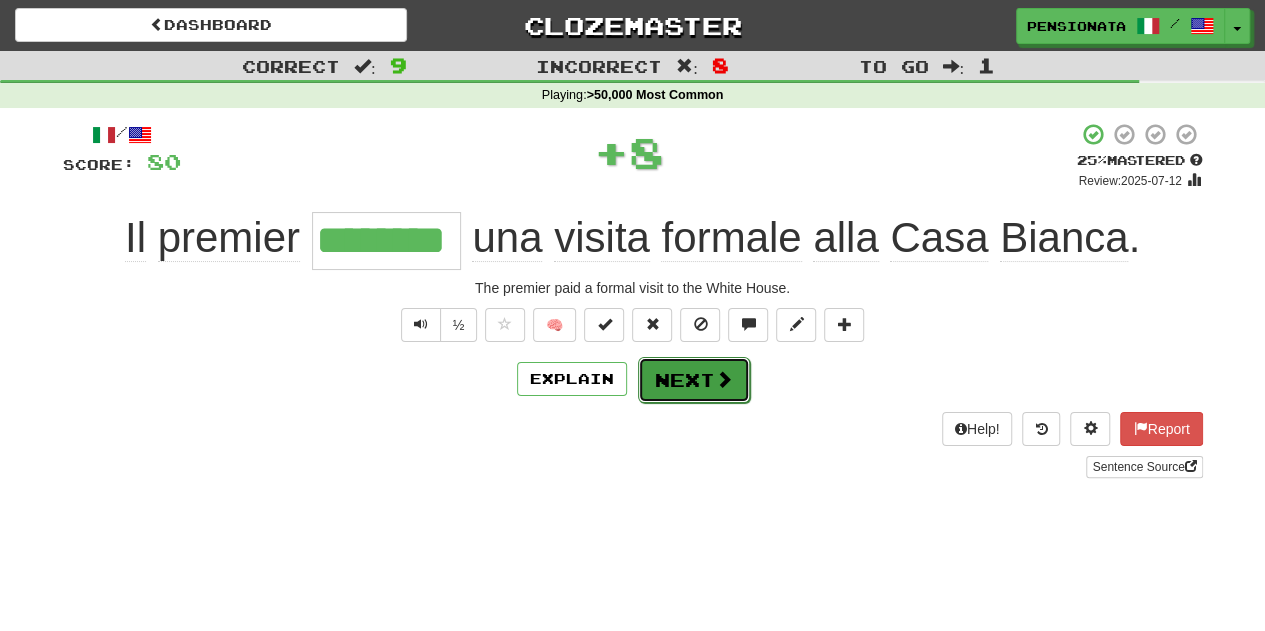 click on "Next" at bounding box center [694, 380] 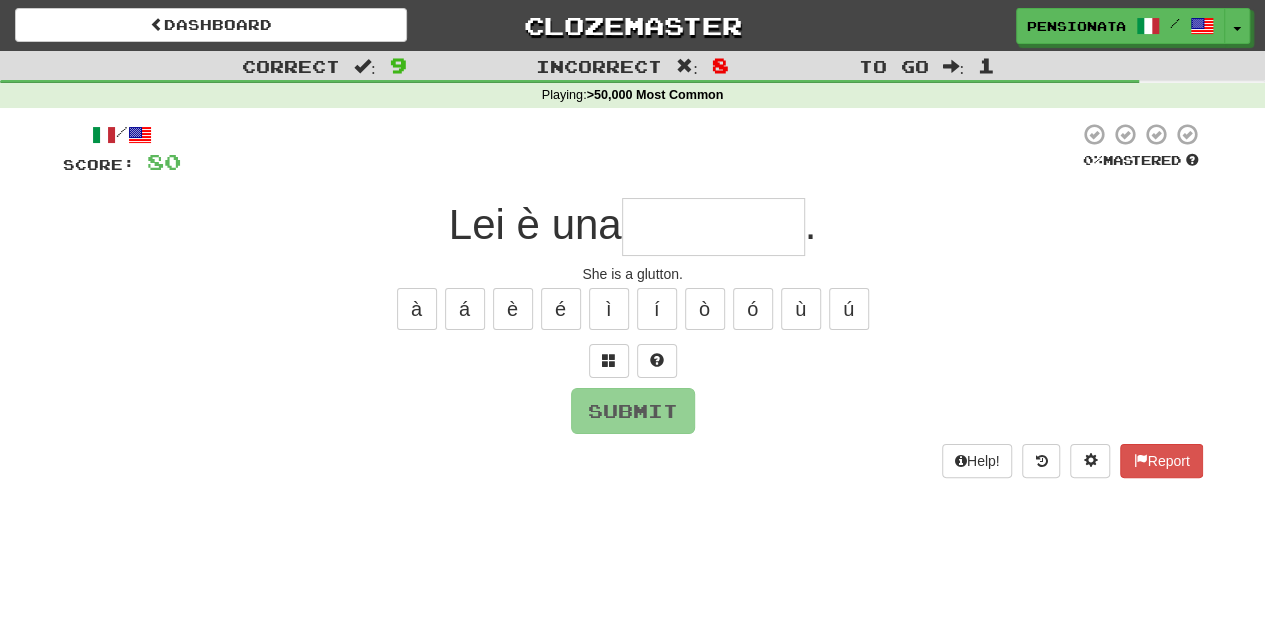 type on "*" 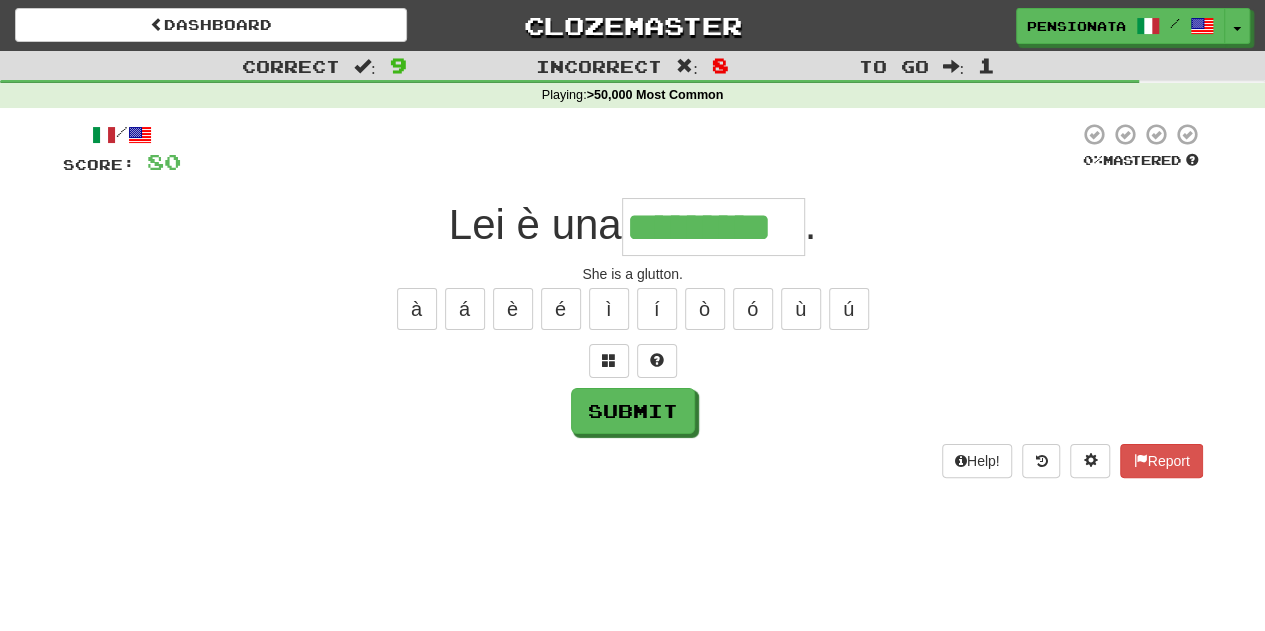 type on "*********" 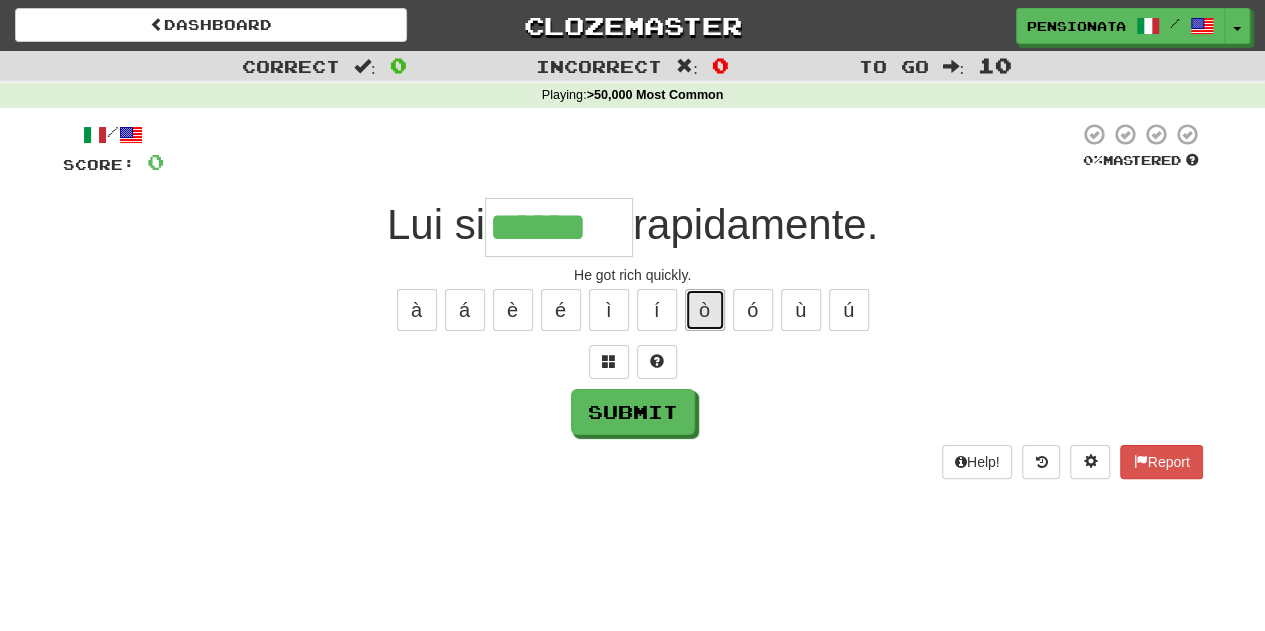 click on "ò" at bounding box center [705, 310] 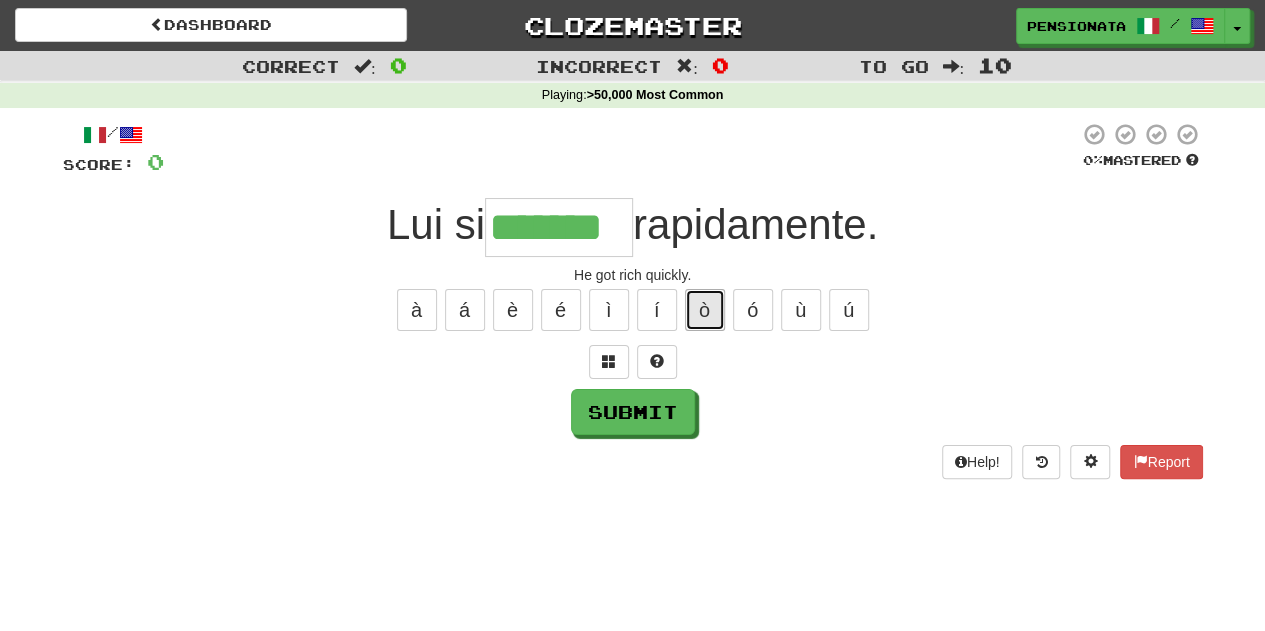click on "ò" at bounding box center [705, 310] 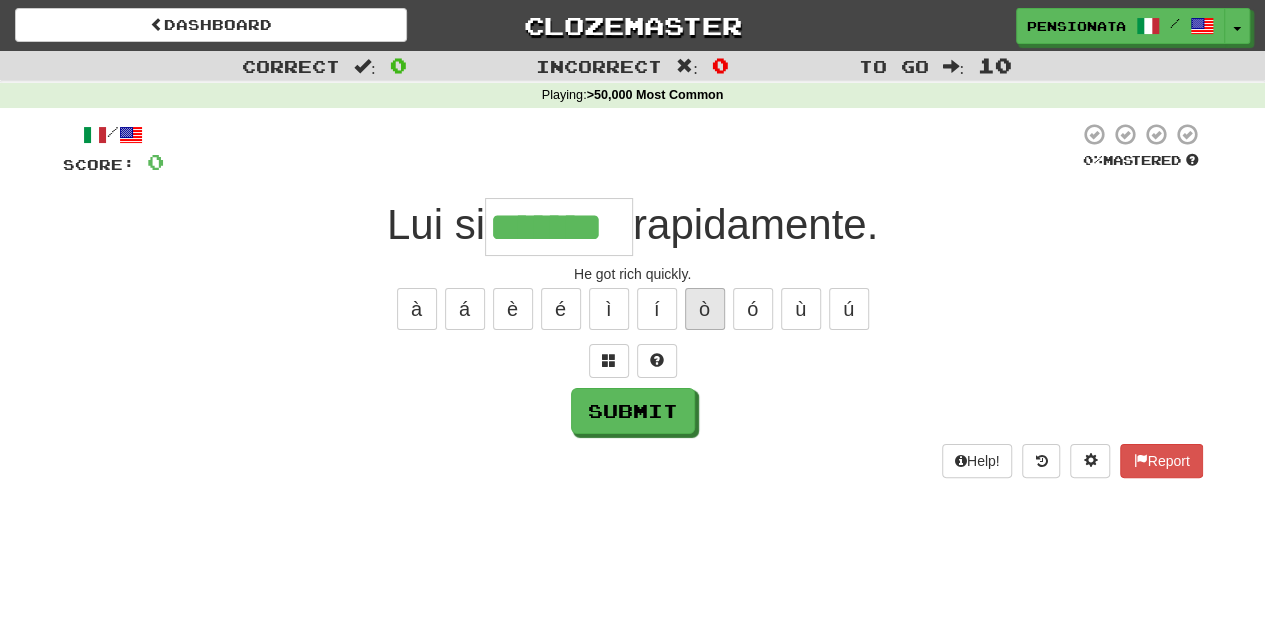 scroll, scrollTop: 0, scrollLeft: 0, axis: both 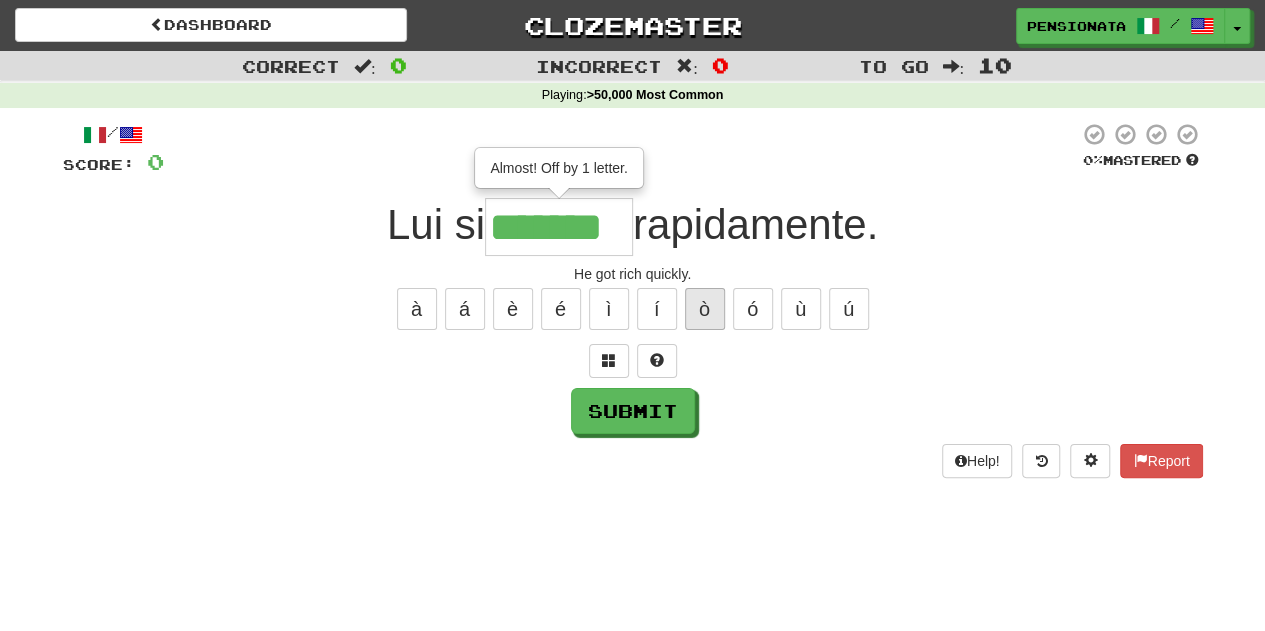 type on "********" 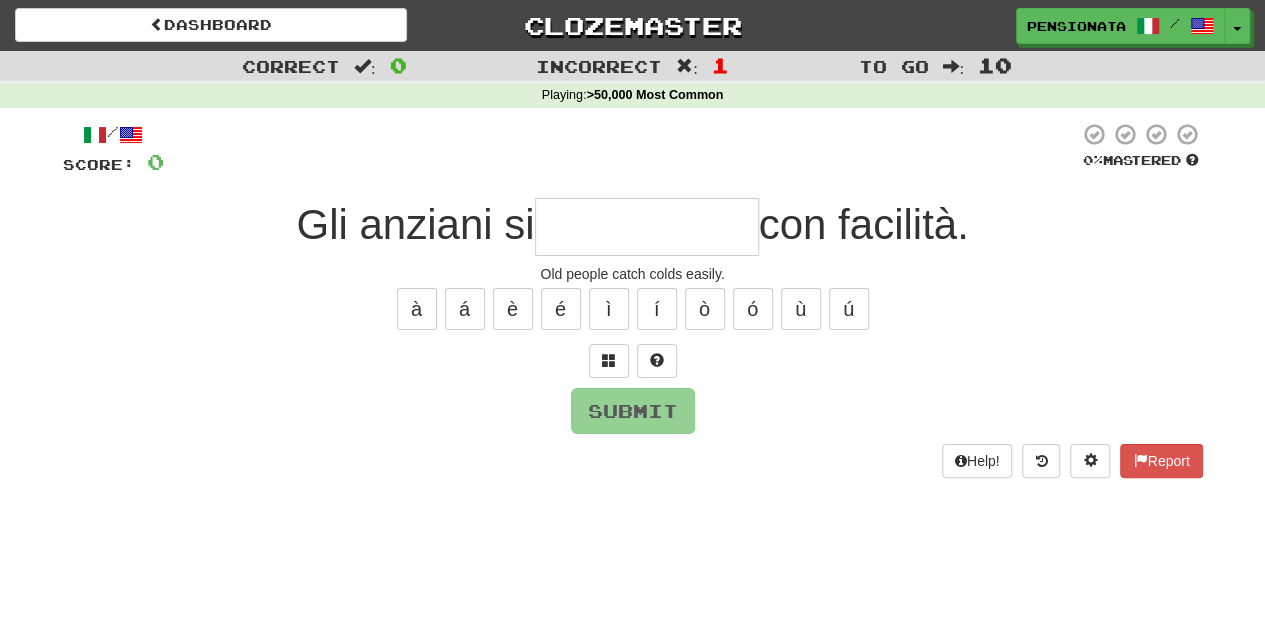 type on "*" 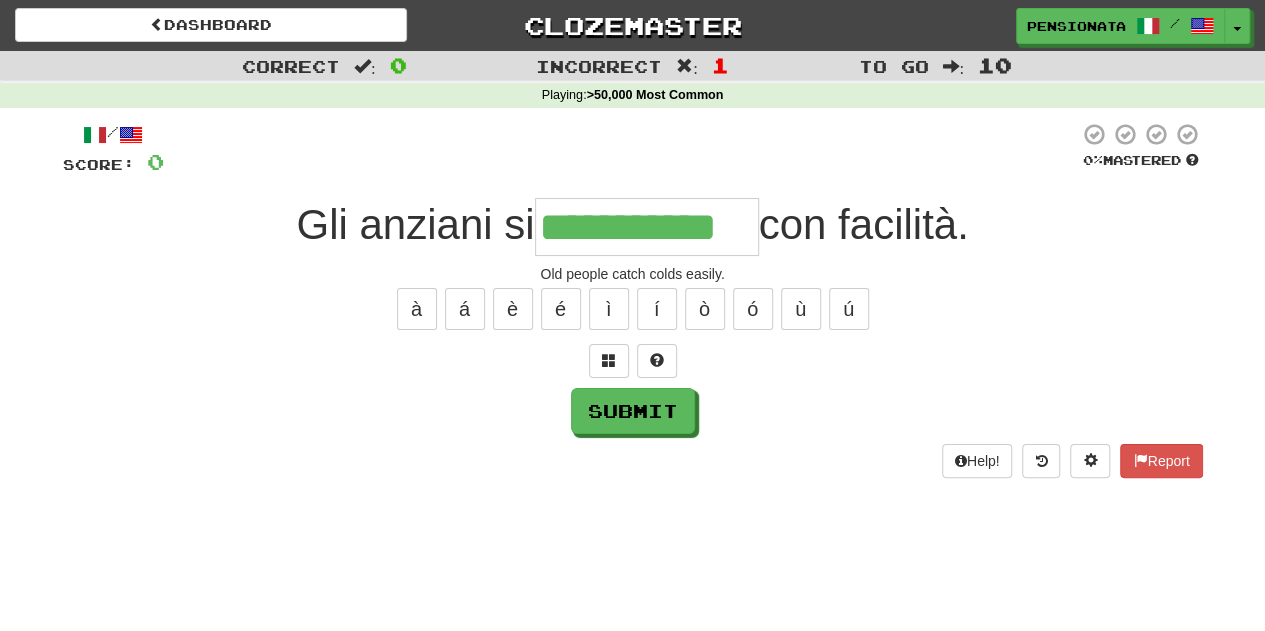 type on "**********" 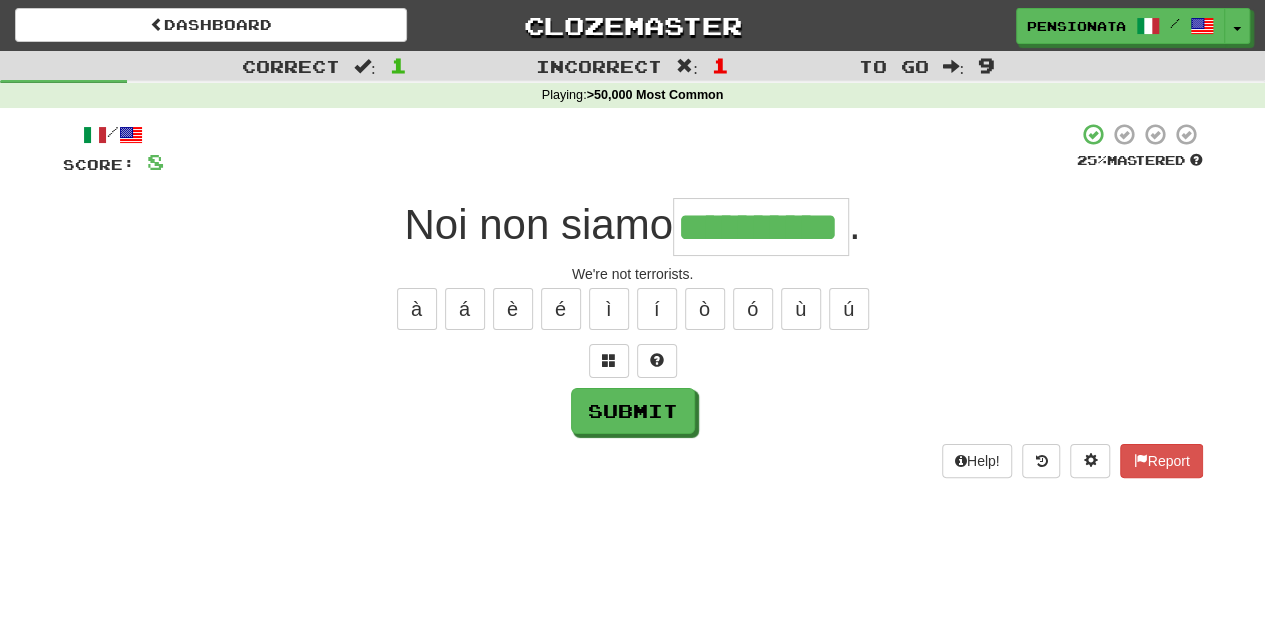type on "**********" 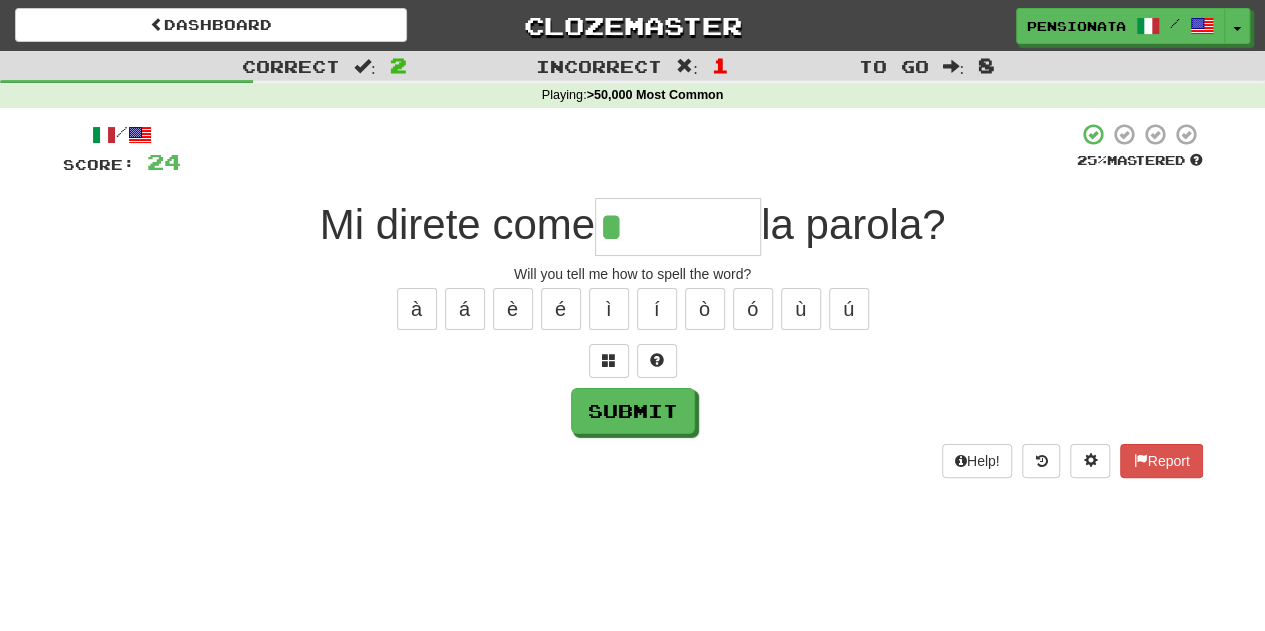 type on "*********" 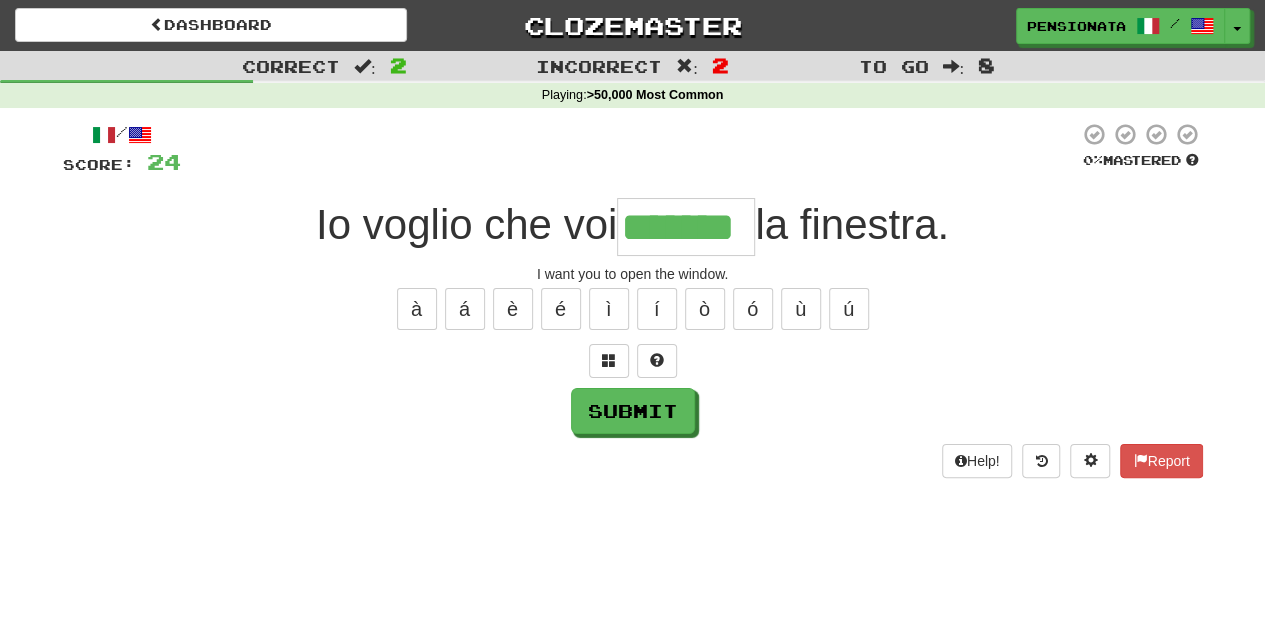 type on "*******" 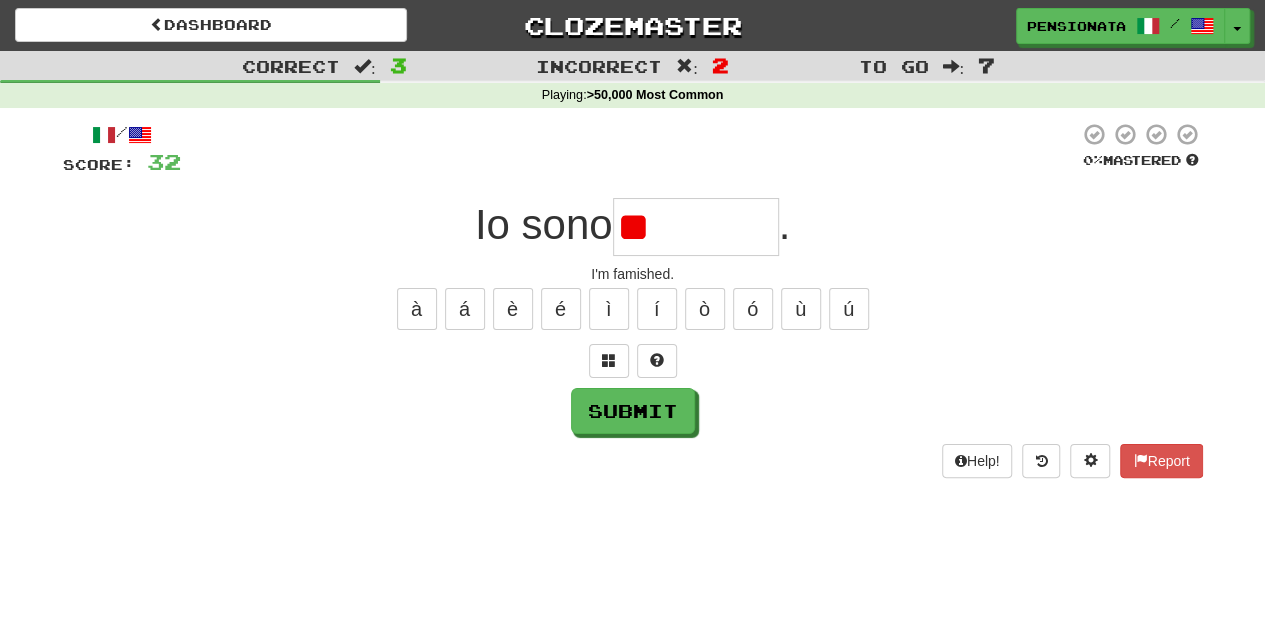type on "*" 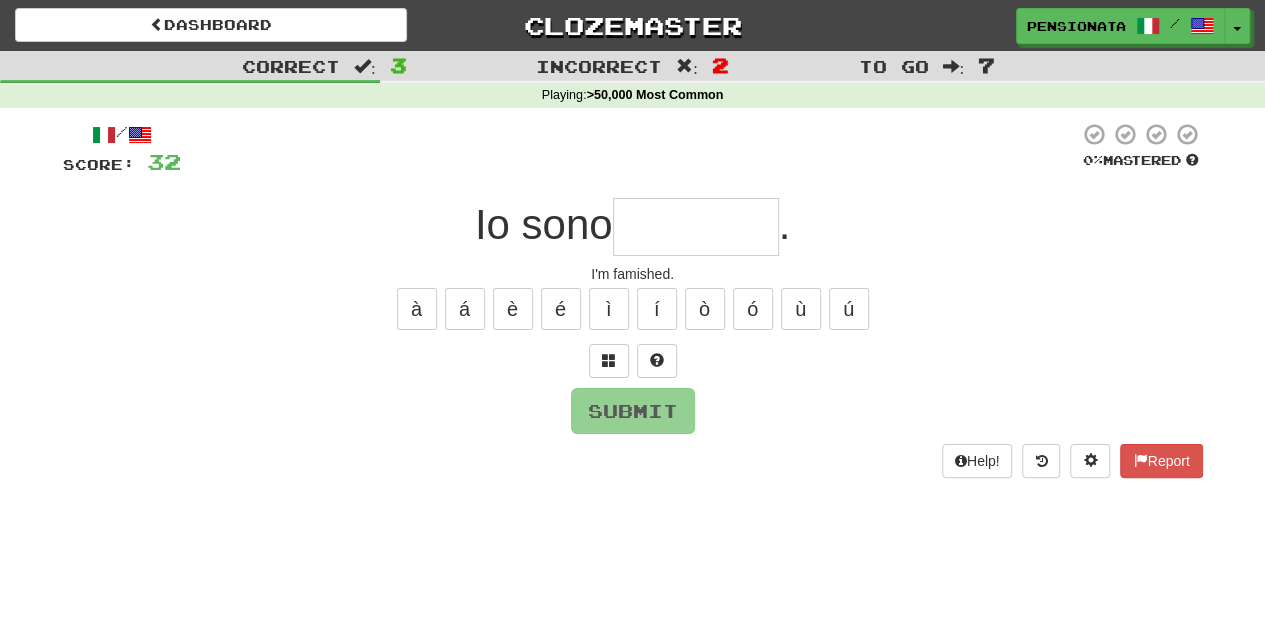 type on "*" 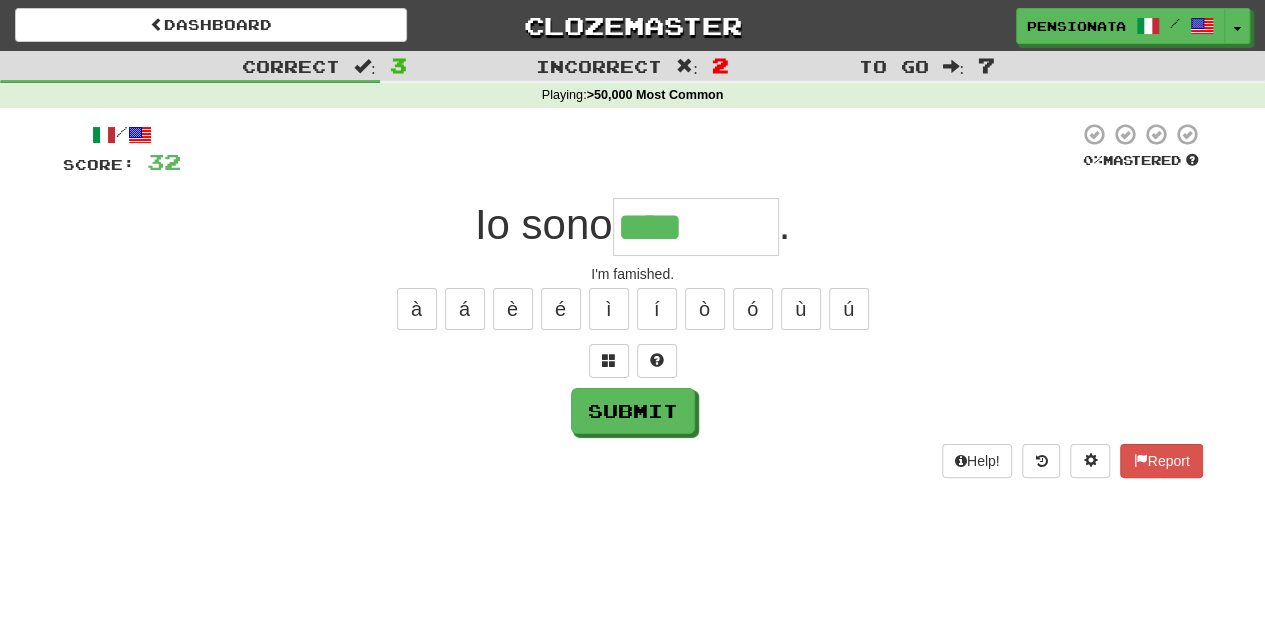 type on "********" 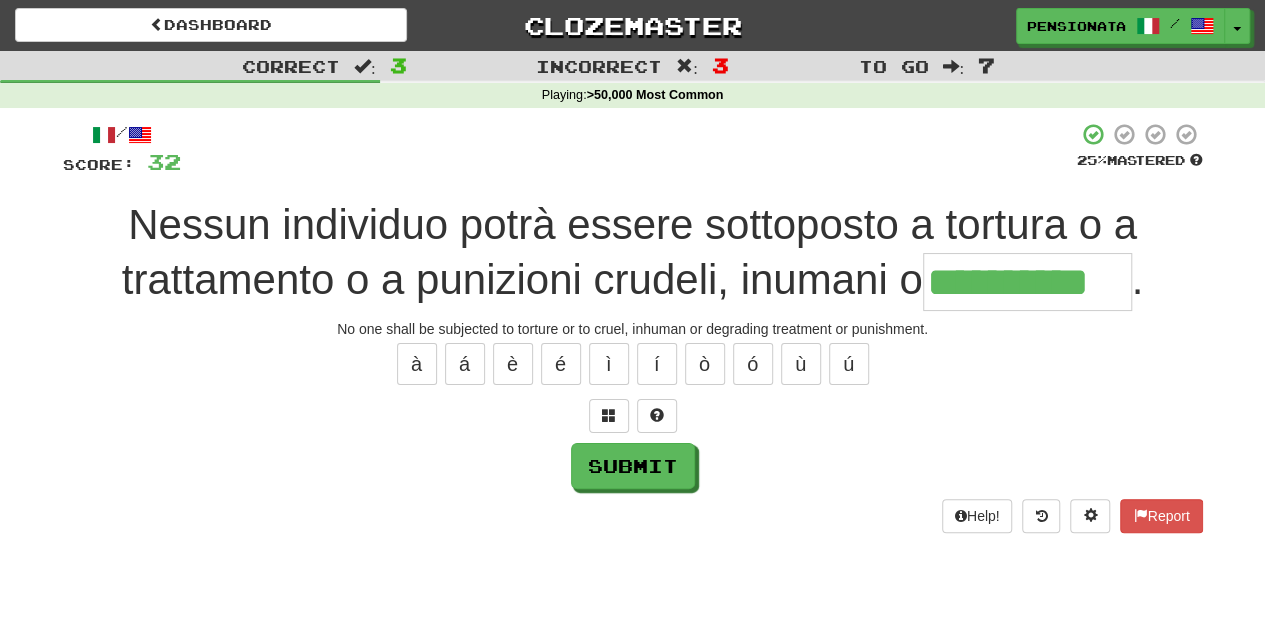 type on "**********" 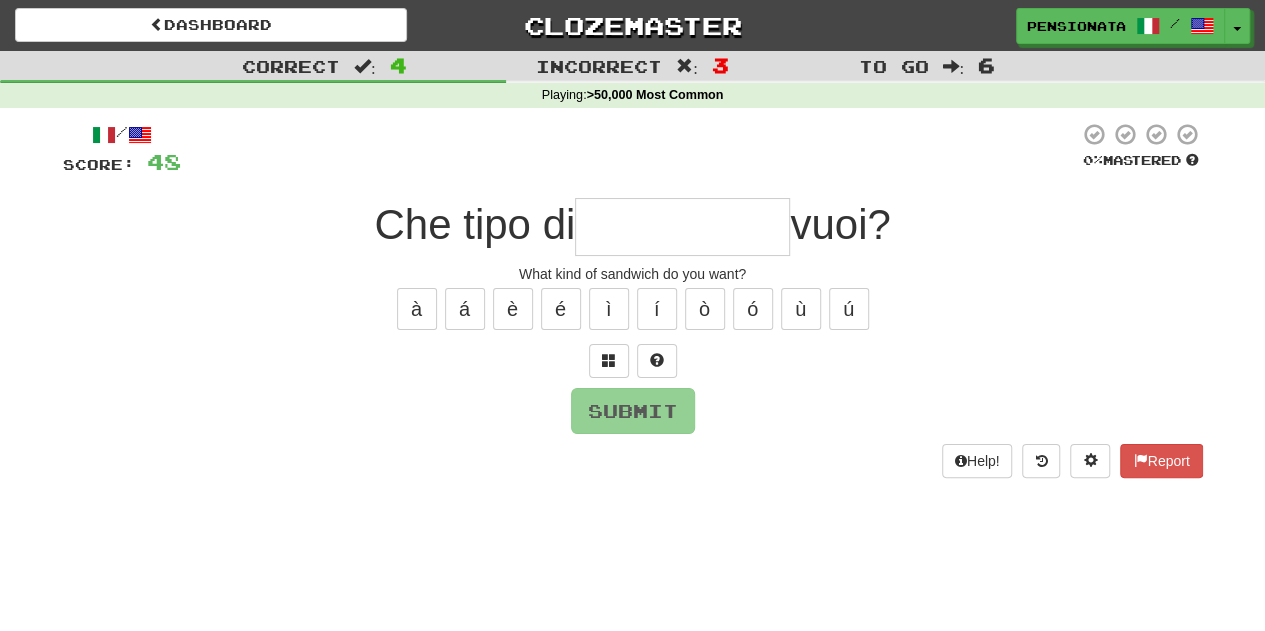type on "*" 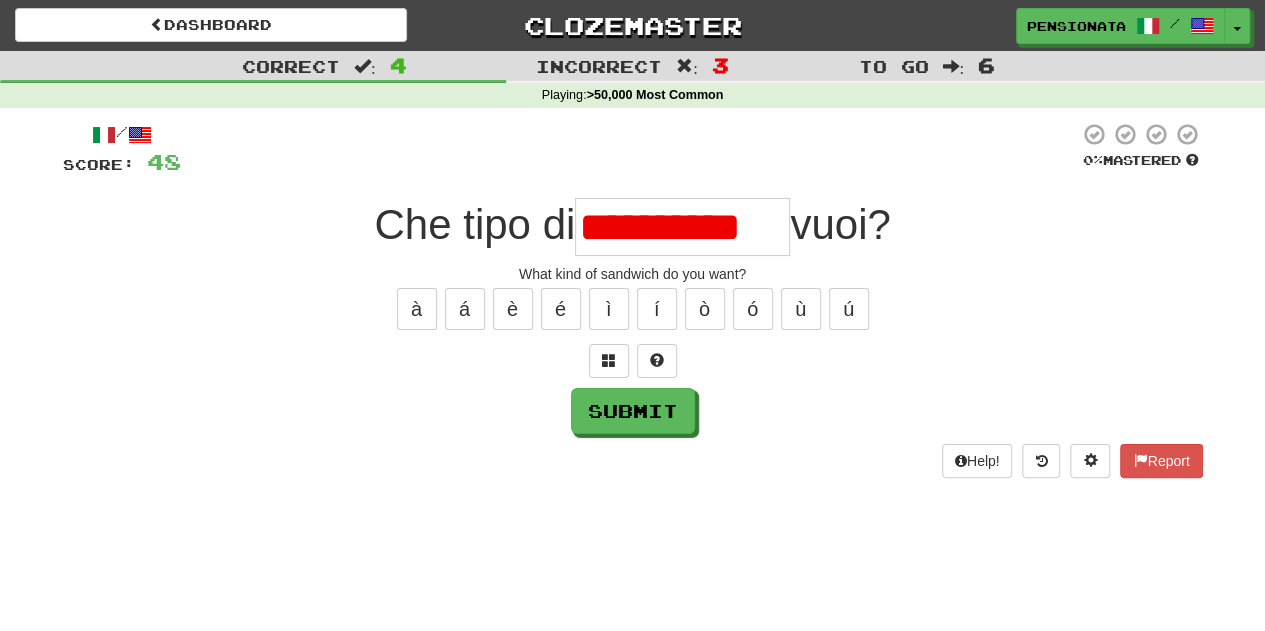 scroll, scrollTop: 0, scrollLeft: 0, axis: both 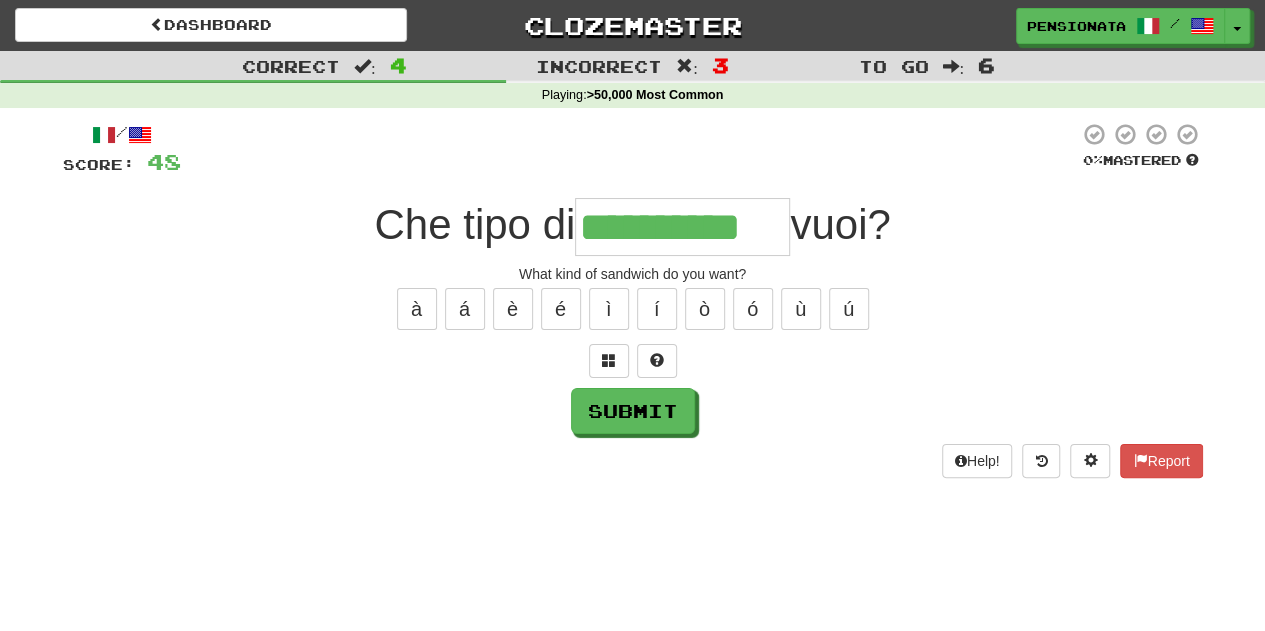 type on "**********" 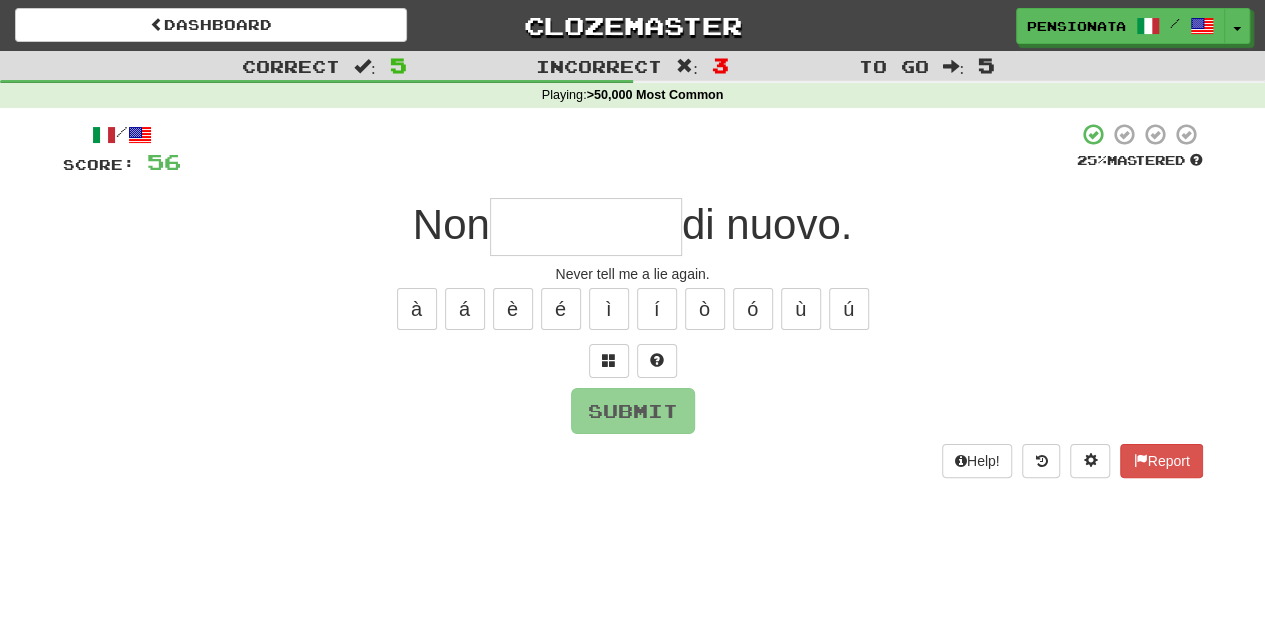 type on "*" 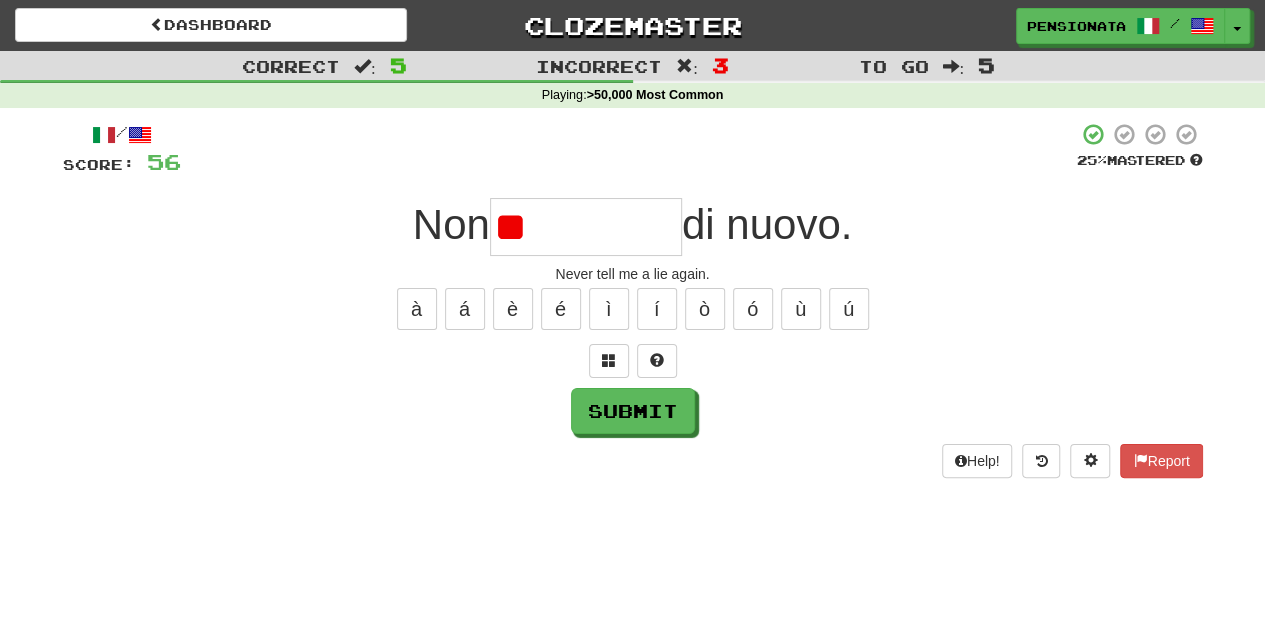 type on "*" 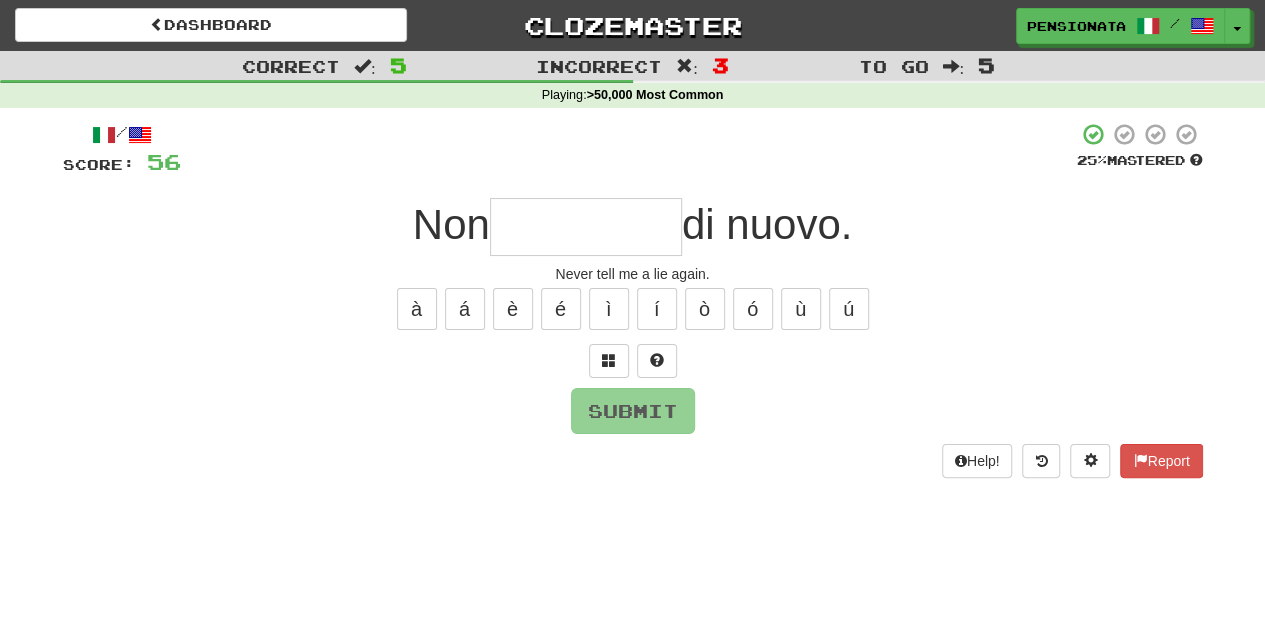 type on "*********" 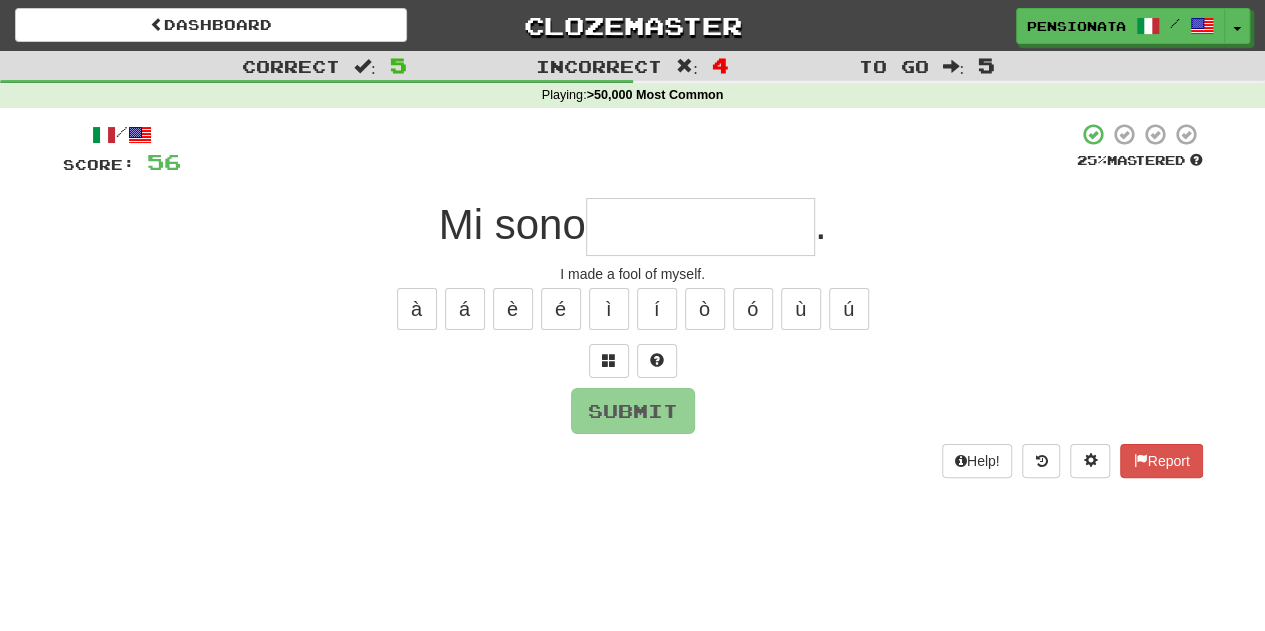 type on "*" 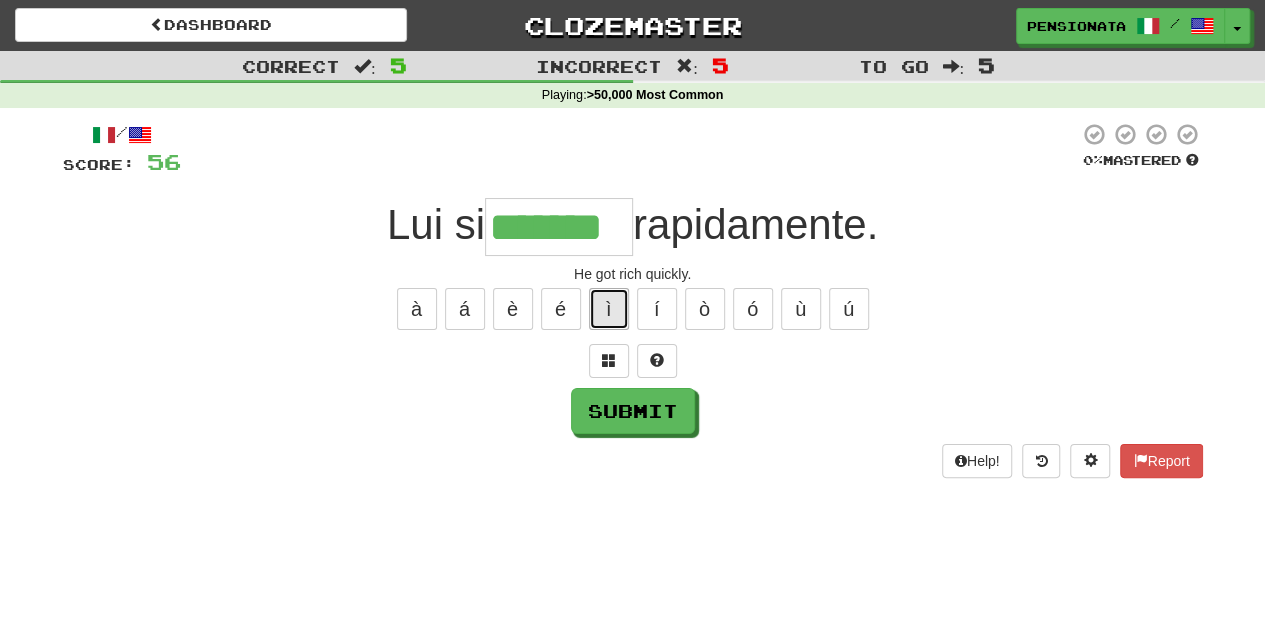 click on "ì" at bounding box center [609, 309] 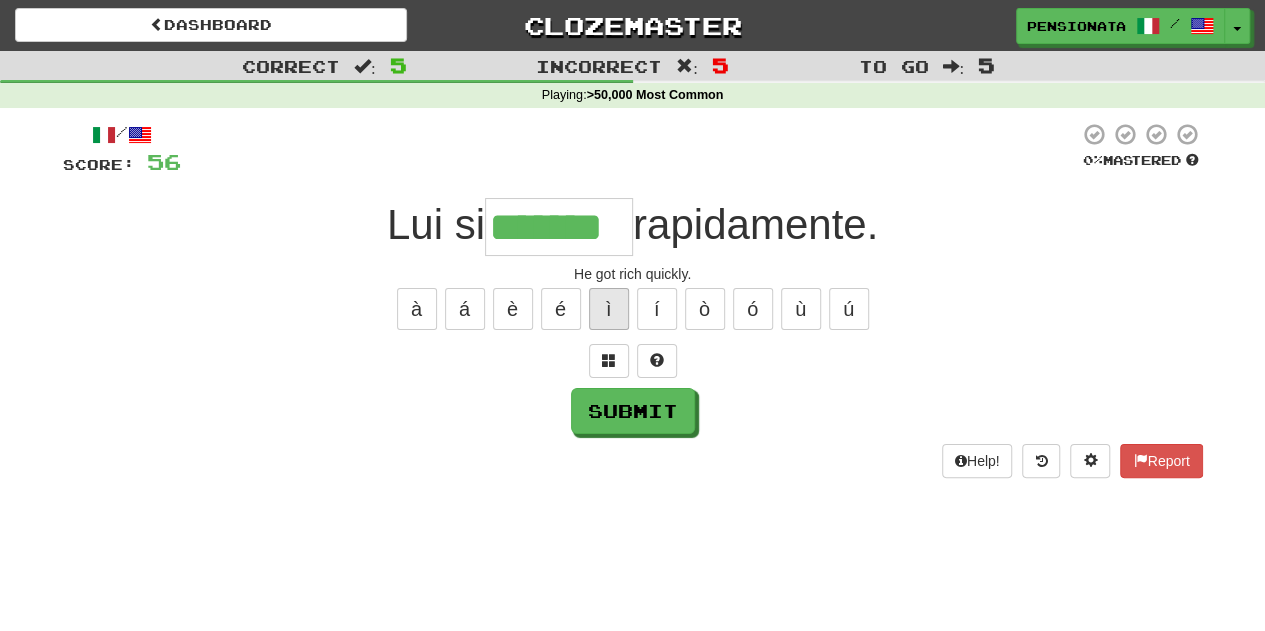 type on "********" 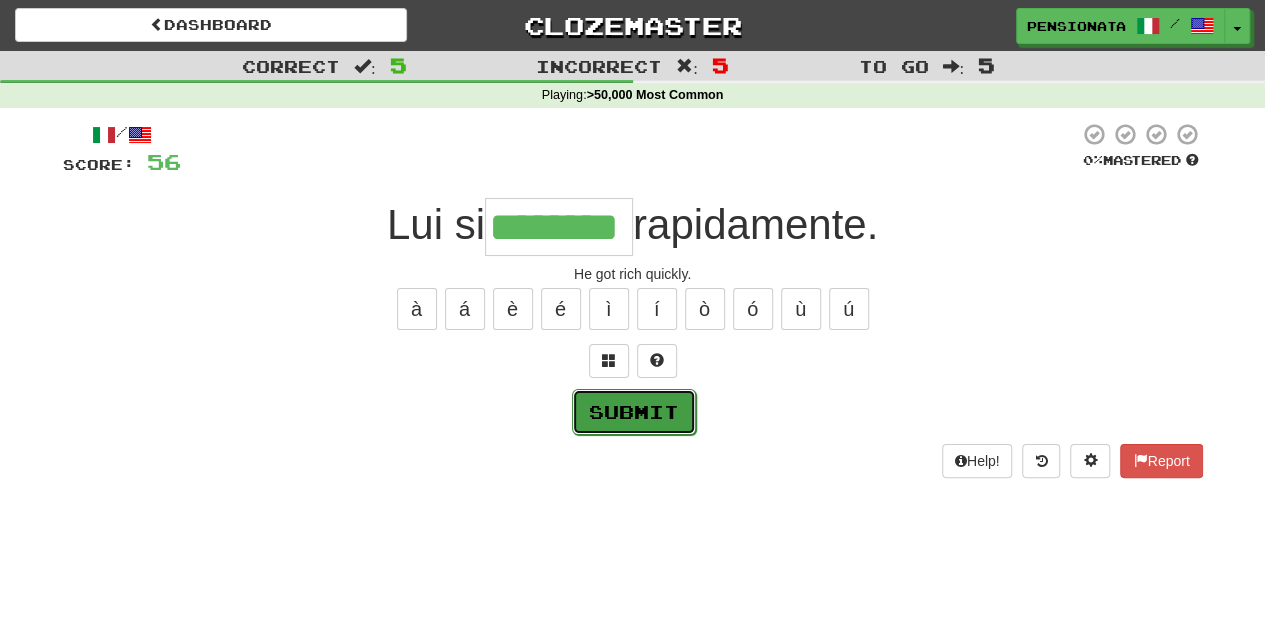 click on "Submit" at bounding box center (634, 412) 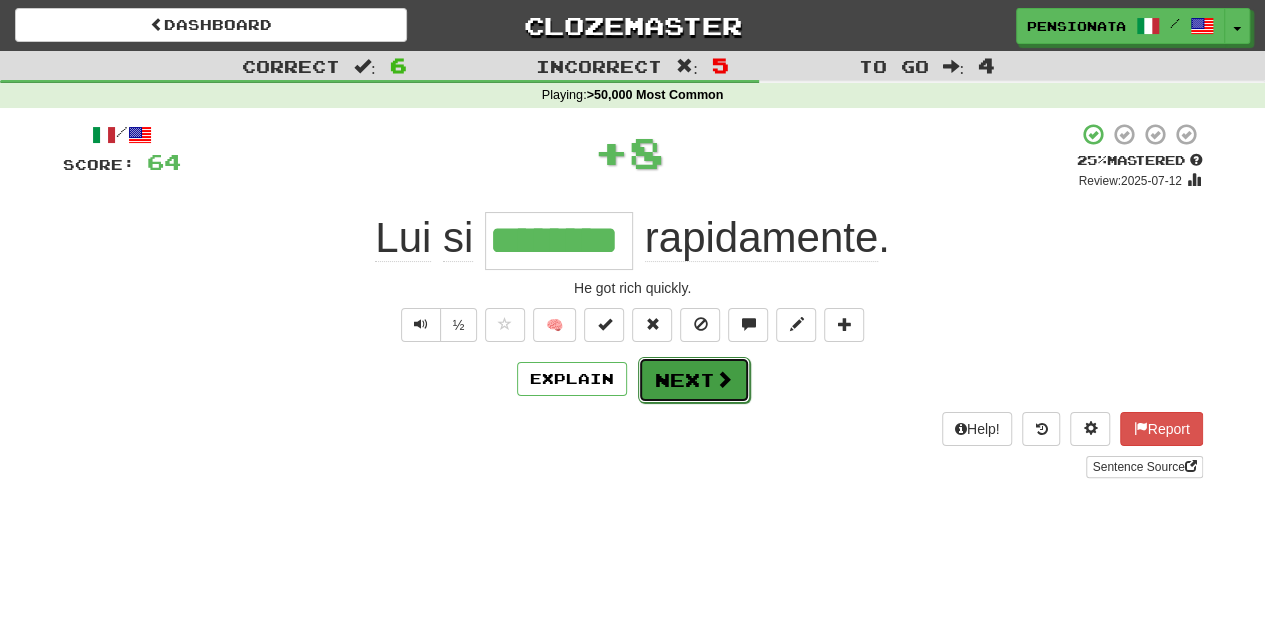 click on "Next" at bounding box center [694, 380] 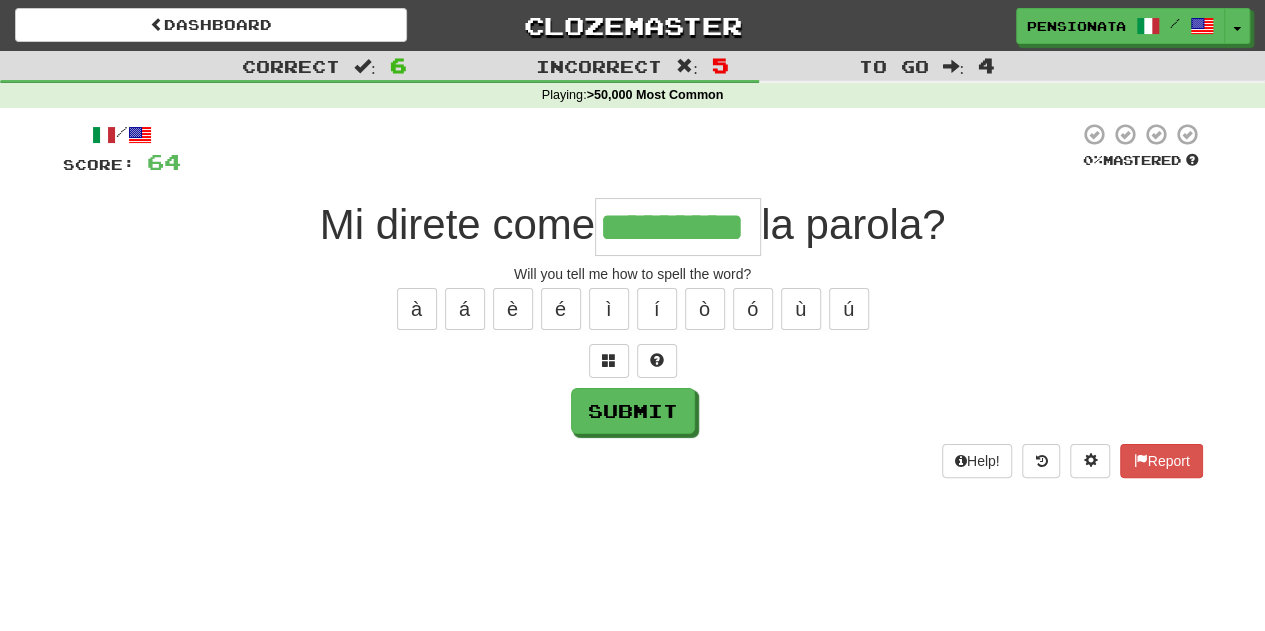 type on "*********" 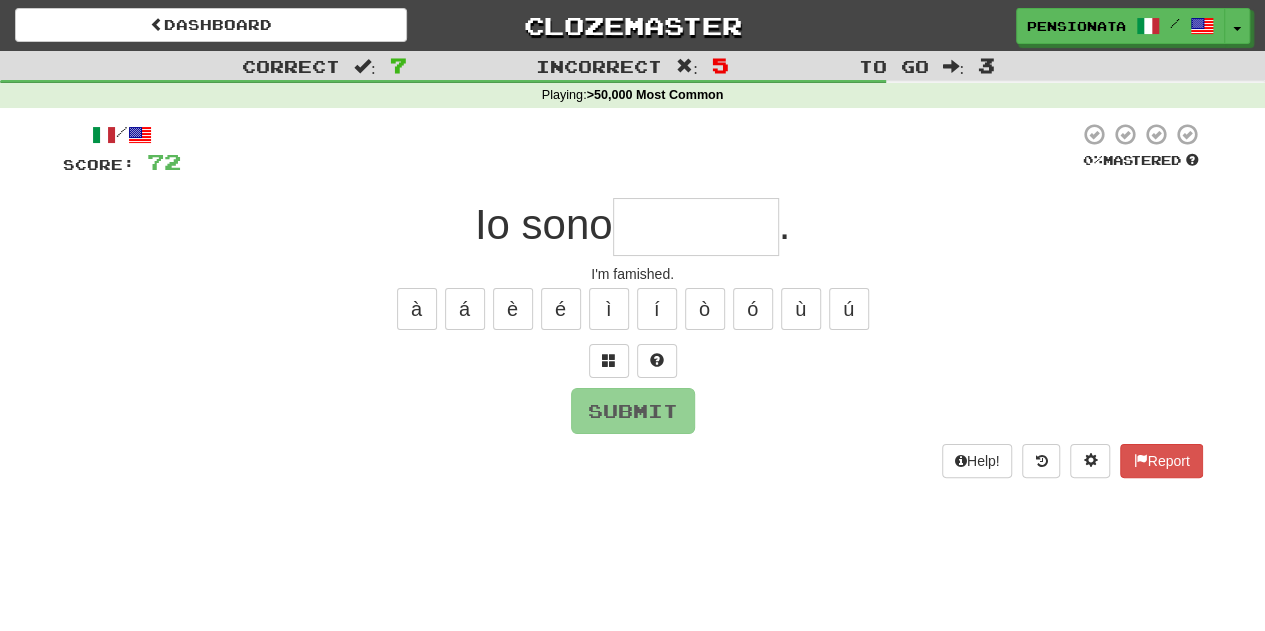 type on "*" 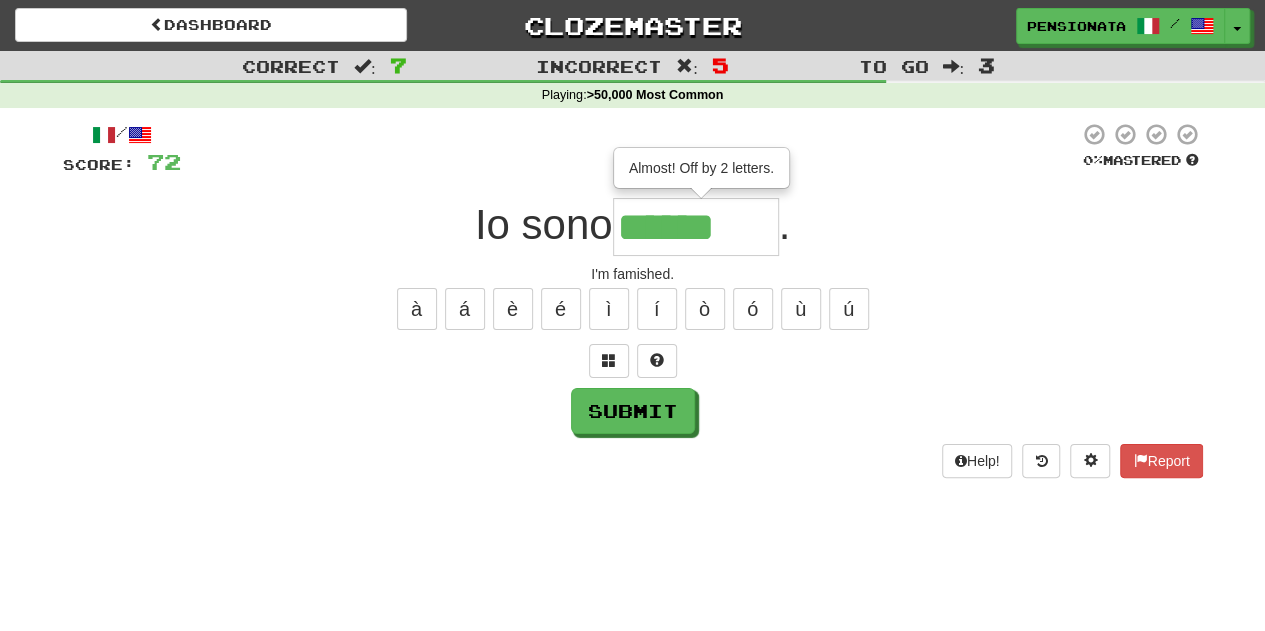 type on "********" 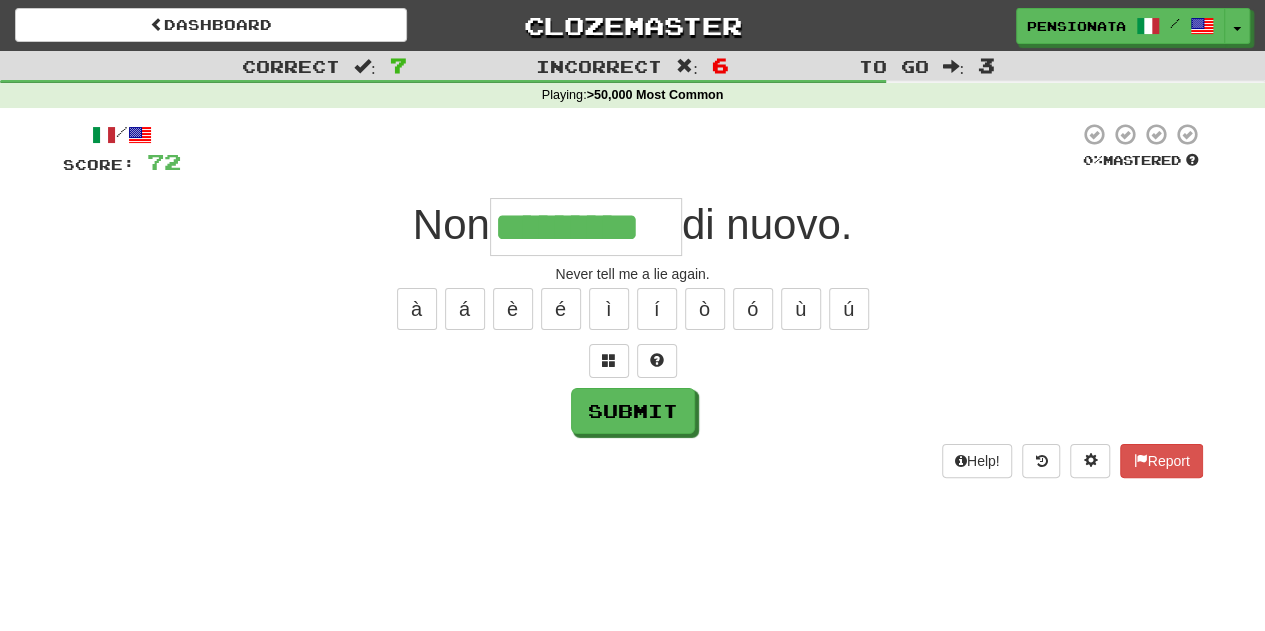 type on "*********" 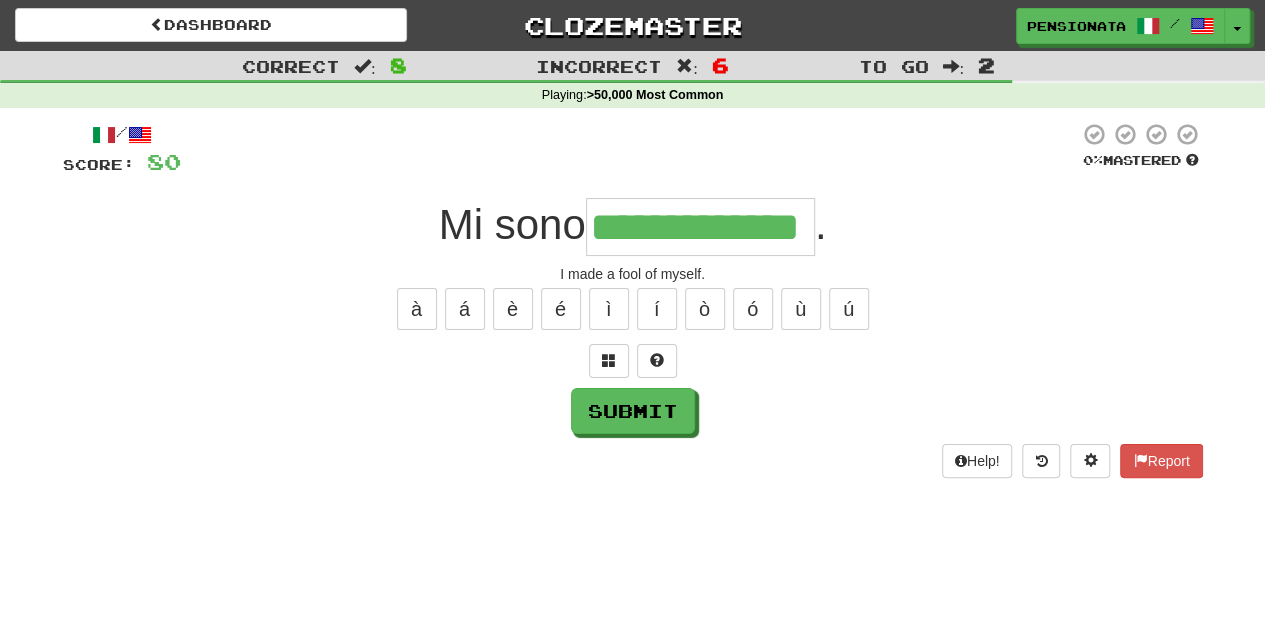 type on "**********" 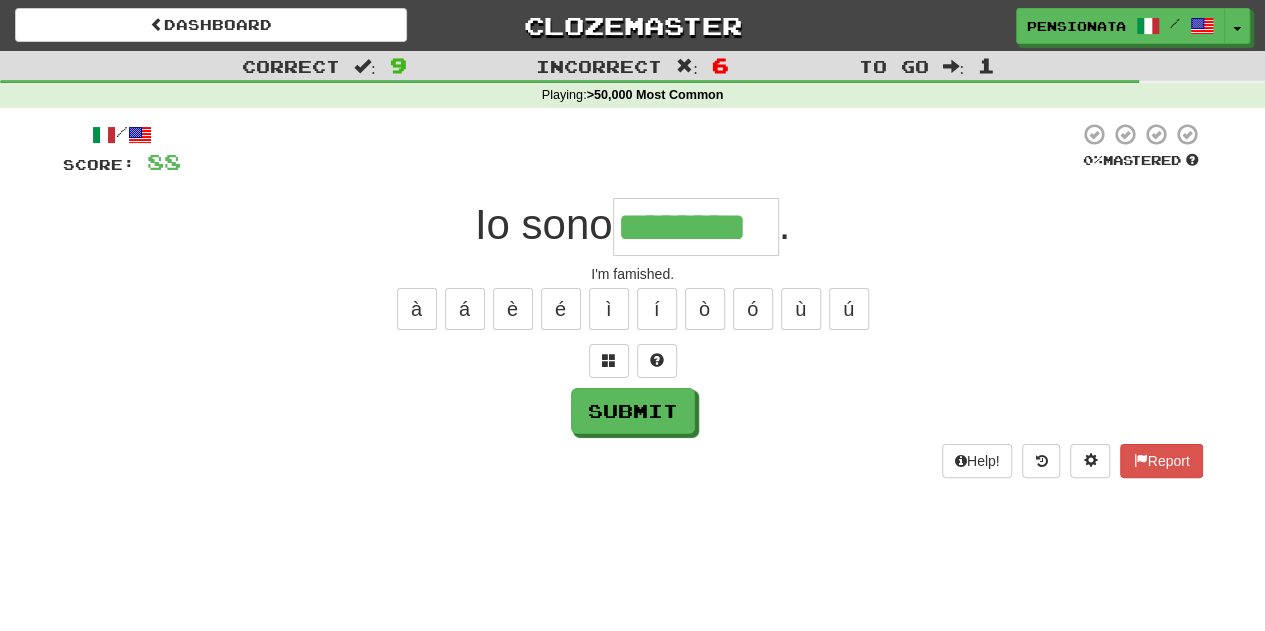 type on "********" 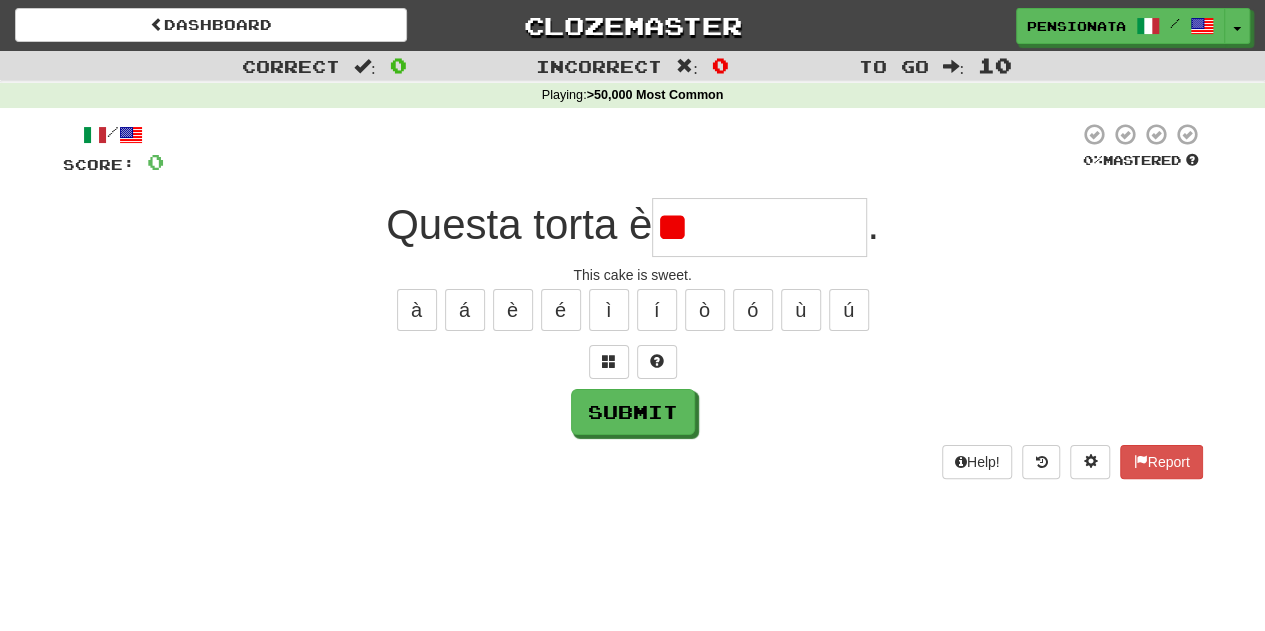 type on "*" 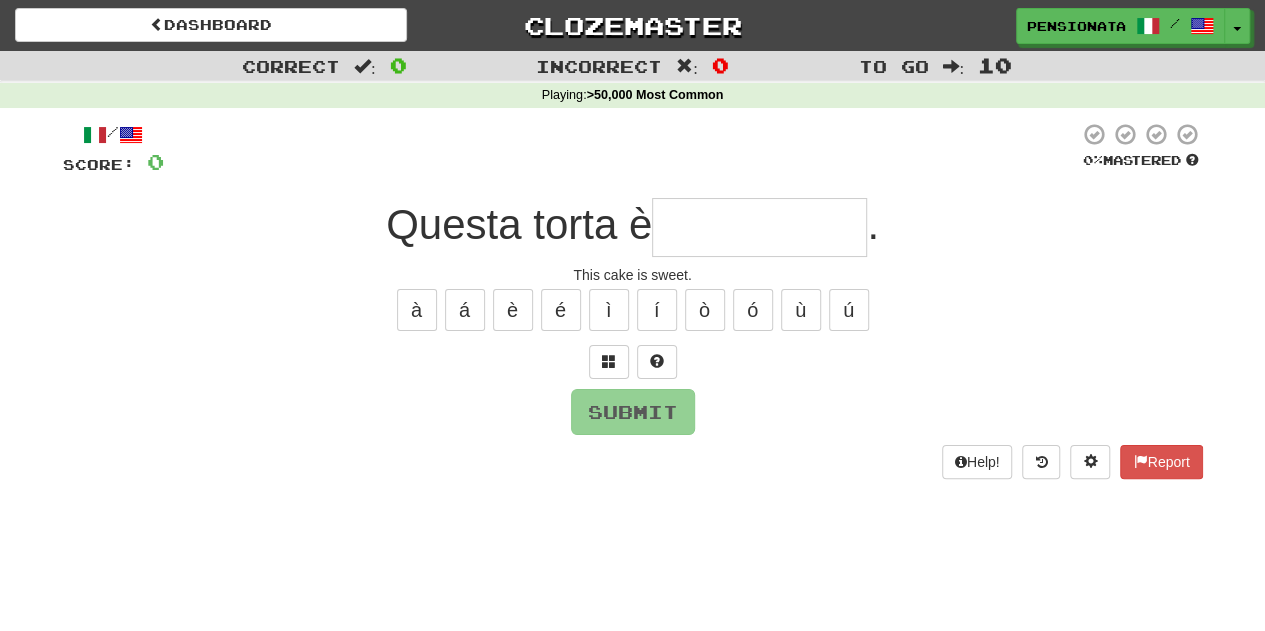 type on "**********" 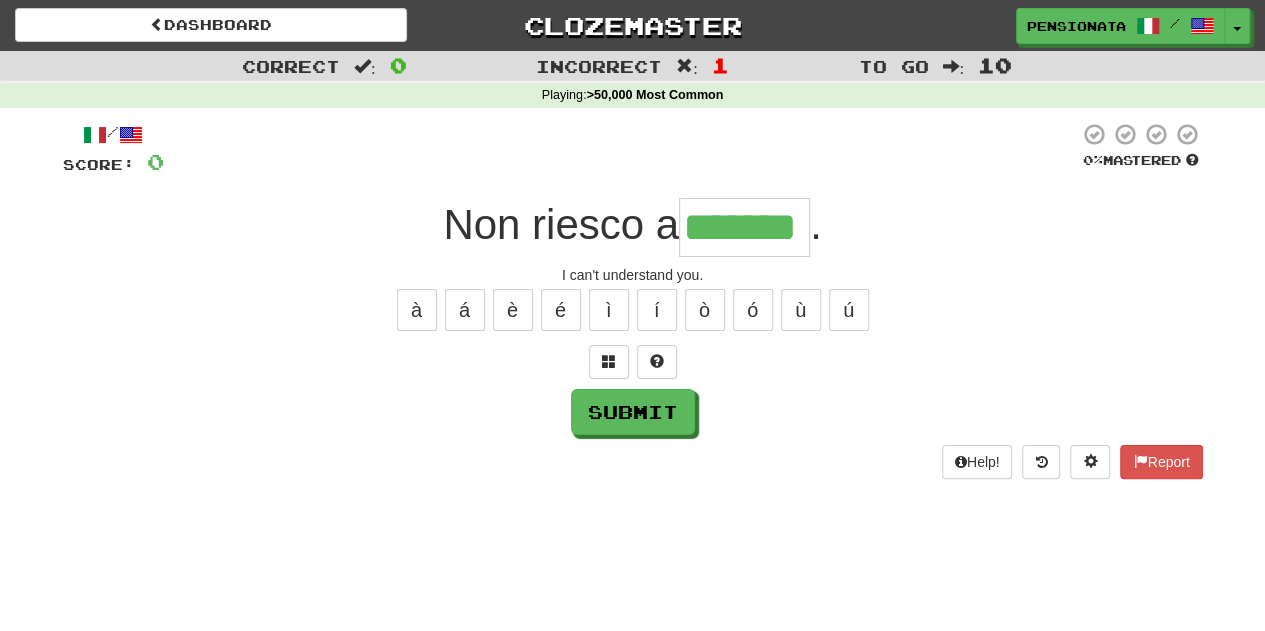 type on "*******" 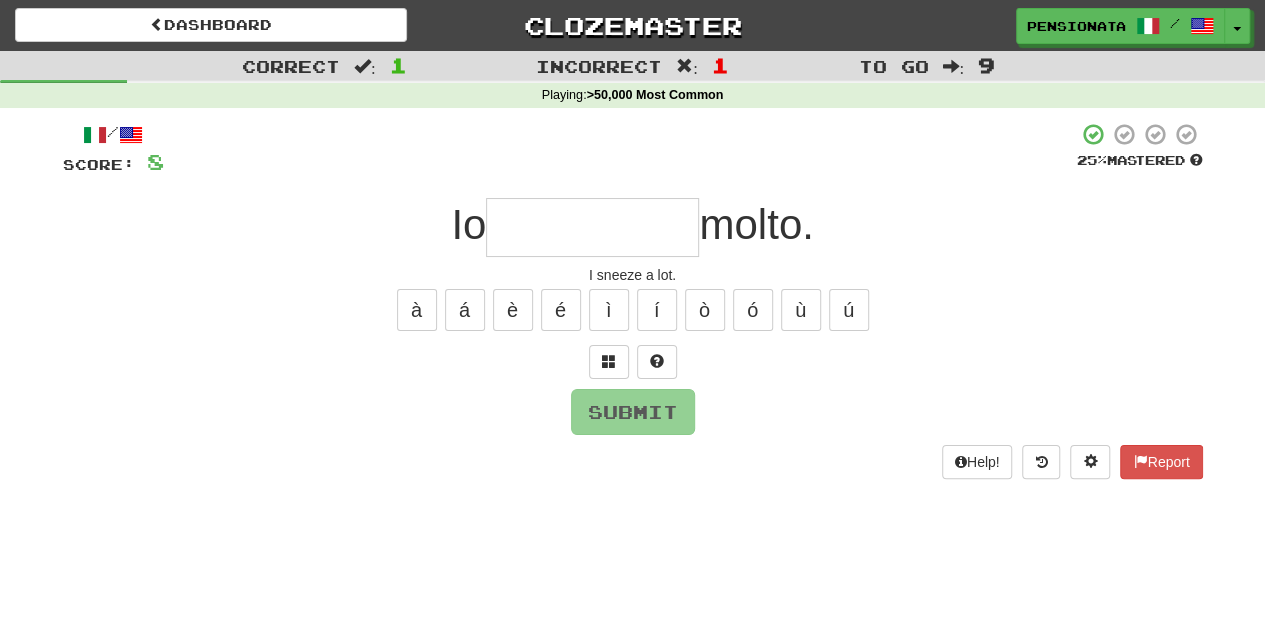 type on "*" 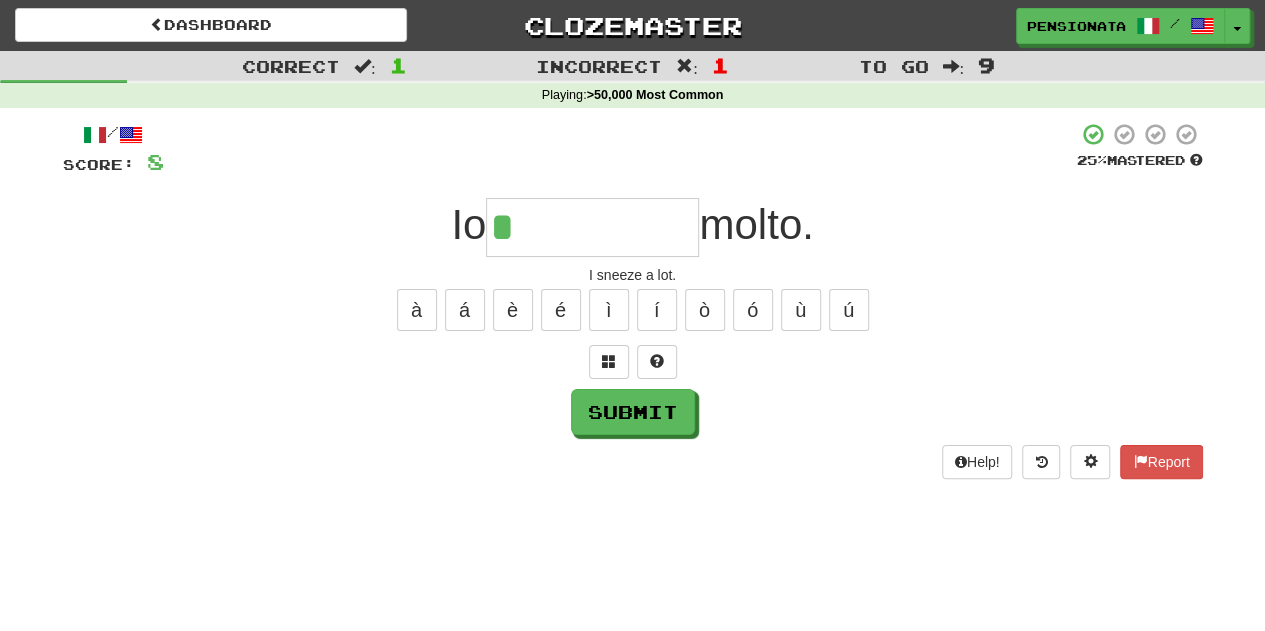 type on "**********" 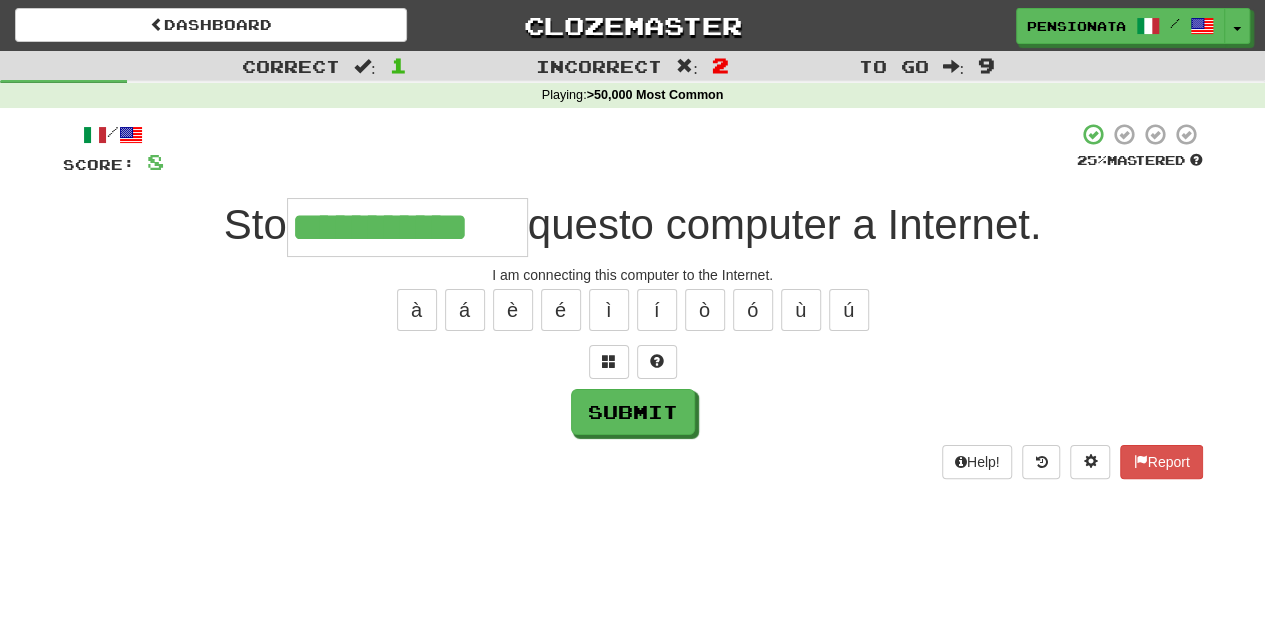 type on "**********" 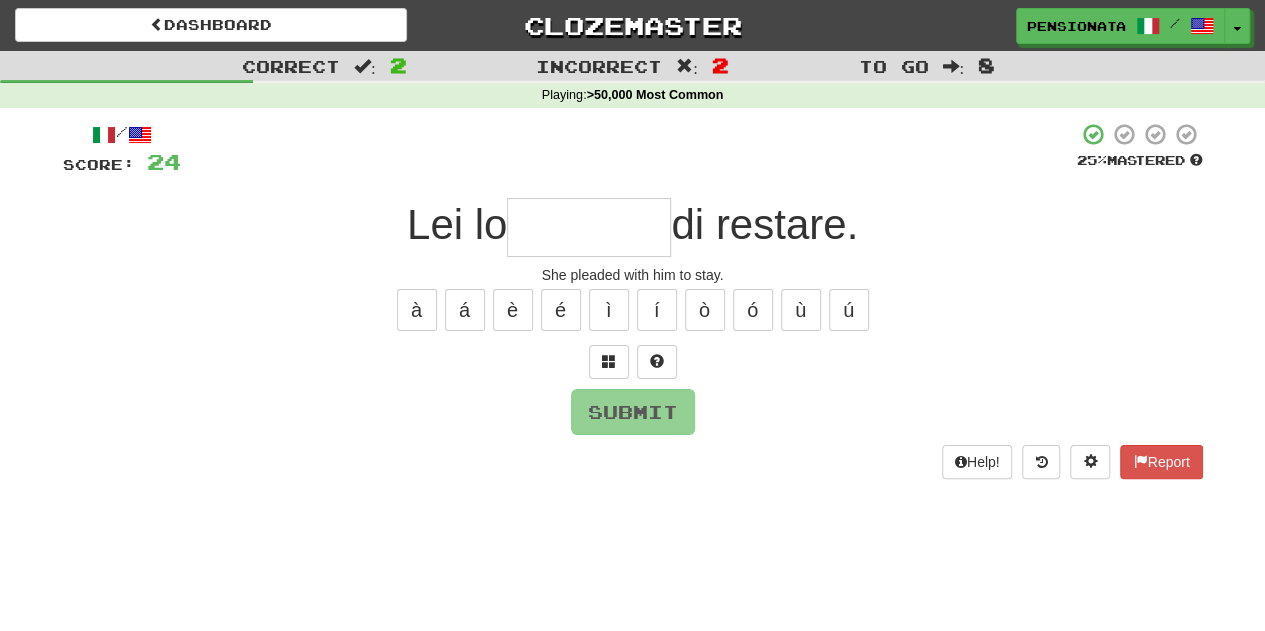 type on "*" 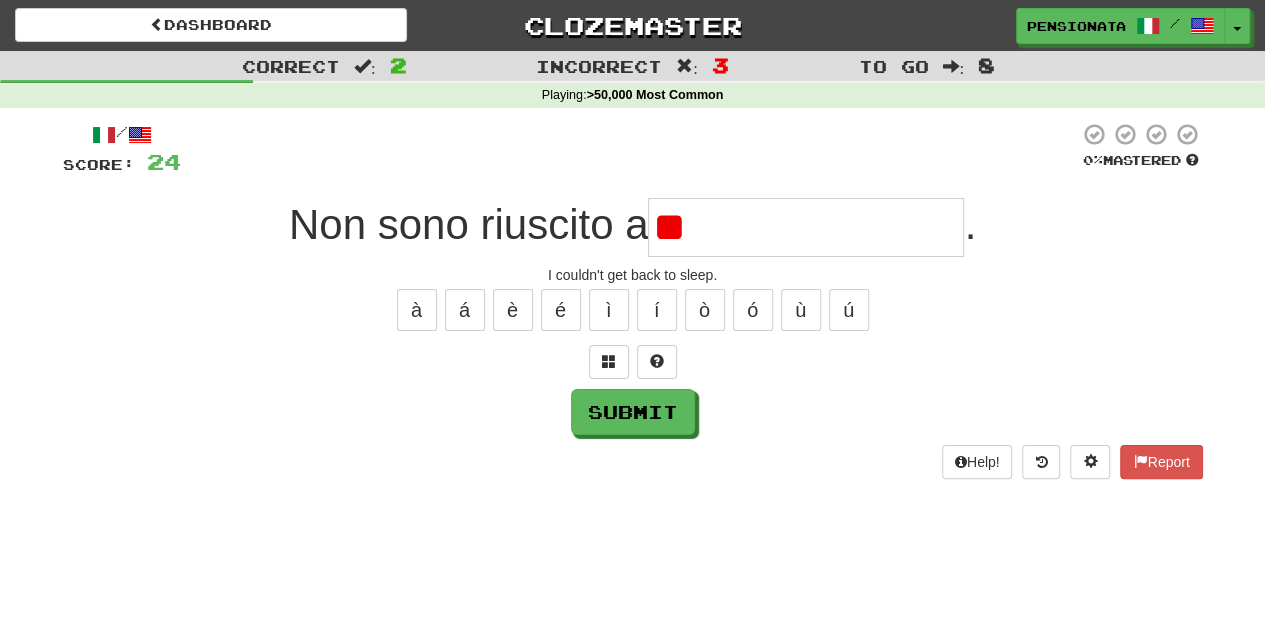type on "*" 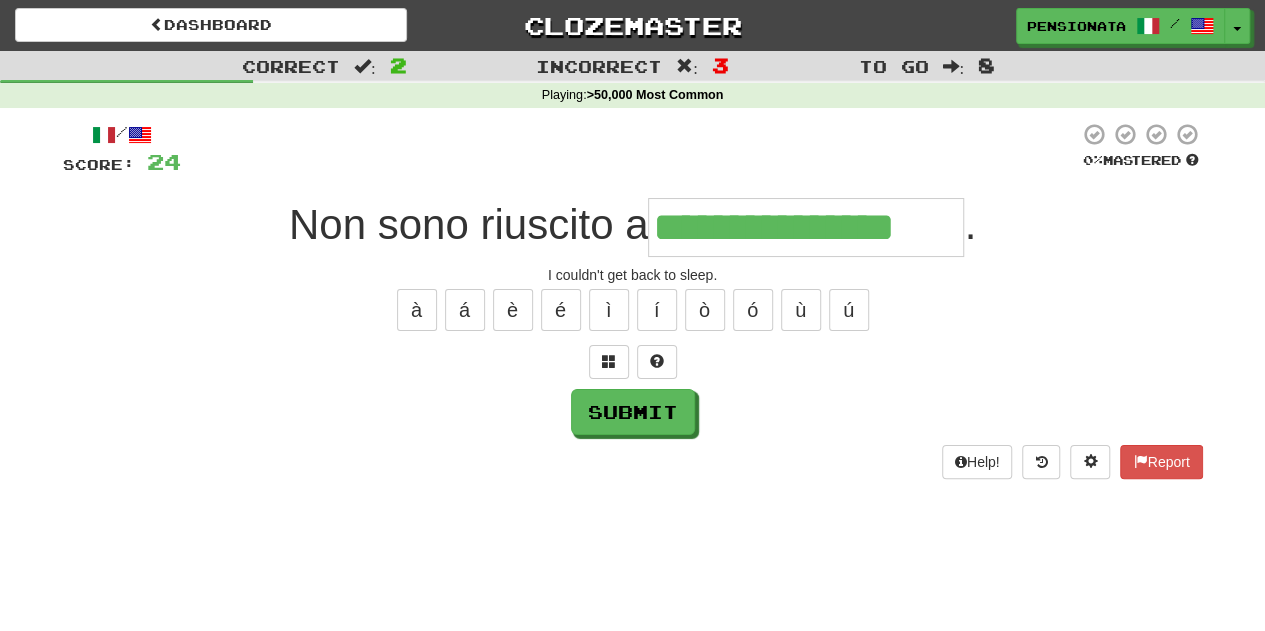 type on "**********" 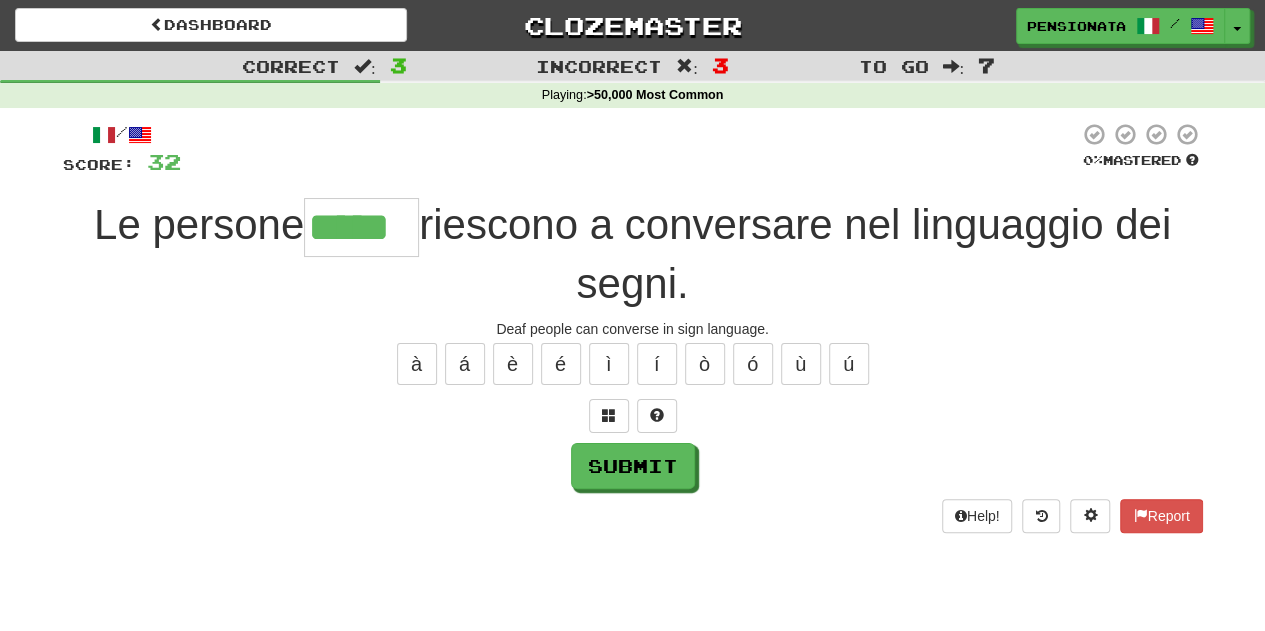 type on "*****" 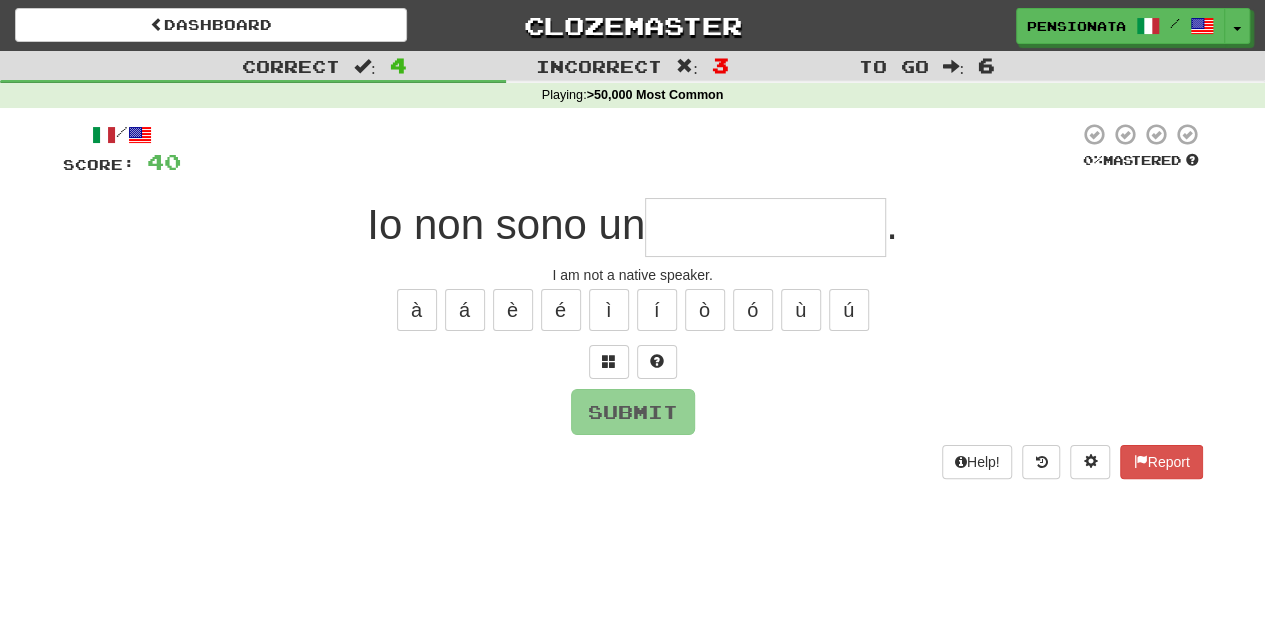 type on "**********" 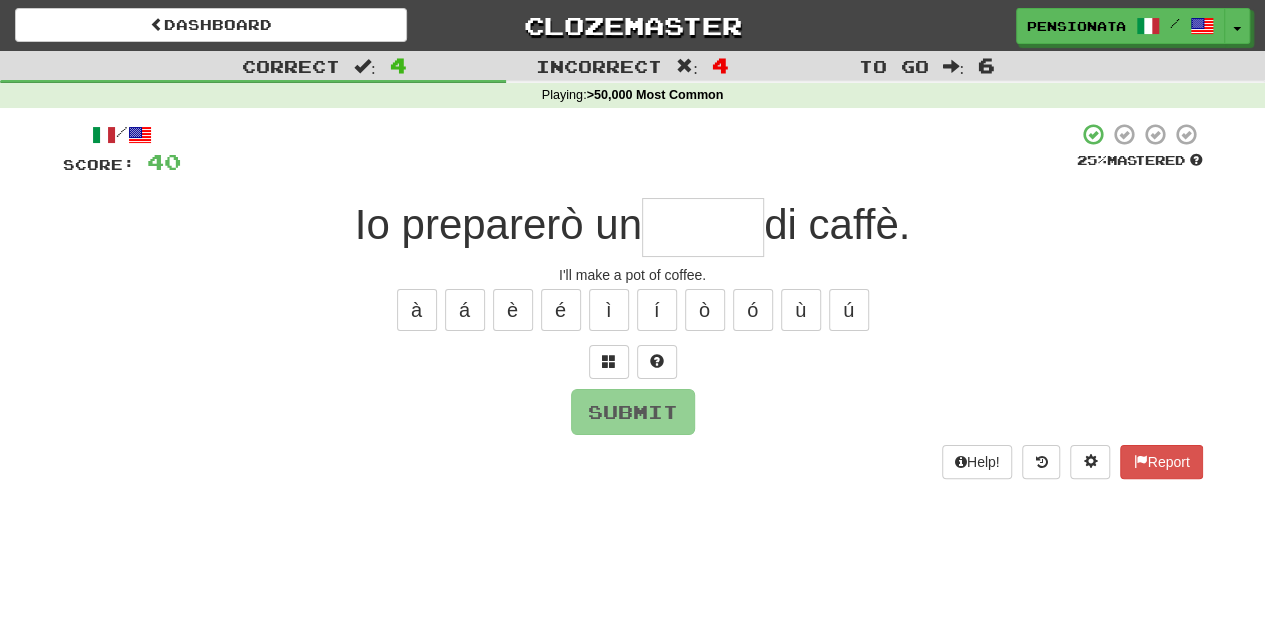 type on "******" 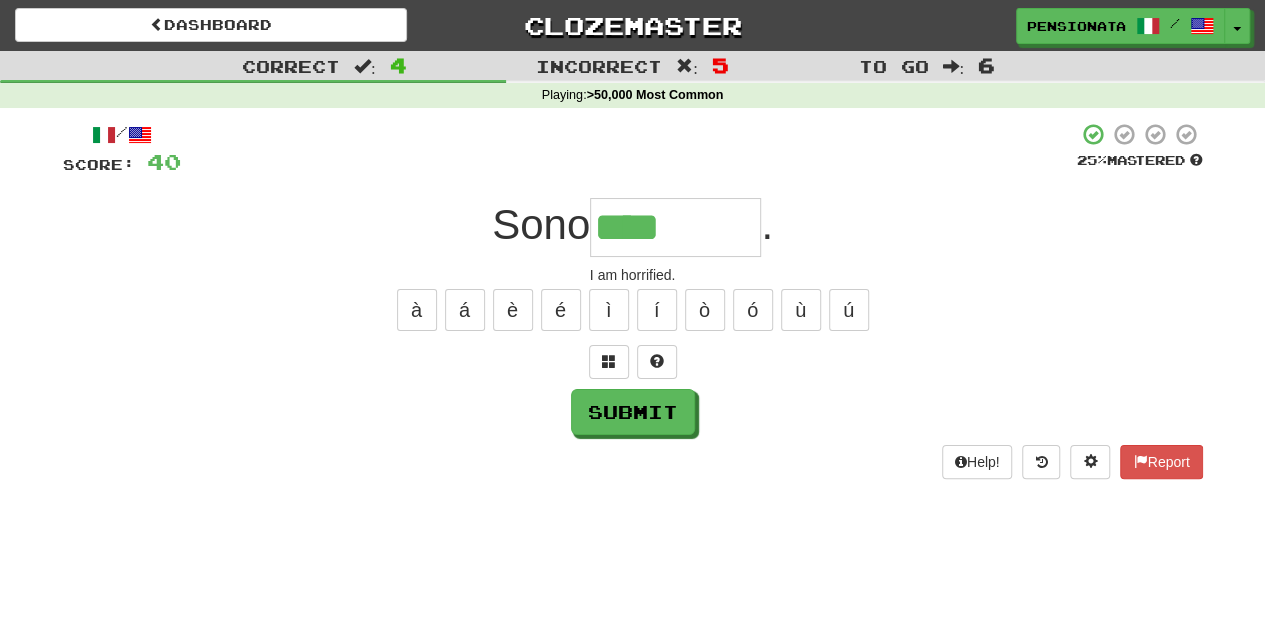 type 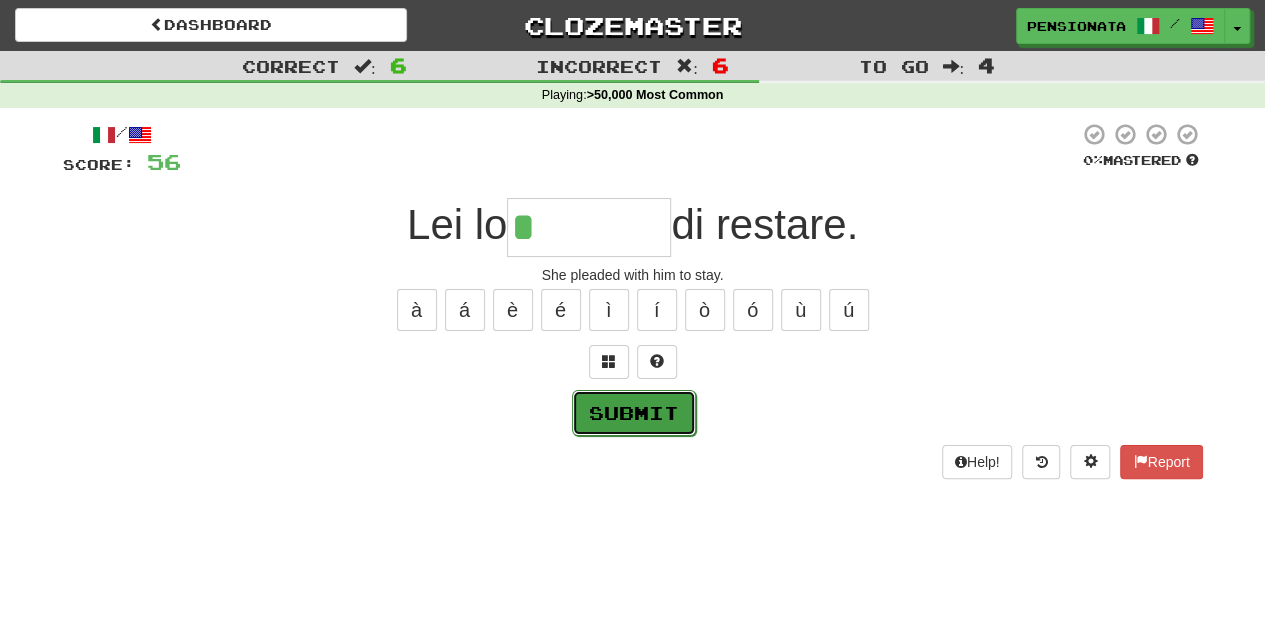 click on "Submit" at bounding box center [634, 413] 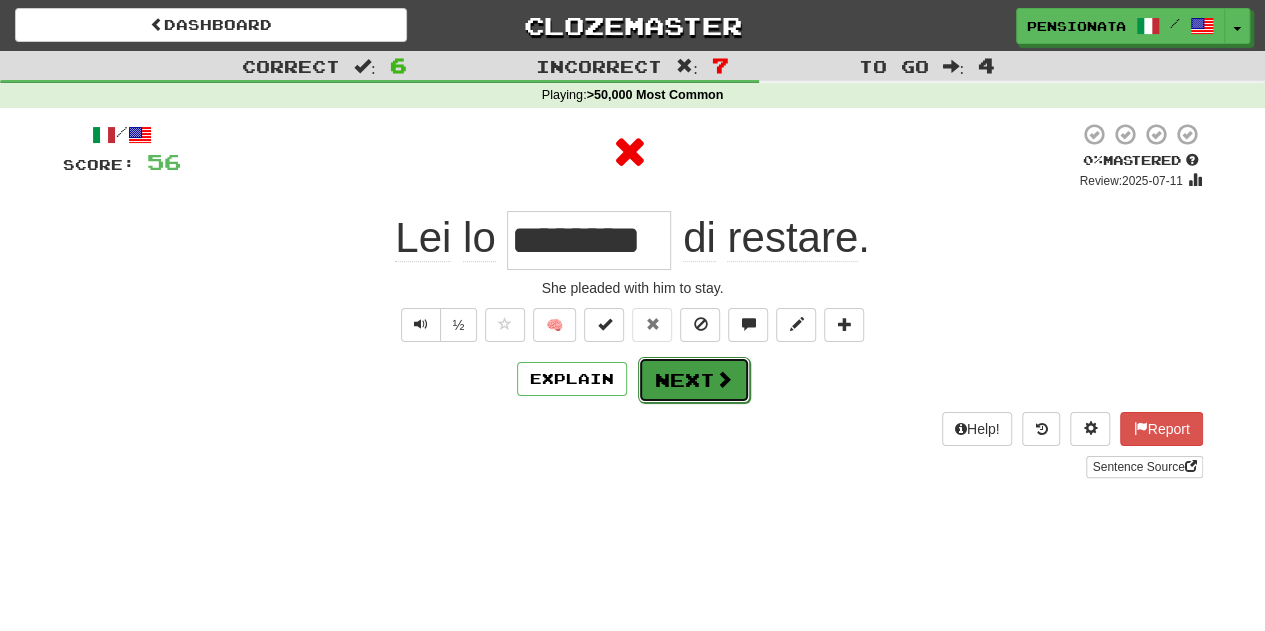 click on "Next" at bounding box center [694, 380] 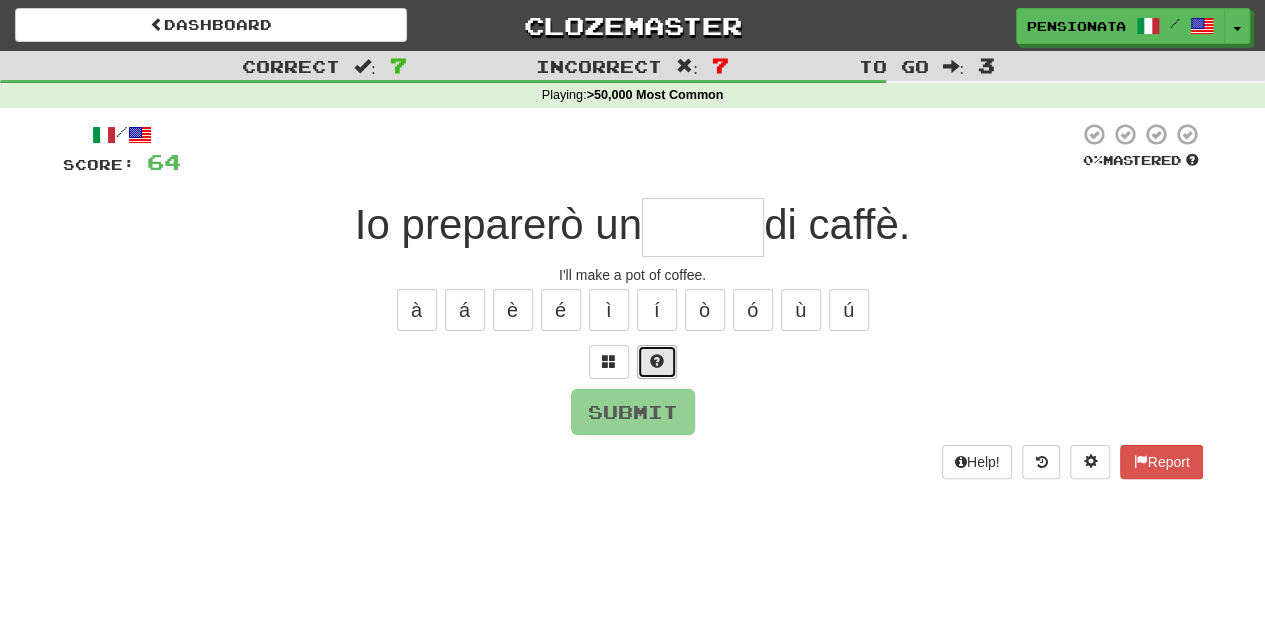 click at bounding box center [657, 362] 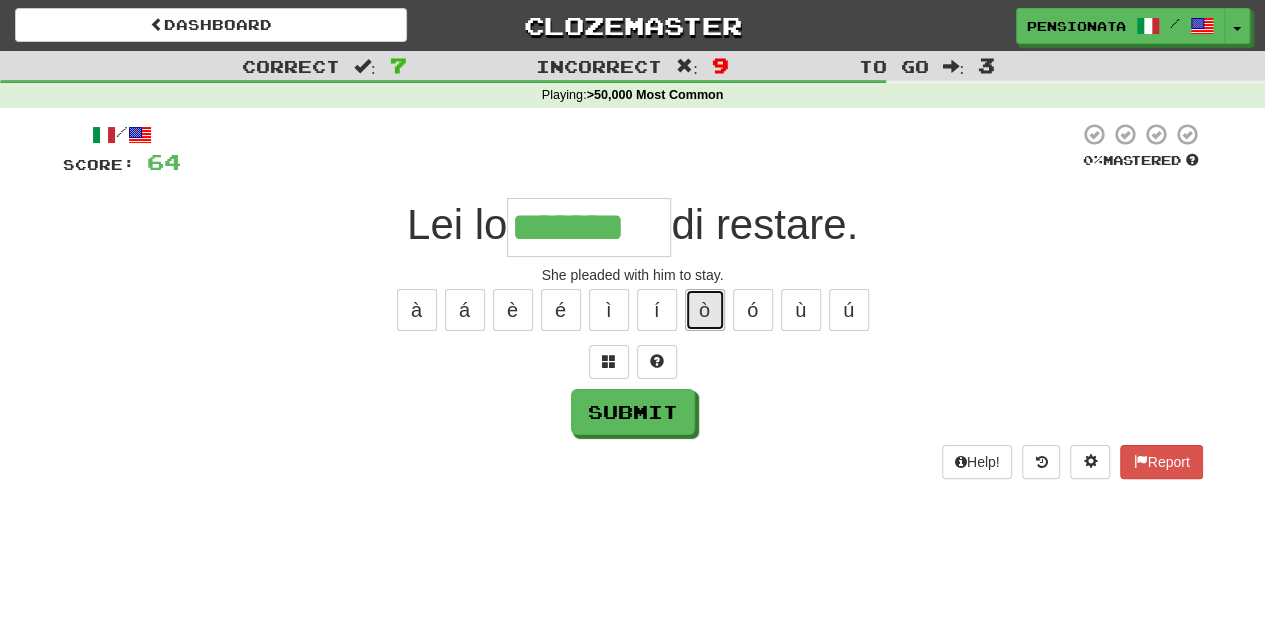 click on "ò" at bounding box center (705, 310) 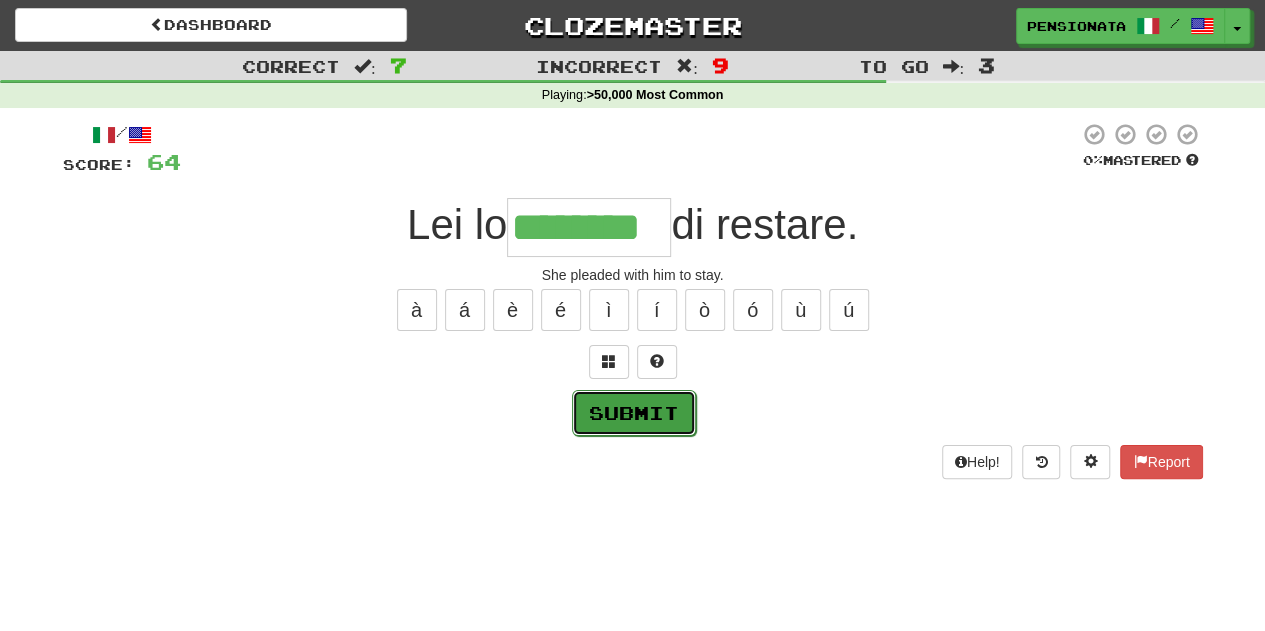 click on "Submit" at bounding box center [634, 413] 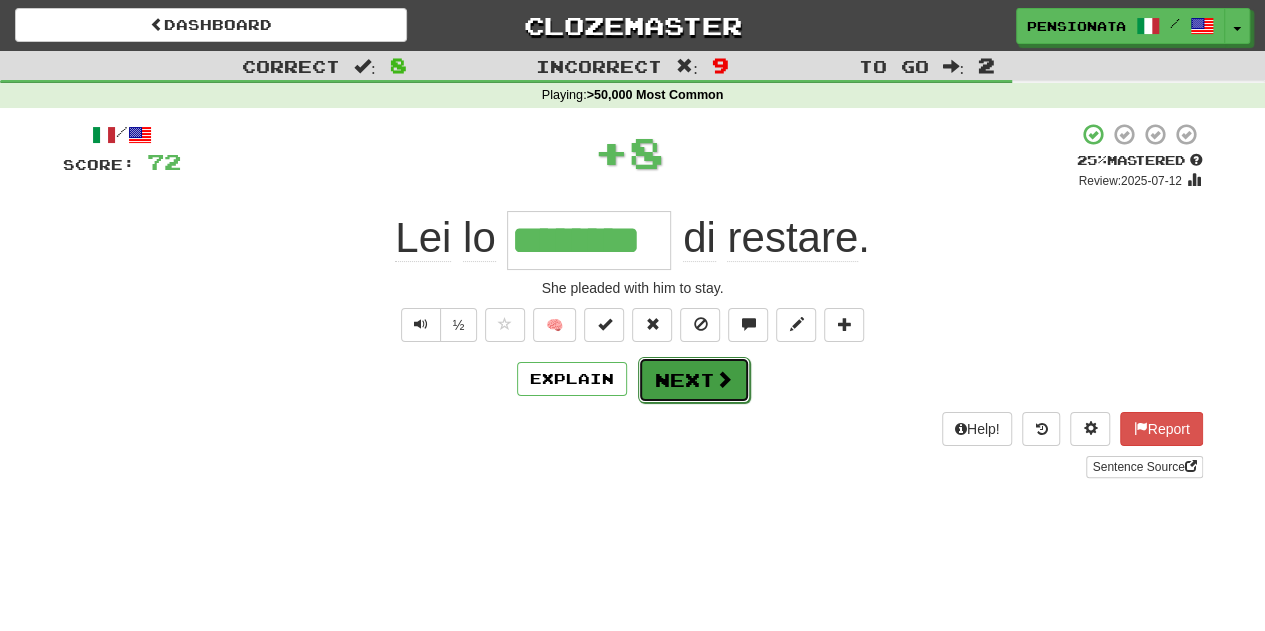 click at bounding box center (724, 379) 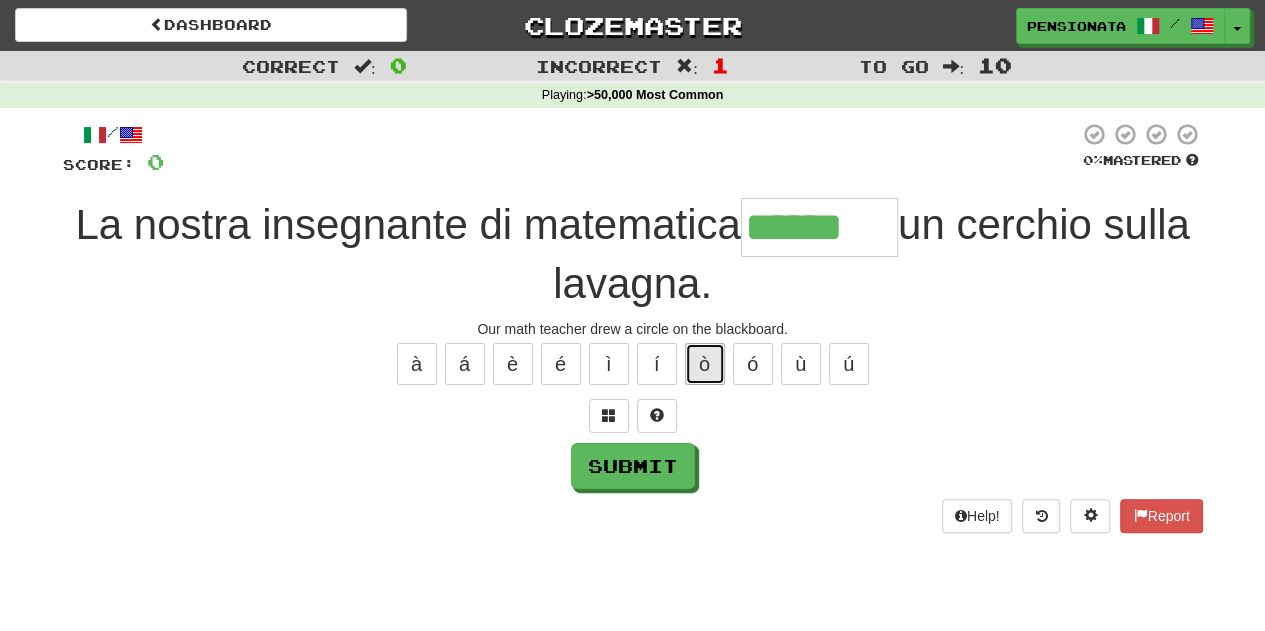 click on "ò" at bounding box center [705, 364] 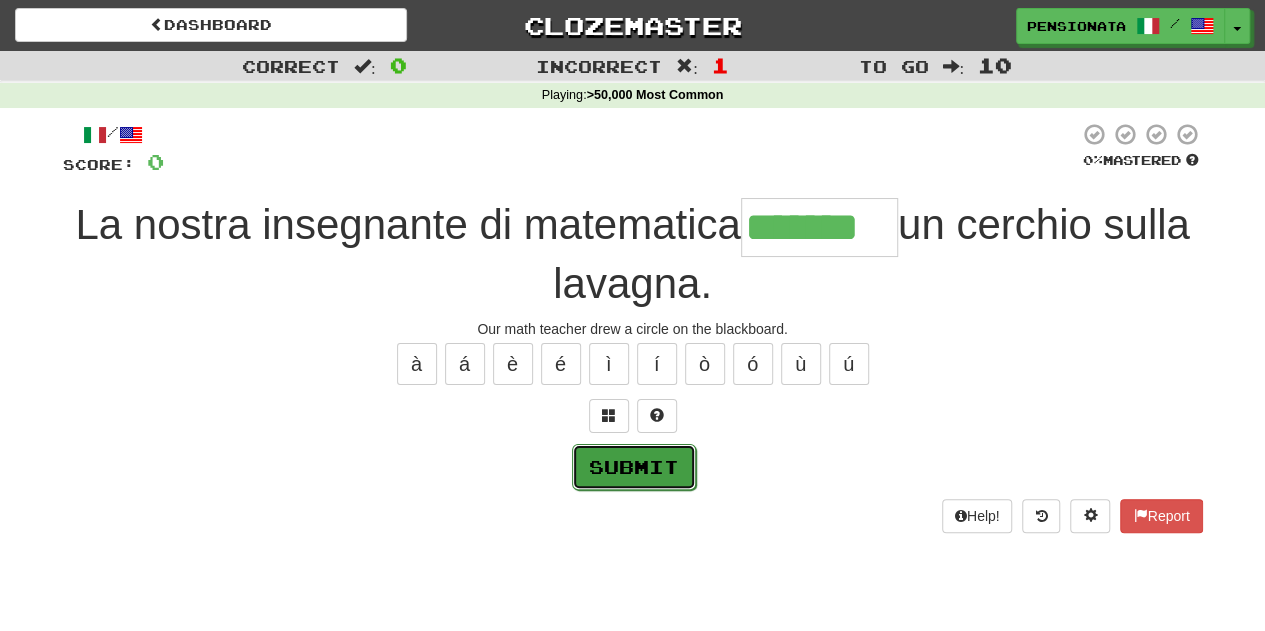 click on "Submit" at bounding box center [634, 467] 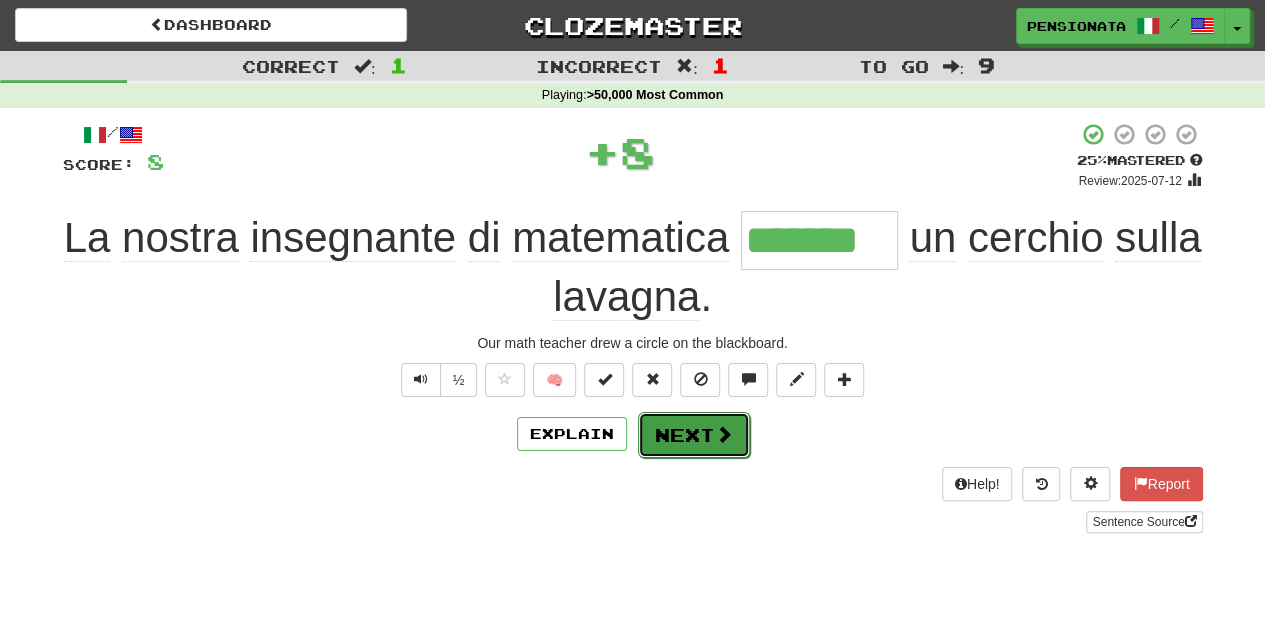 click on "Next" at bounding box center (694, 435) 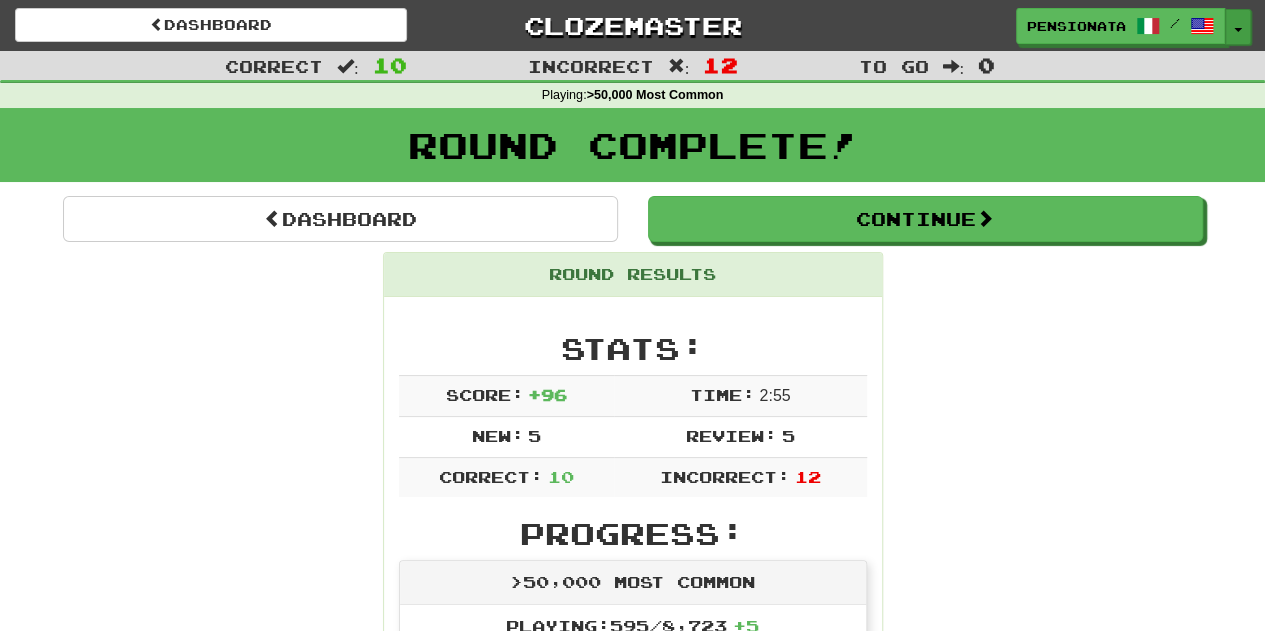 click at bounding box center [1238, 30] 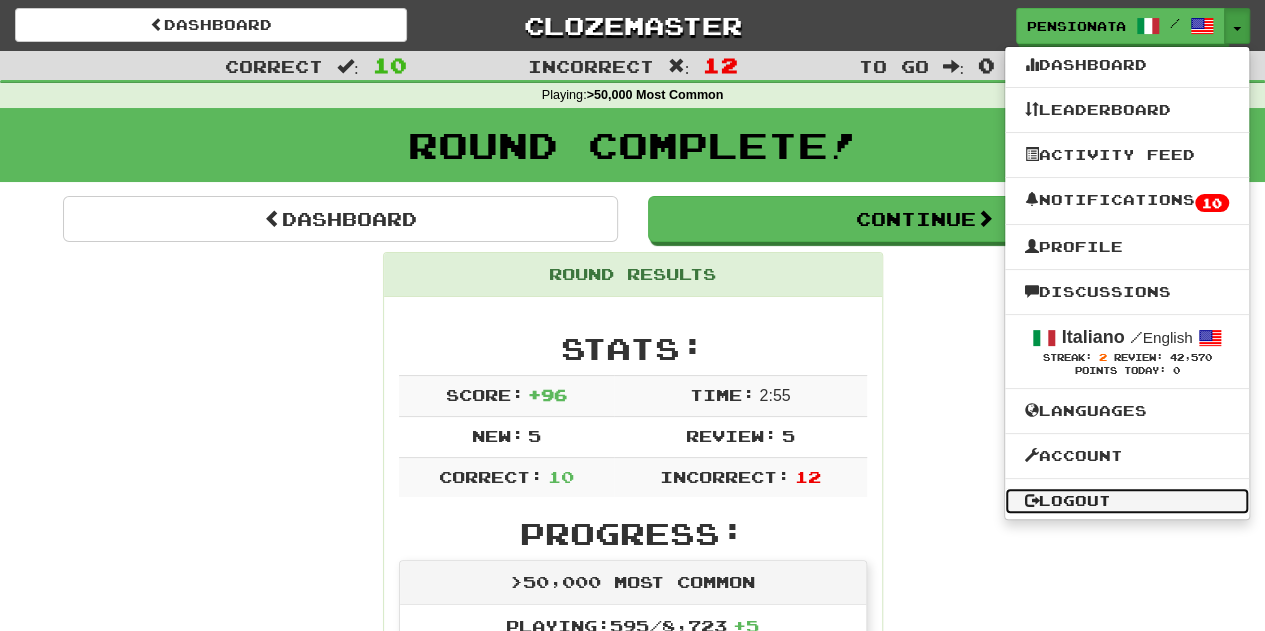 click on "Logout" at bounding box center (1127, 501) 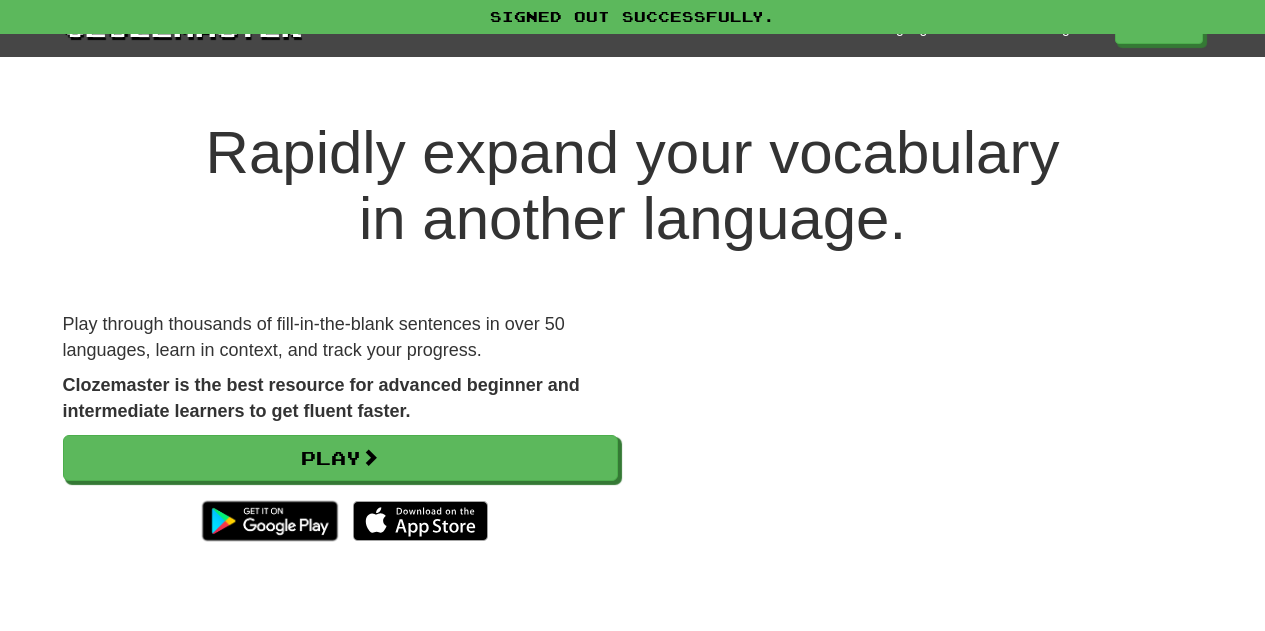 scroll, scrollTop: 0, scrollLeft: 0, axis: both 